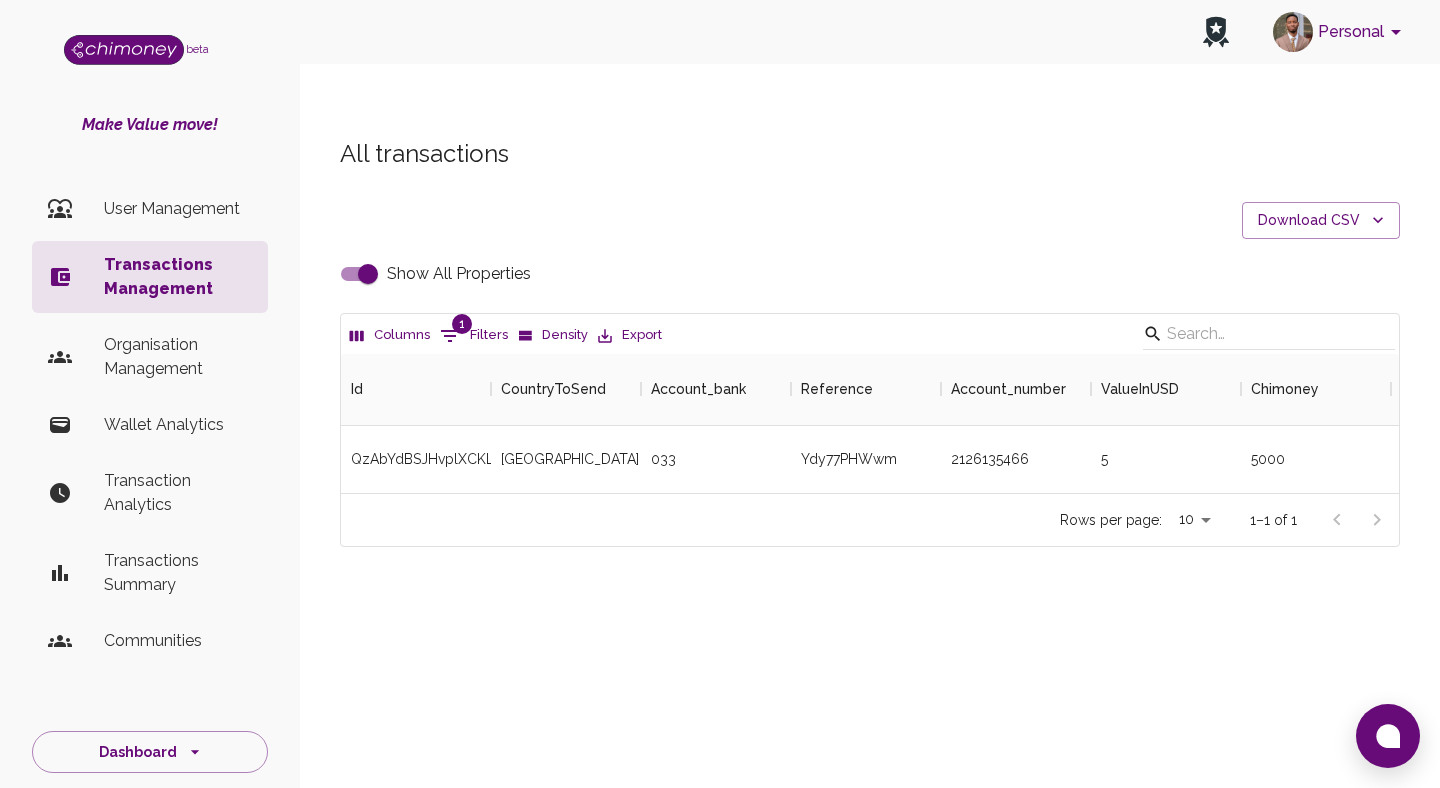 scroll, scrollTop: 0, scrollLeft: 0, axis: both 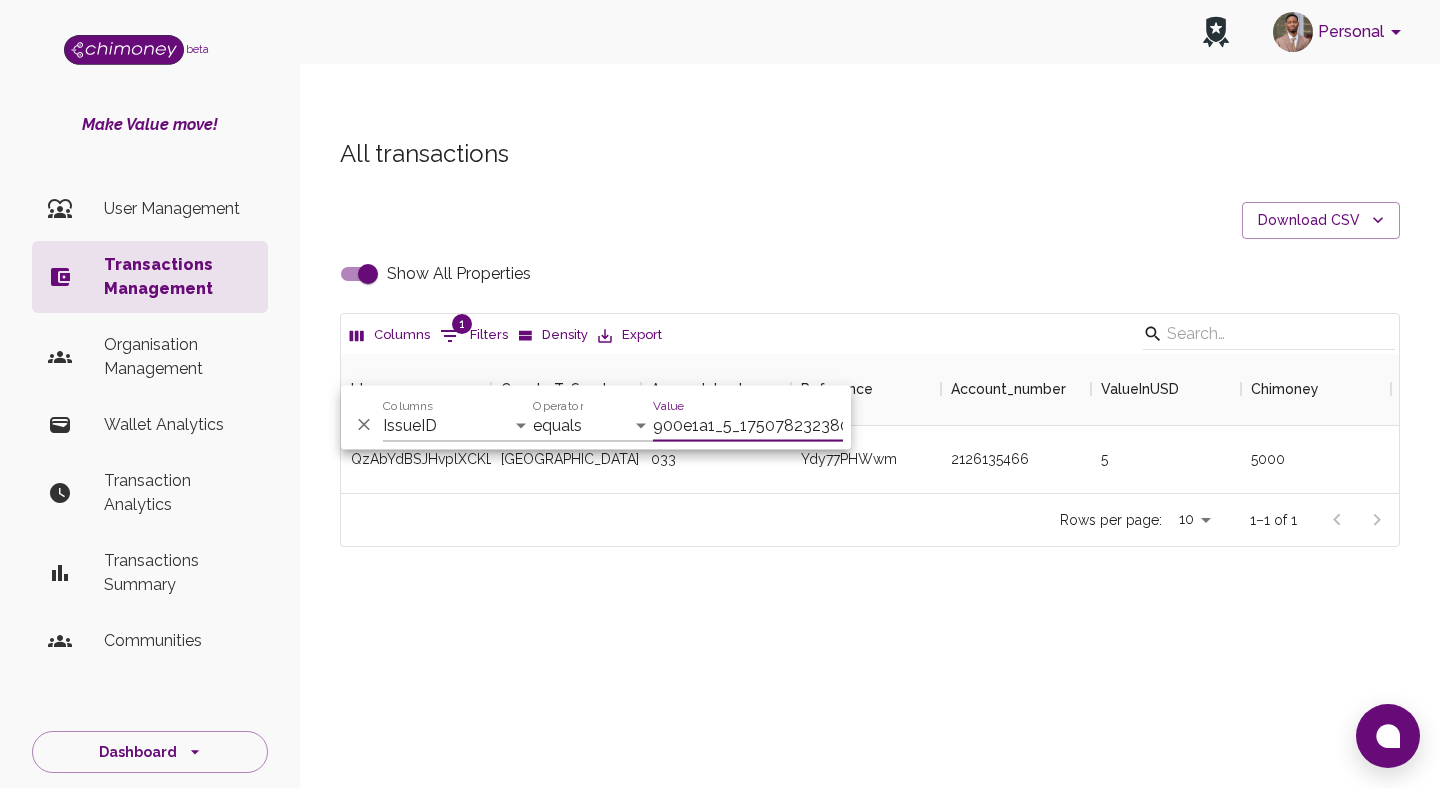 click on "Show All Properties" at bounding box center (368, 274) 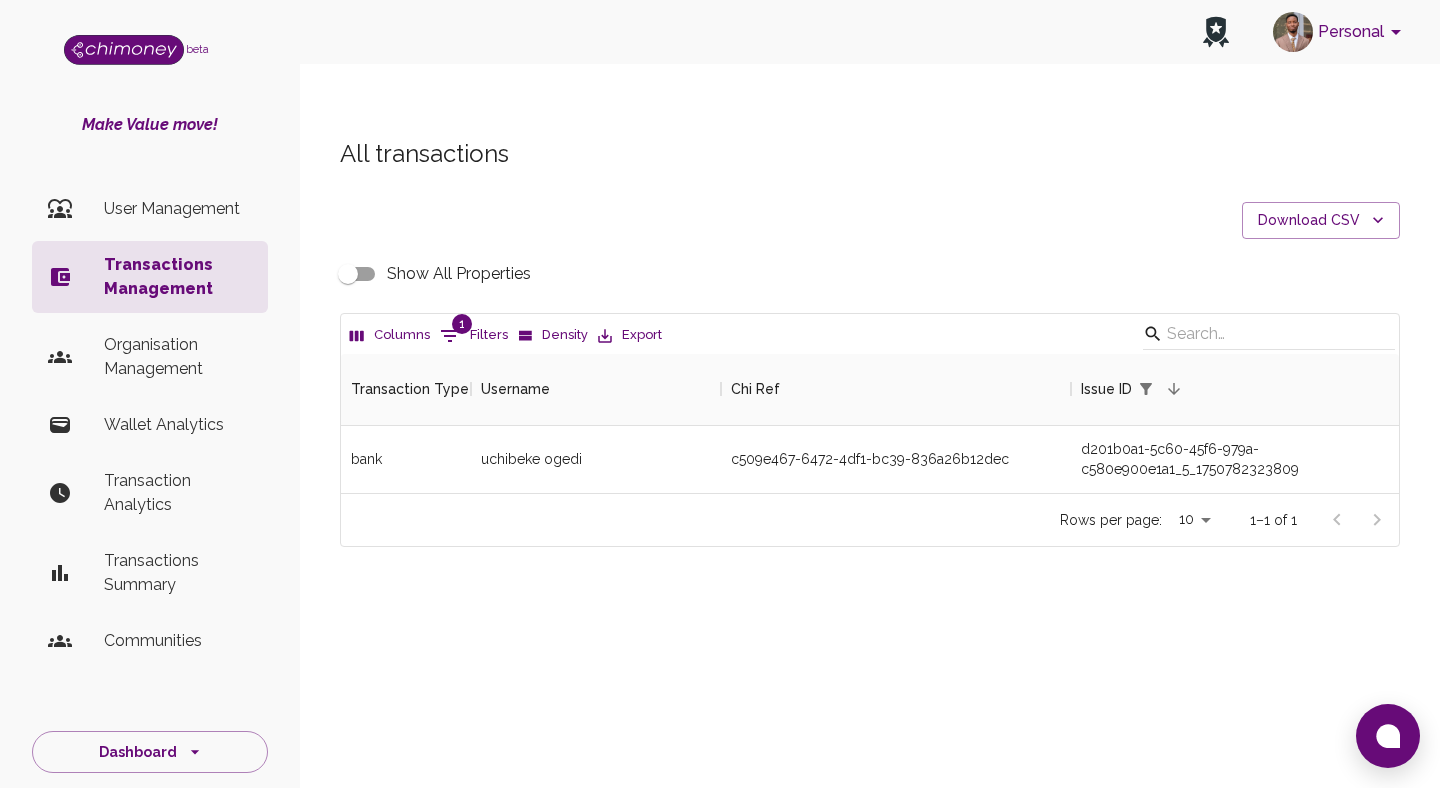 click on "1 Filters" at bounding box center (474, 336) 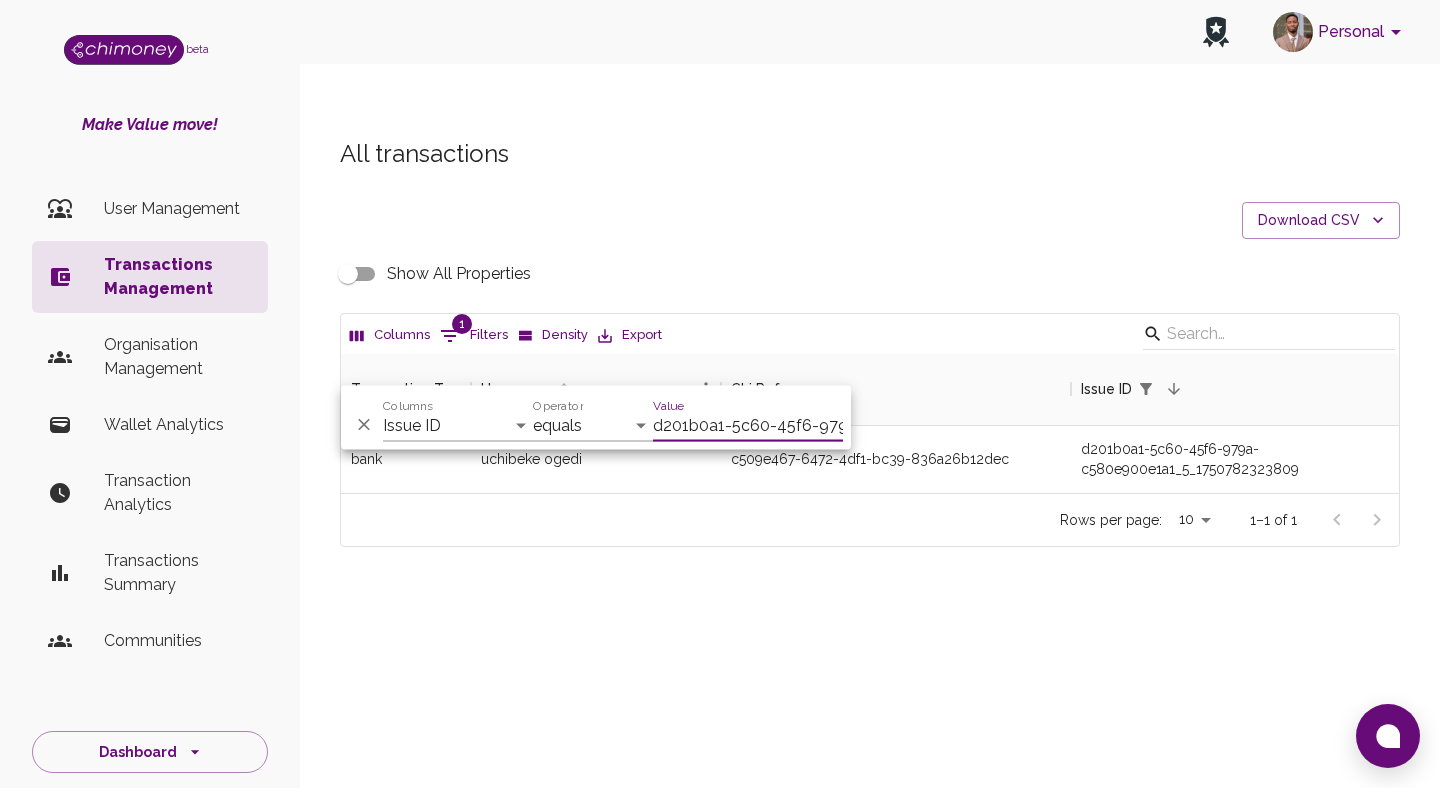 scroll, scrollTop: 0, scrollLeft: 258, axis: horizontal 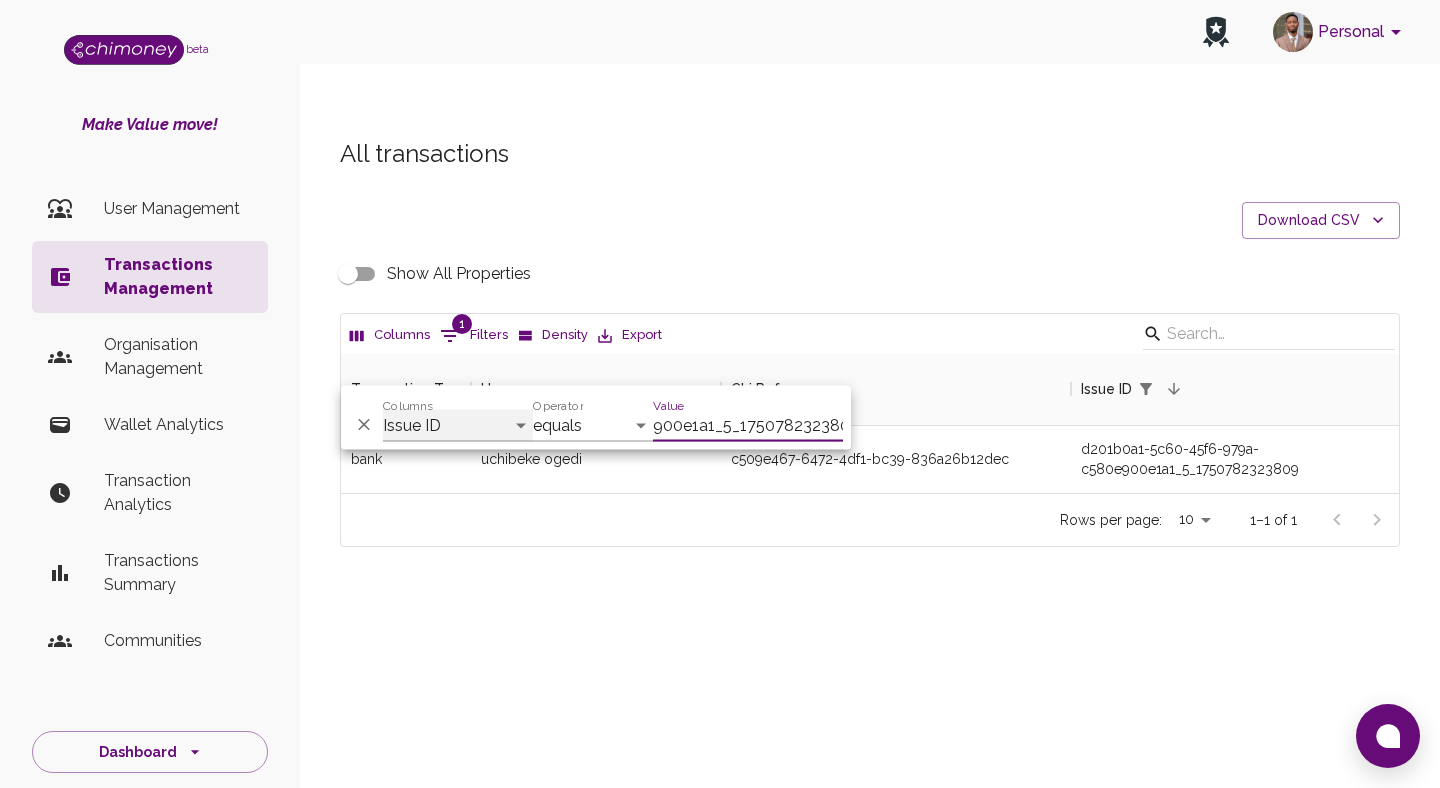 click on "Transaction Type Username Chi Ref Issue ID Value Amount Currency Fee ($) FX Rate Initiator Reciever Status Delivery Status Transaction Date Transaction payment Method Order Number - Corpay Actions" at bounding box center [458, 426] 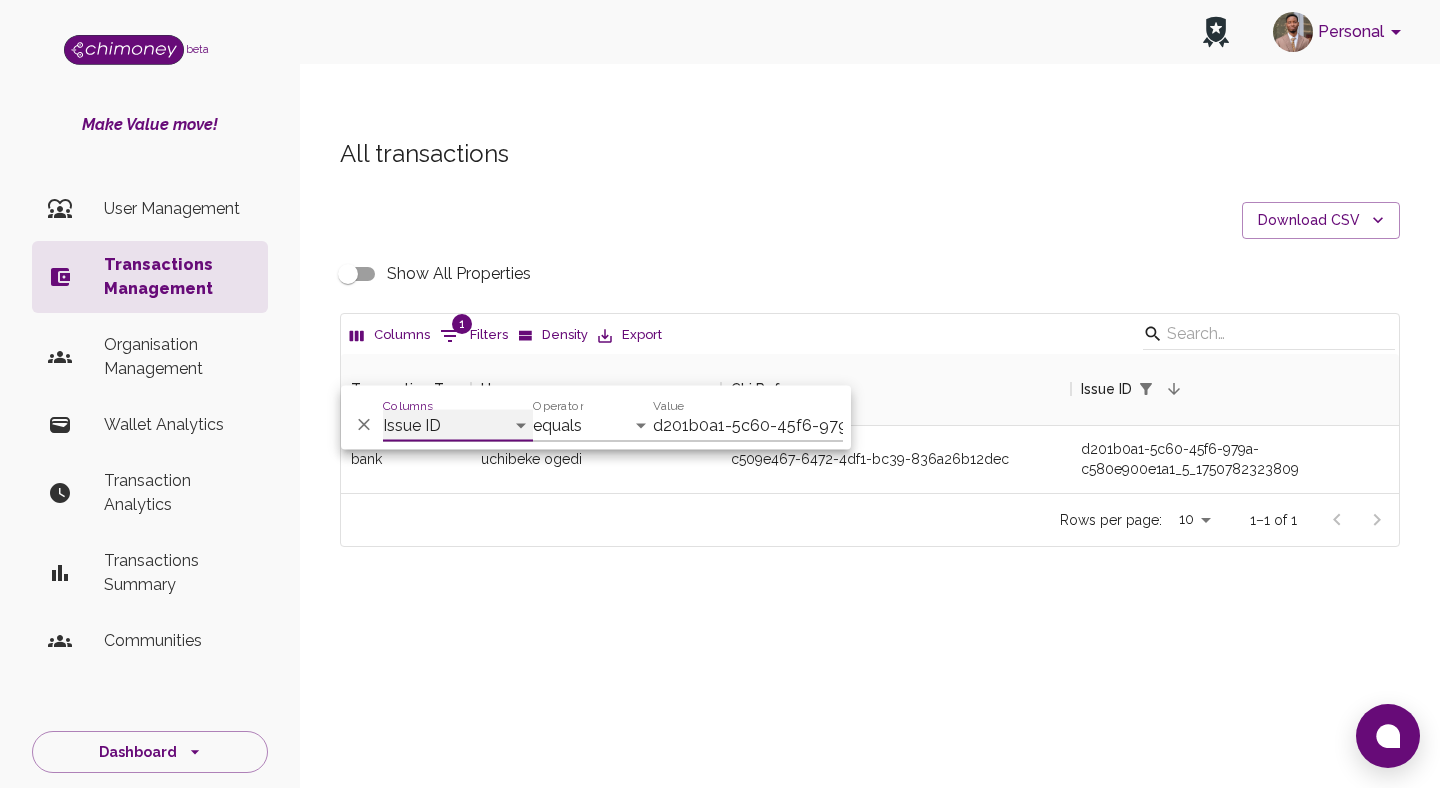 select on "chiRef" 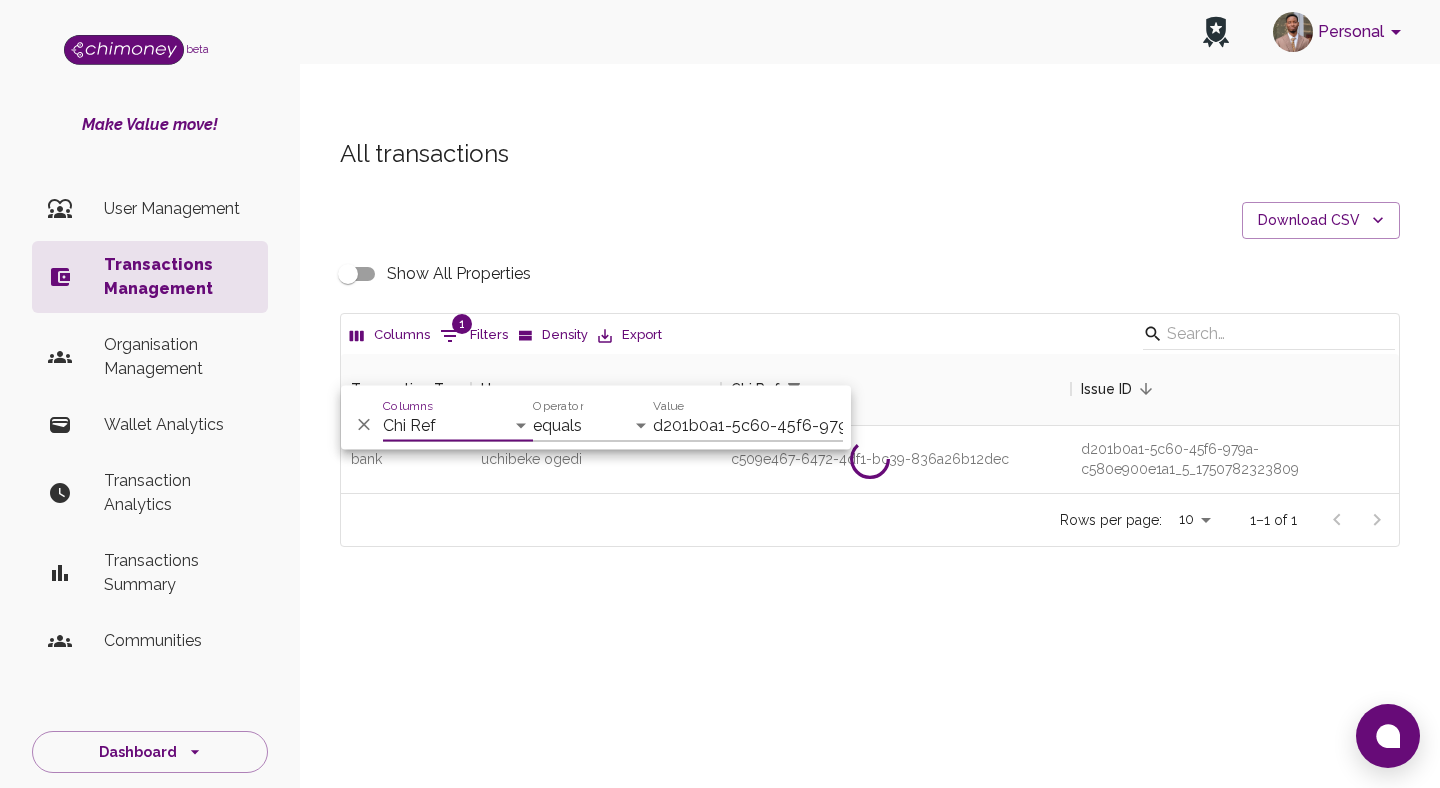 click on "d201b0a1-5c60-45f6-979a-c580e900e1a1_5_1750782323809" at bounding box center (748, 426) 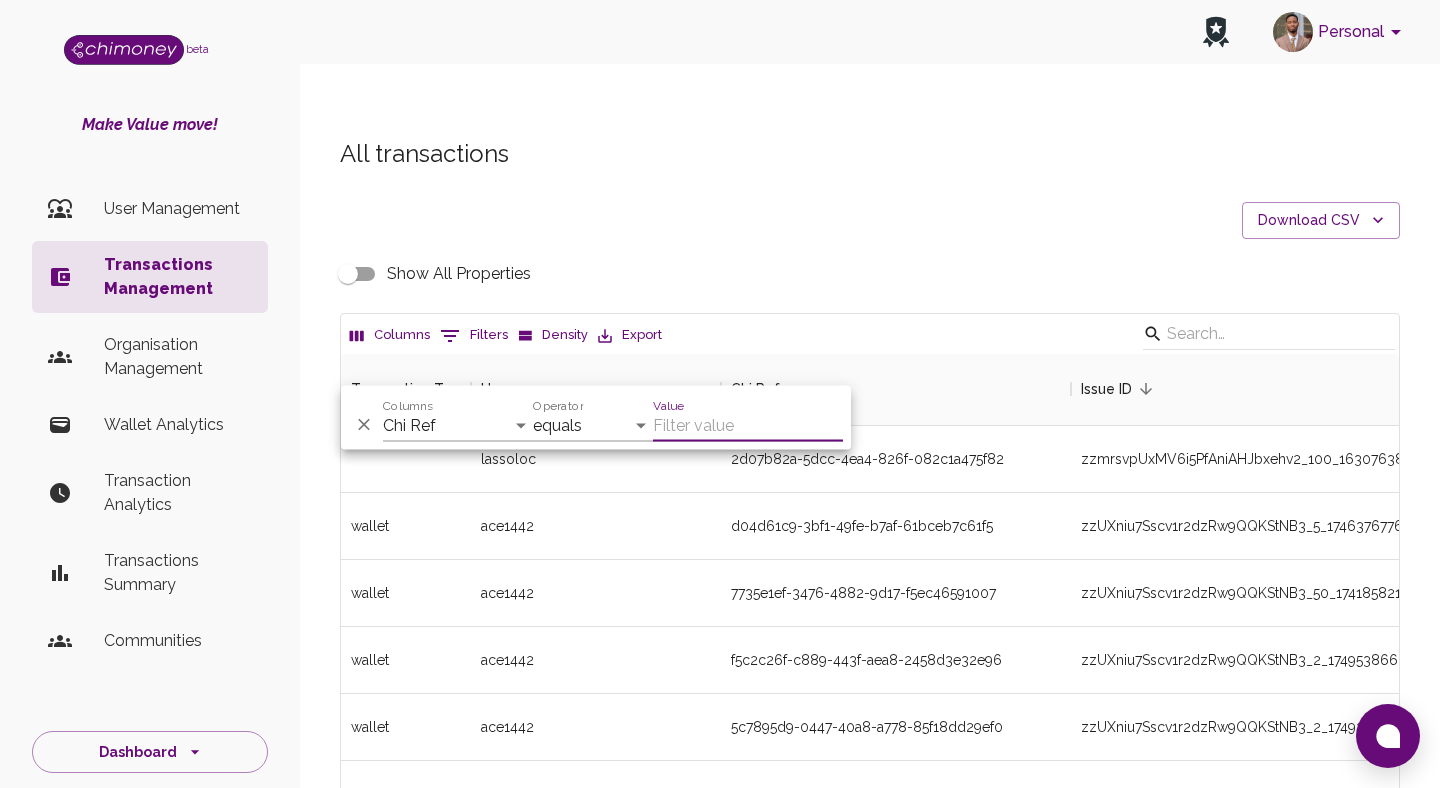 scroll, scrollTop: 1, scrollLeft: 1, axis: both 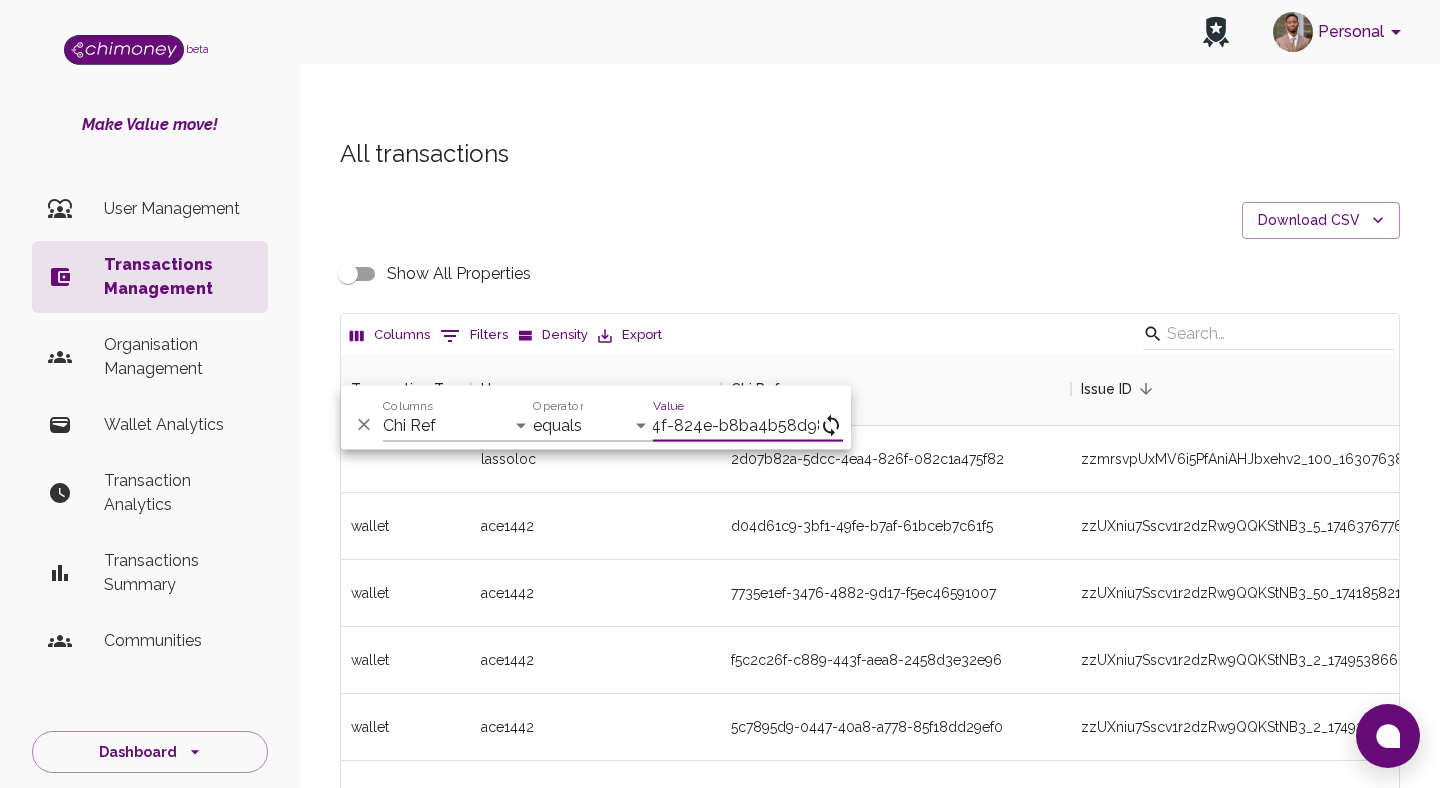 type on "0dc8cb26-d42c-464f-824e-b8ba4b58d984" 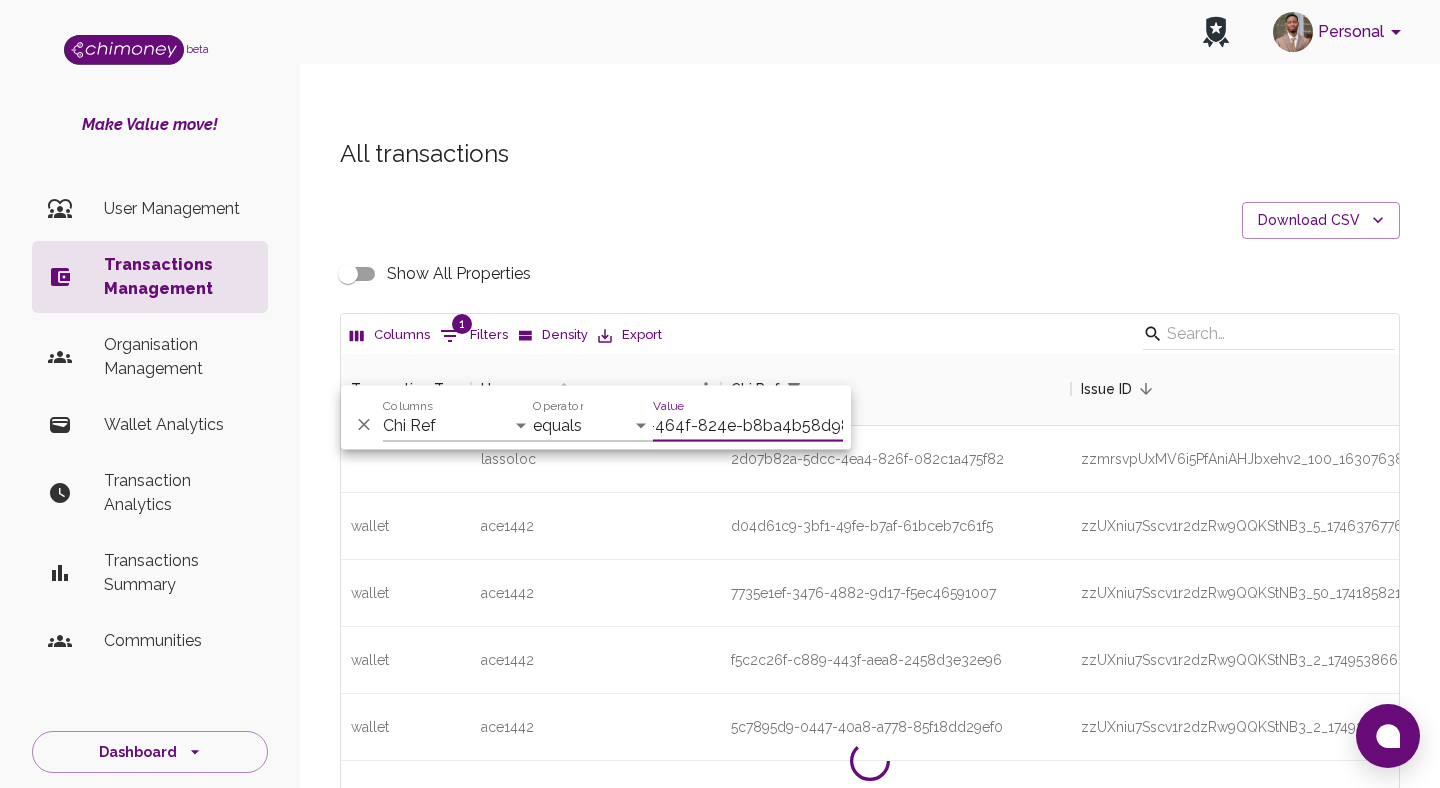 scroll, scrollTop: 0, scrollLeft: 0, axis: both 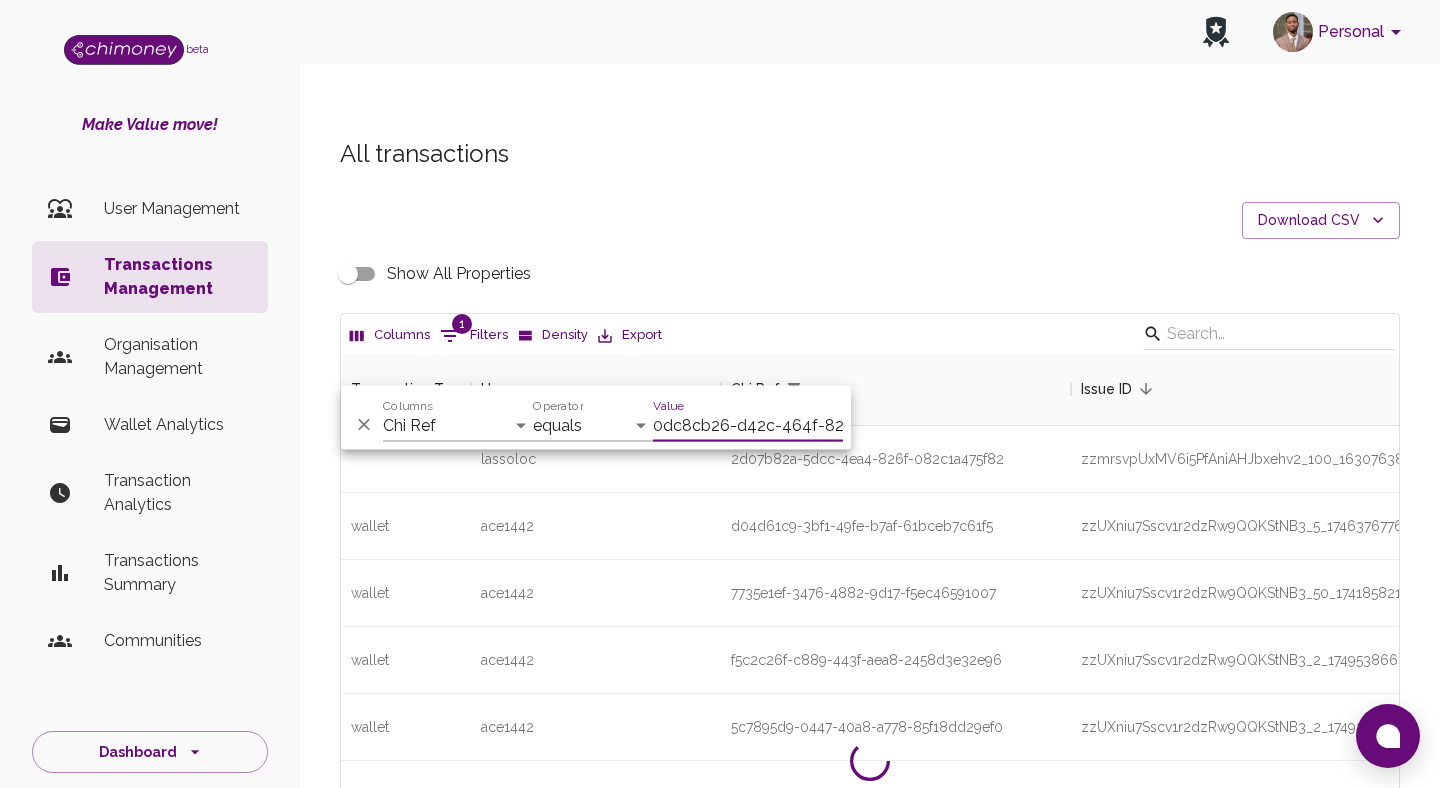 click on "All transactions Download CSV Show All Properties Columns 1 Filters Density Export Transaction Type Username Chi Ref Issue ID Value Currency Fee ($) lassoloc 2d07b82a-5dcc-4ea4-826f-082c1a475f82 zzmrsvpUxMV6i5PfAniAHJbxehv2_100_1630763840381 100.00 USD (🇺🇸) wallet ace1442 d04d61c9-3bf1-49fe-b7af-61bceb7c61f5 zzUXniu7Sscv1r2dzRw9QQKStNB3_5_1746376776238 5.00 USD (🇺🇸) 0 wallet ace1442 7735e1ef-3476-4882-9d17-f5ec46591007 zzUXniu7Sscv1r2dzRw9QQKStNB3_50_1741858211079 50.00 USD (🇺🇸) 0 wallet ace1442 f5c2c26f-c889-443f-aea8-2458d3e32e96 zzUXniu7Sscv1r2dzRw9QQKStNB3_2_1749538663426 2.00 USD (🇺🇸) 0 wallet ace1442 5c7895d9-0447-40a8-a778-85f18dd29ef0 zzUXniu7Sscv1r2dzRw9QQKStNB3_2_1749310154231 2.00 USD (🇺🇸) 0 wallet ace1442 59942509-c0a6-493d-bc68-1bcae170f8b9 zzUXniu7Sscv1r2dzRw9QQKStNB3_2_1749309624658 2.00 USD (🇺🇸) 0 wallet ace1442 e0ca9cee-e218-4b8b-b13b-a001813af709 zzUXniu7Sscv1r2dzRw9QQKStNB3_1_1749539469107 1.00 USD (🇺🇸) 0 wallet ace1442 1.00 USD (🇺🇸) 0 wallet" at bounding box center [870, 644] 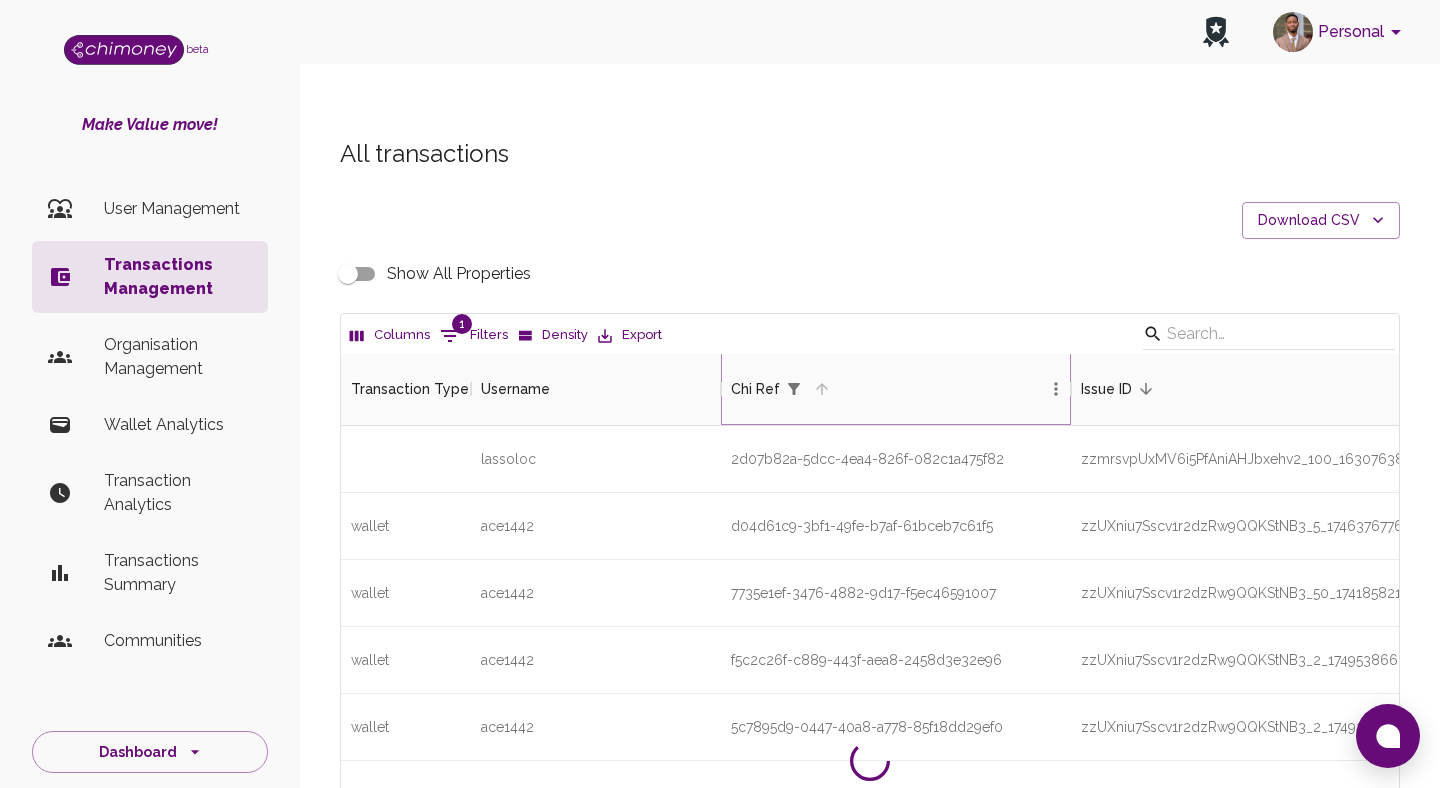 click 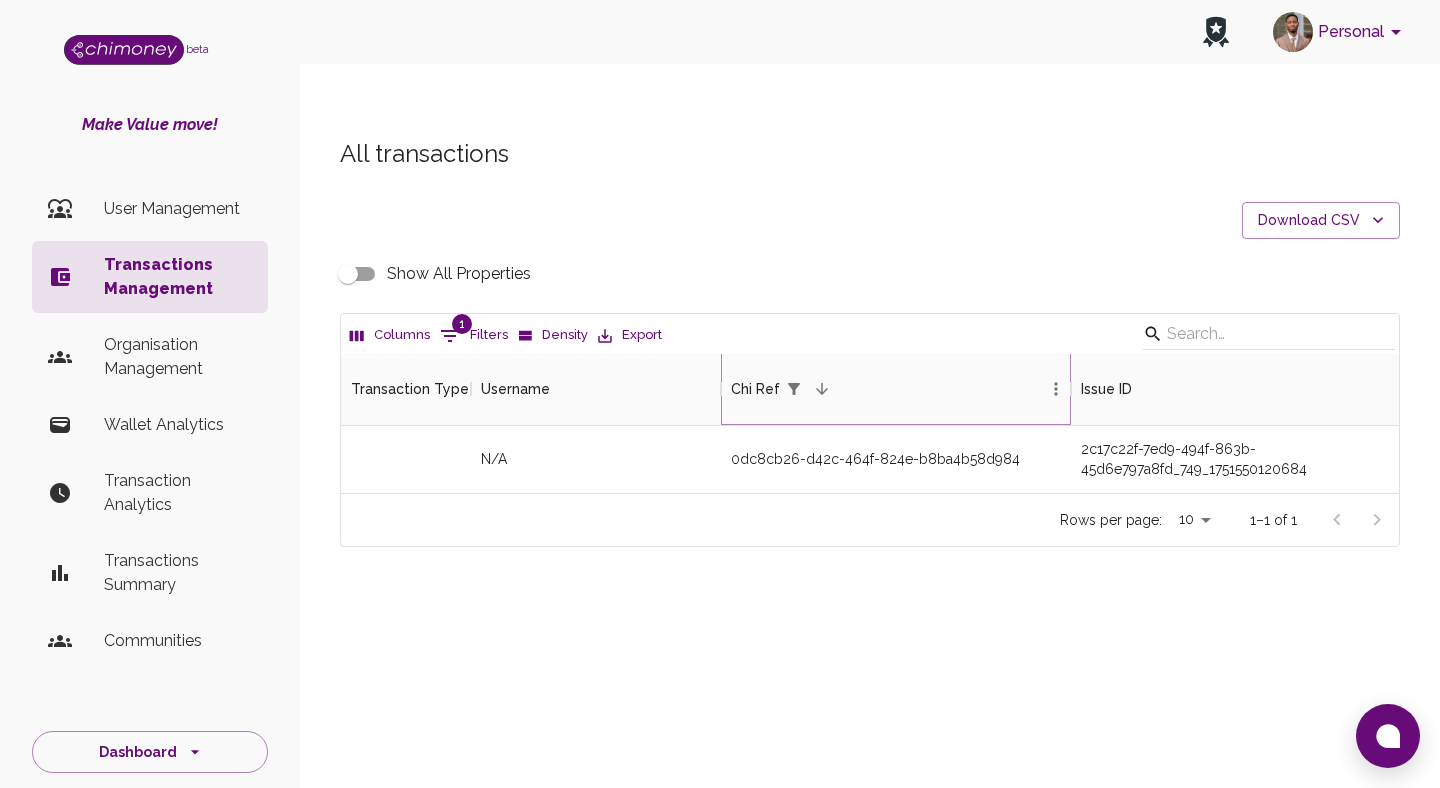 scroll, scrollTop: 139, scrollLeft: 1058, axis: both 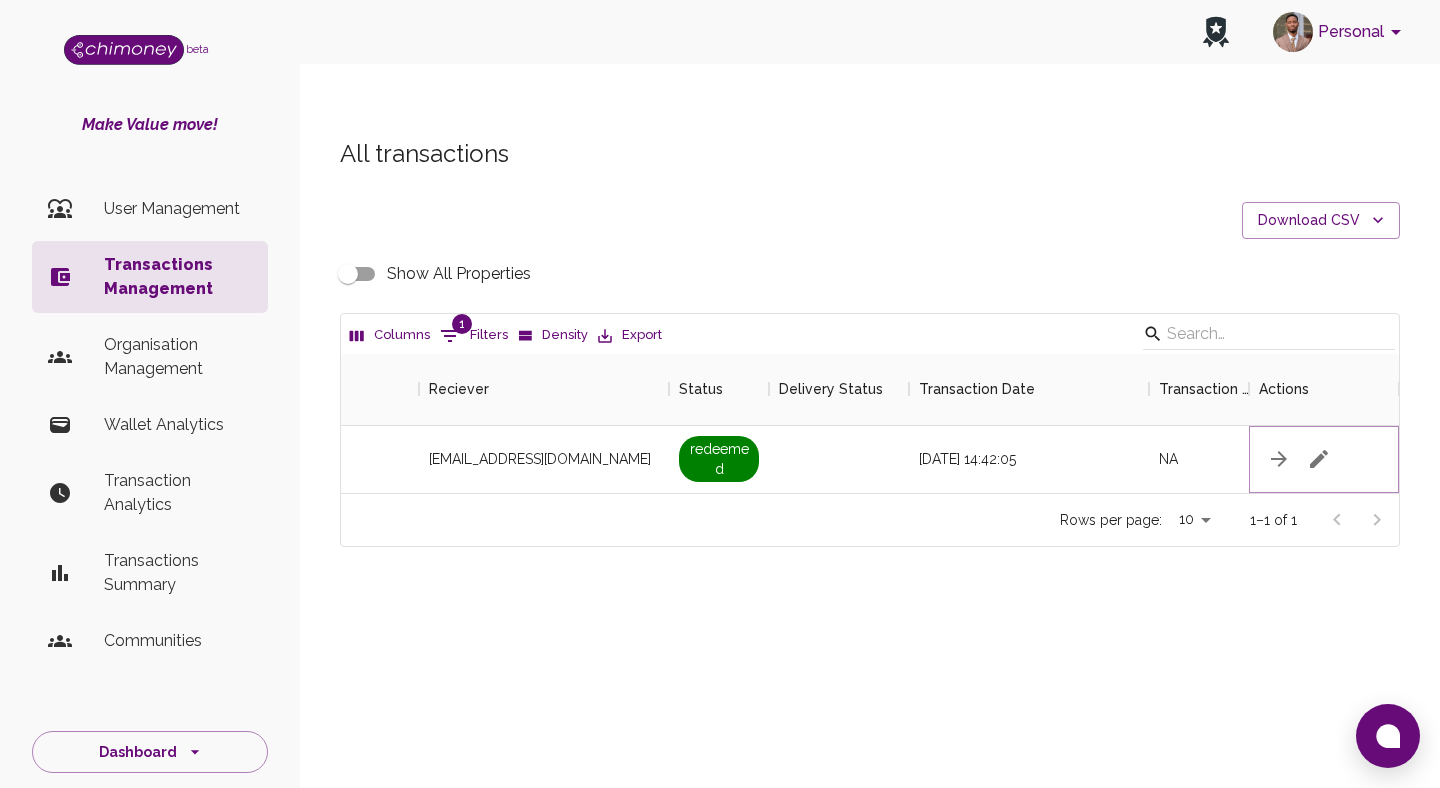 click 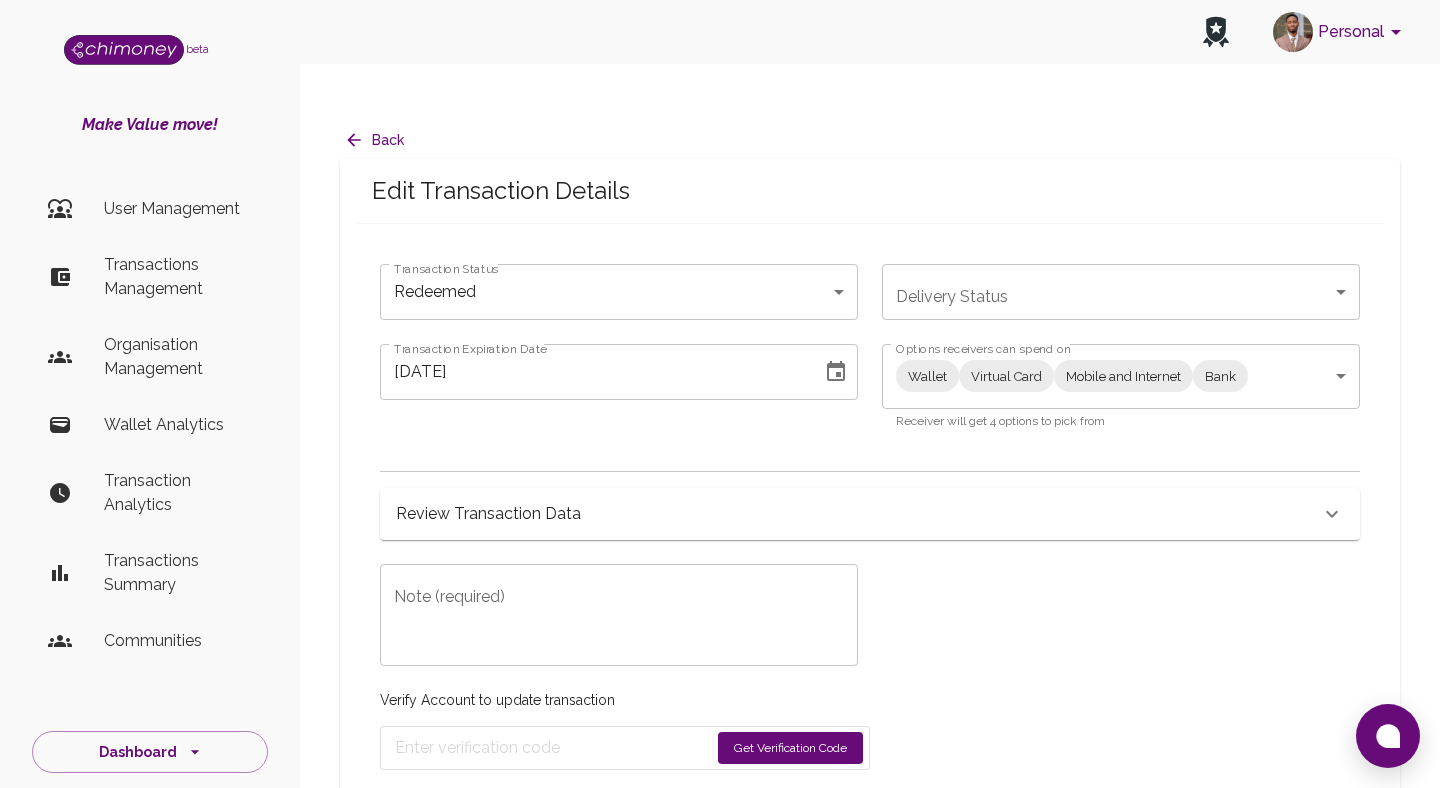 click on "Personal   beta Make Value move! User Management Transactions Management Organisation Management Wallet Analytics Transaction Analytics Transactions Summary Communities Dashboard ©  2025  Chi Technologies Inc. Back Edit Transaction Details Transaction Status Redeemed redeemed Transaction Status Delivery Status ​ Delivery Status Transaction Expiration Date 07/03/2025 Transaction Expiration Date Options receivers can spend on Wallet Virtual Card Mobile and Internet Bank Wallet,Virtual Card,Mobile and Internet,Bank Options receivers can spend on Receiver will get 4 options to pick from Review Transaction Data Transaction Information ChiRef 0dc8cb26-d42c-464f-824e-b8ba4b58d984 Amount (USD) 7.00 Currency USD Fee (USD) 1 Transaction Type Transaction Status redeemed Delivery Status Transaction Date July 3, 2025 at 2:42 PM Reciever babrawando70@gmail.com Raw Redeem Data {}   Transaction Metadata Transaction Update Log Full Transaction Data Note (required) x Note (required) Verify Account to update transaction" at bounding box center (720, 414) 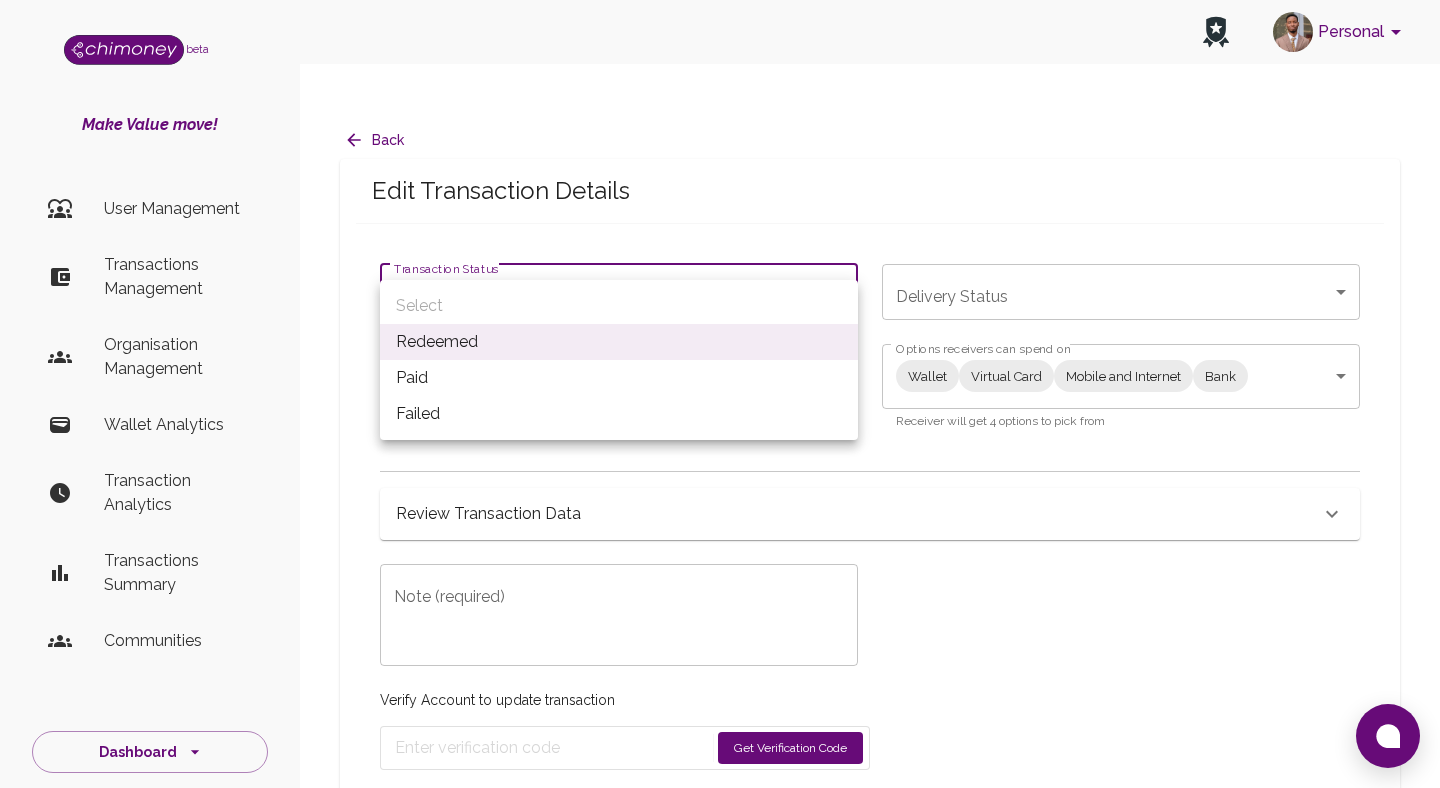 click on "Paid" at bounding box center [619, 378] 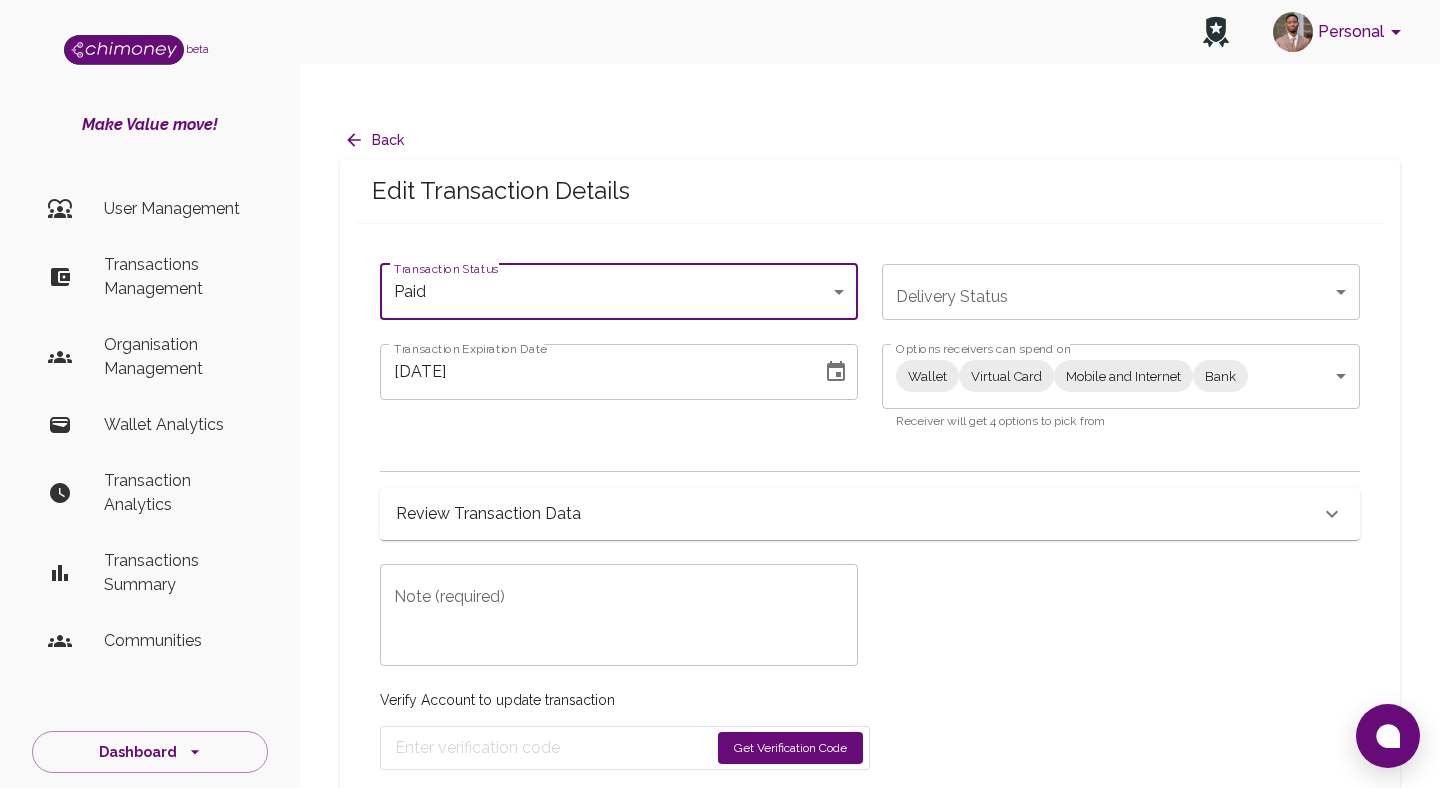 click on "Wallet Virtual Card Mobile and Internet Bank Wallet,Virtual Card,Mobile and Internet,Bank Options receivers can spend on" at bounding box center (1121, 376) 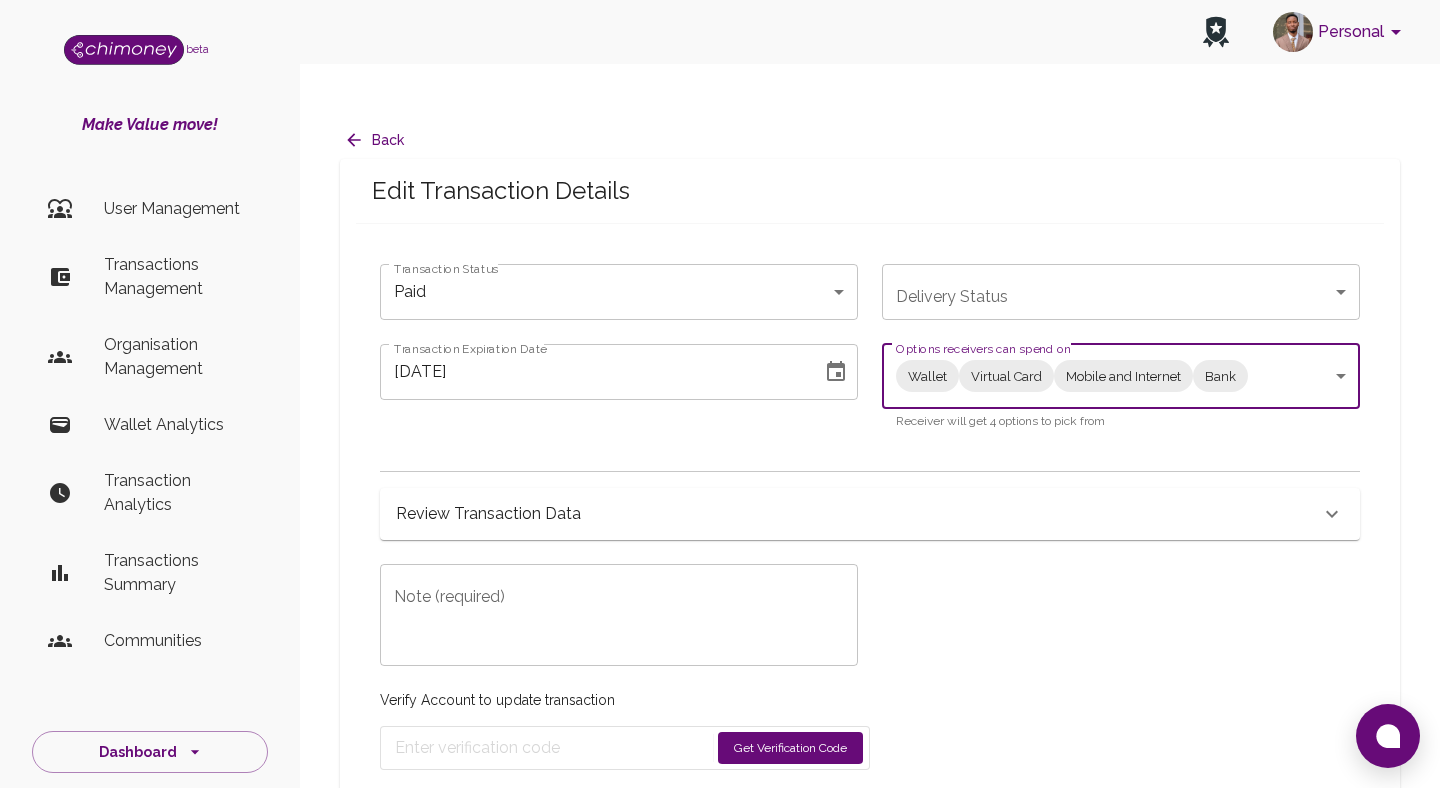 click on "Personal   beta Make Value move! User Management Transactions Management Organisation Management Wallet Analytics Transaction Analytics Transactions Summary Communities Dashboard ©  2025  Chi Technologies Inc. Back Edit Transaction Details Transaction Status Paid paid Transaction Status Delivery Status ​ Delivery Status Transaction Expiration Date 07/03/2025 Transaction Expiration Date Options receivers can spend on Wallet Virtual Card Mobile and Internet Bank Wallet,Virtual Card,Mobile and Internet,Bank Options receivers can spend on Receiver will get 4 options to pick from Review Transaction Data Transaction Information ChiRef 0dc8cb26-d42c-464f-824e-b8ba4b58d984 Amount (USD) 7.00 Currency USD Fee (USD) 1 Transaction Type Transaction Status paid Delivery Status Transaction Date July 3, 2025 at 2:42 PM Reciever babrawando70@gmail.com Raw Redeem Data {}   Transaction Metadata Transaction Update Log Full Transaction Data Note (required) x Note (required) Verify Account to update transaction     Account test" at bounding box center (720, 414) 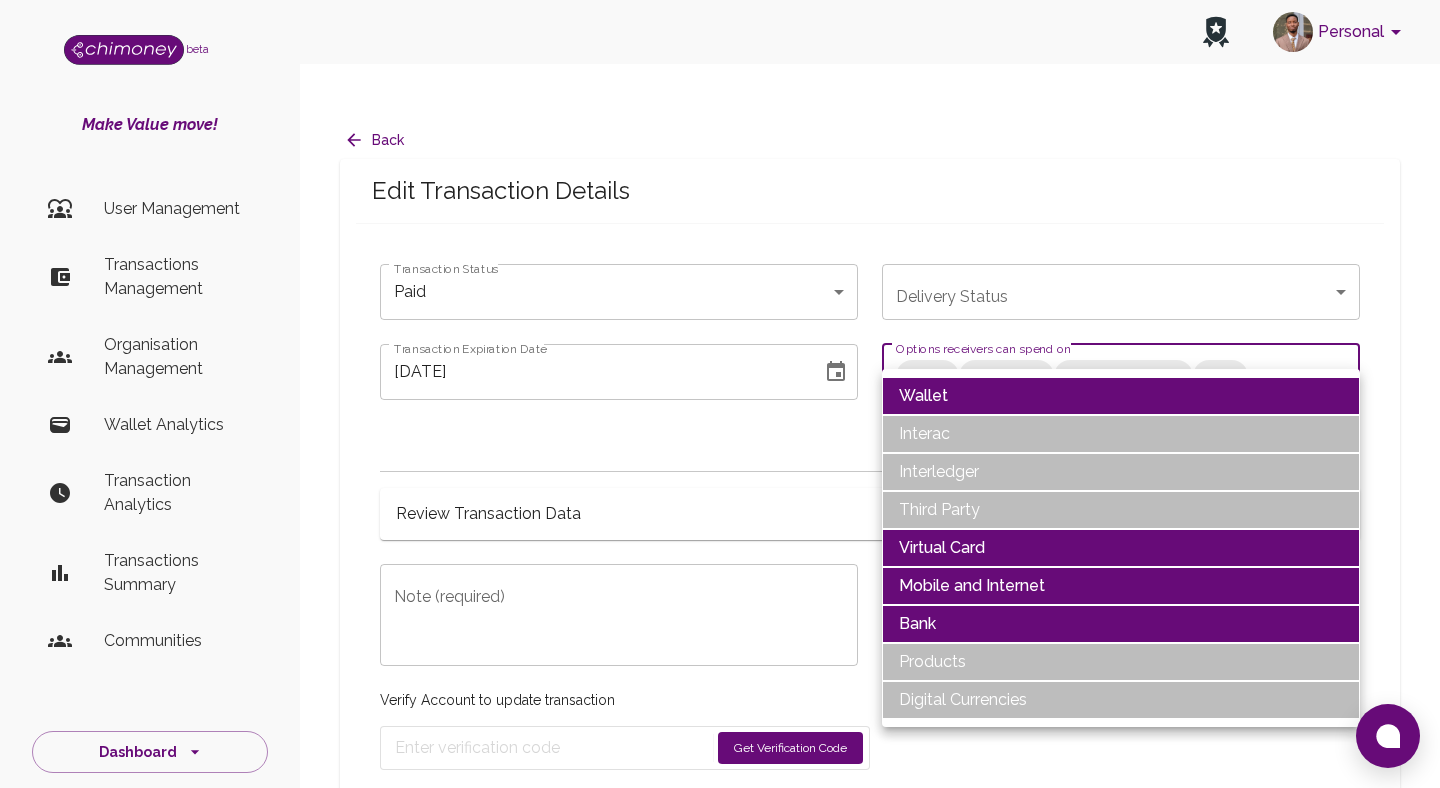 click on "Wallet" at bounding box center (1121, 396) 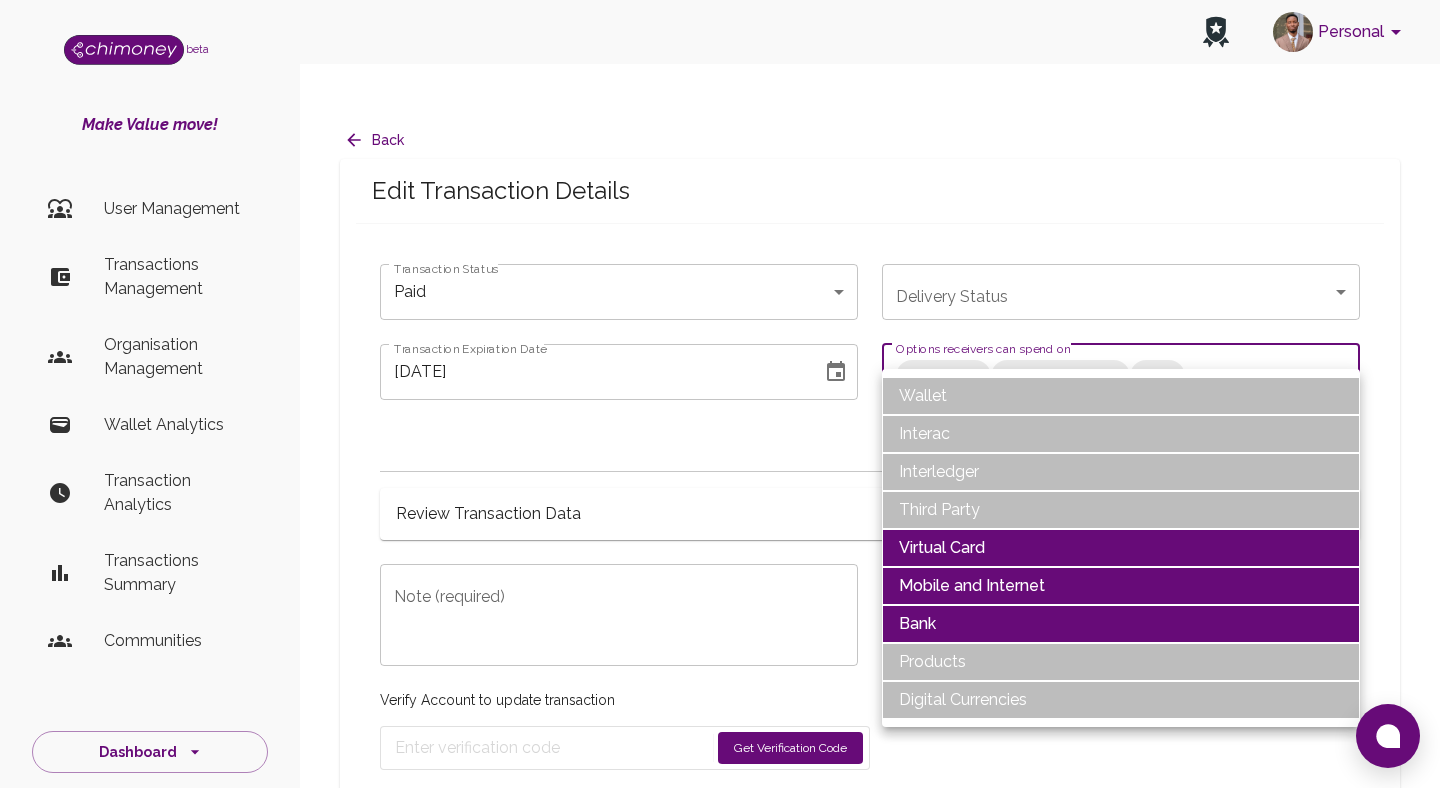click on "Mobile and Internet" at bounding box center [1121, 586] 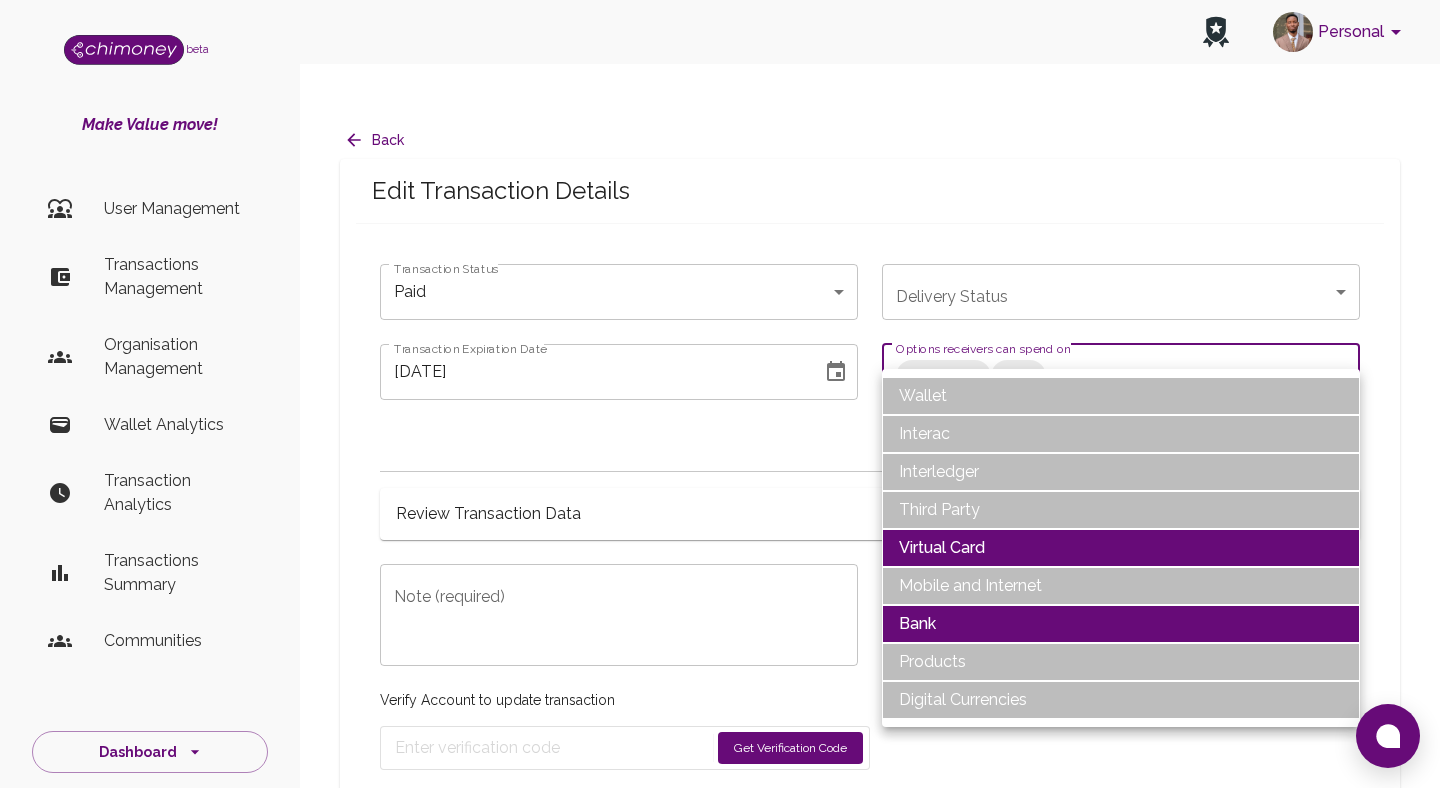 click on "Virtual Card" at bounding box center [1121, 548] 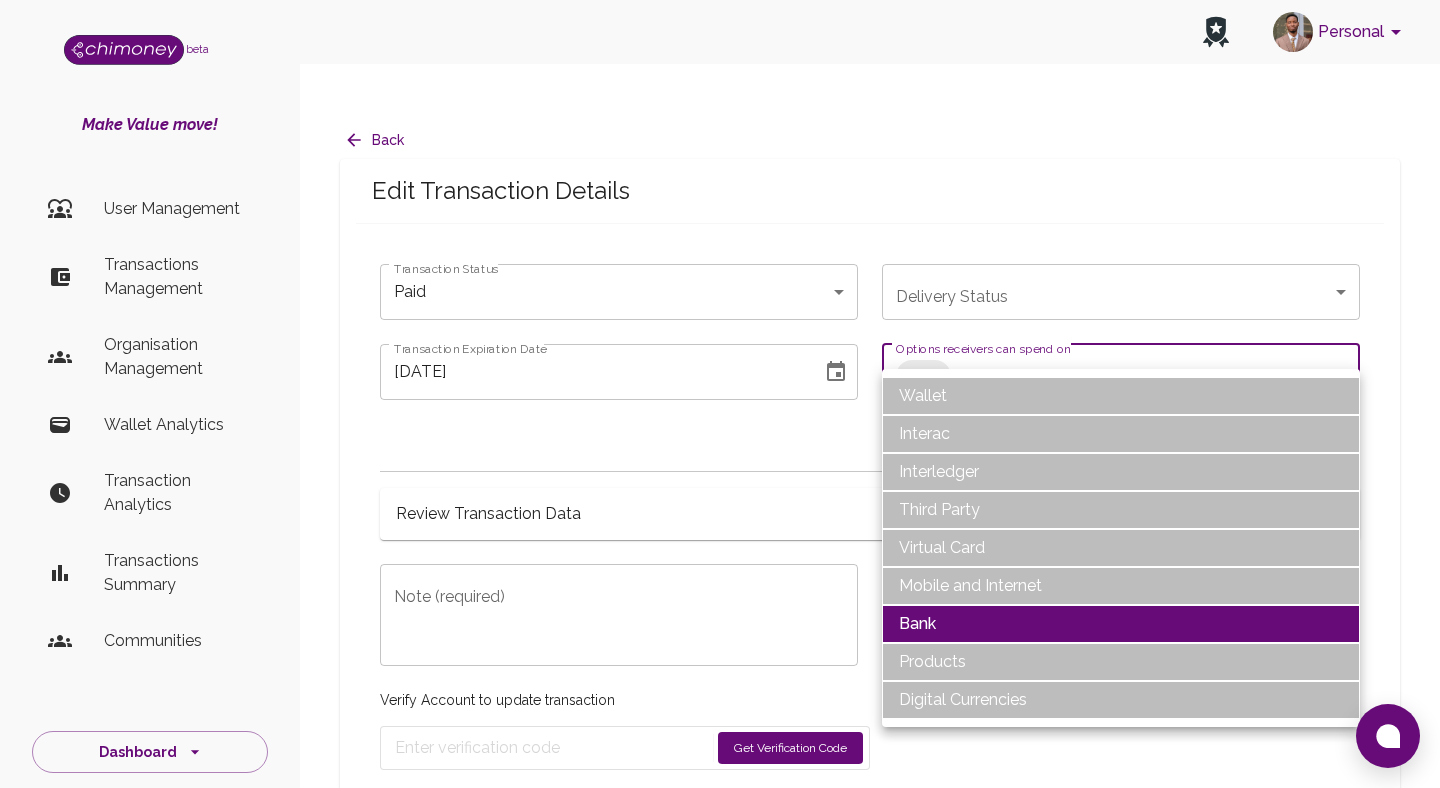 click at bounding box center (720, 394) 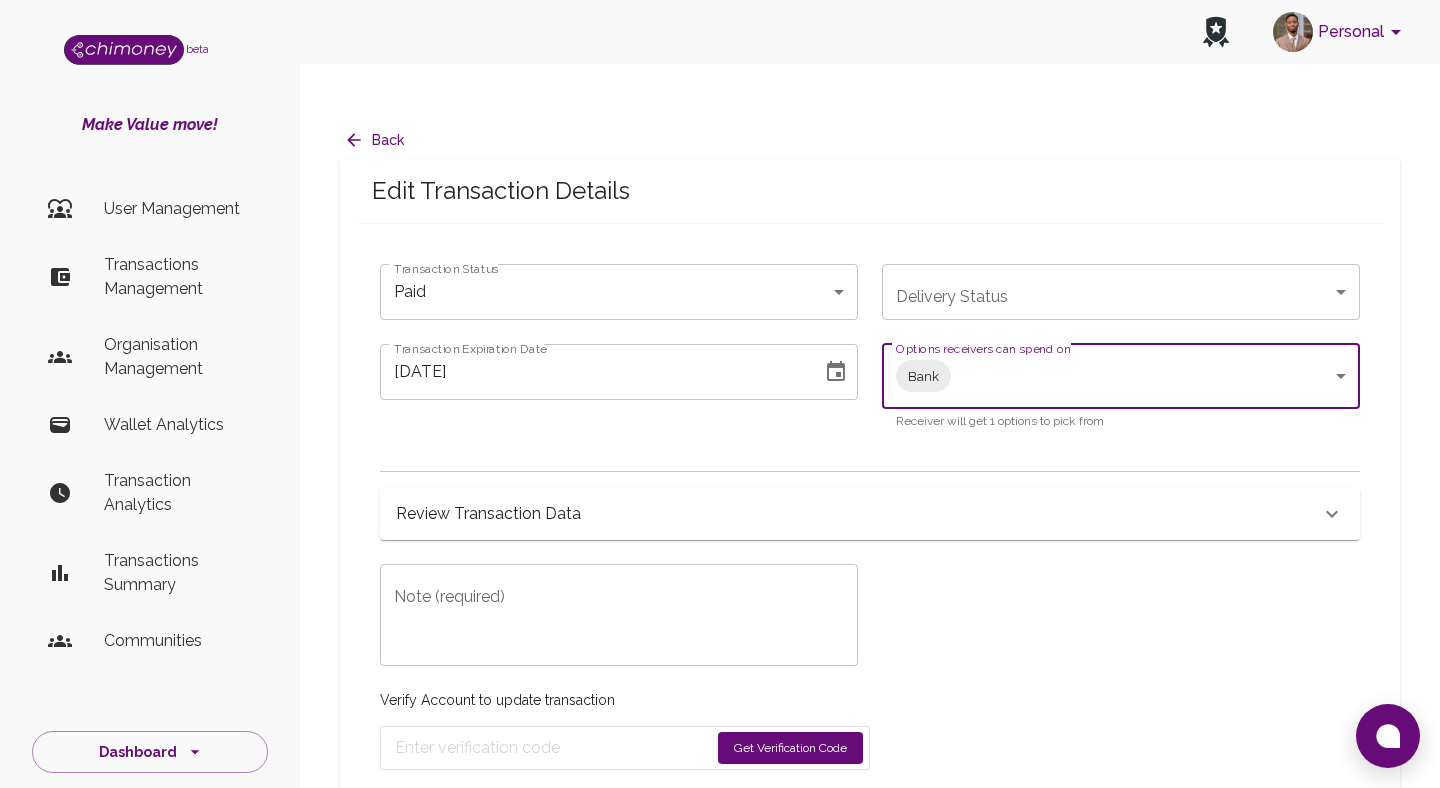 click at bounding box center [836, 372] 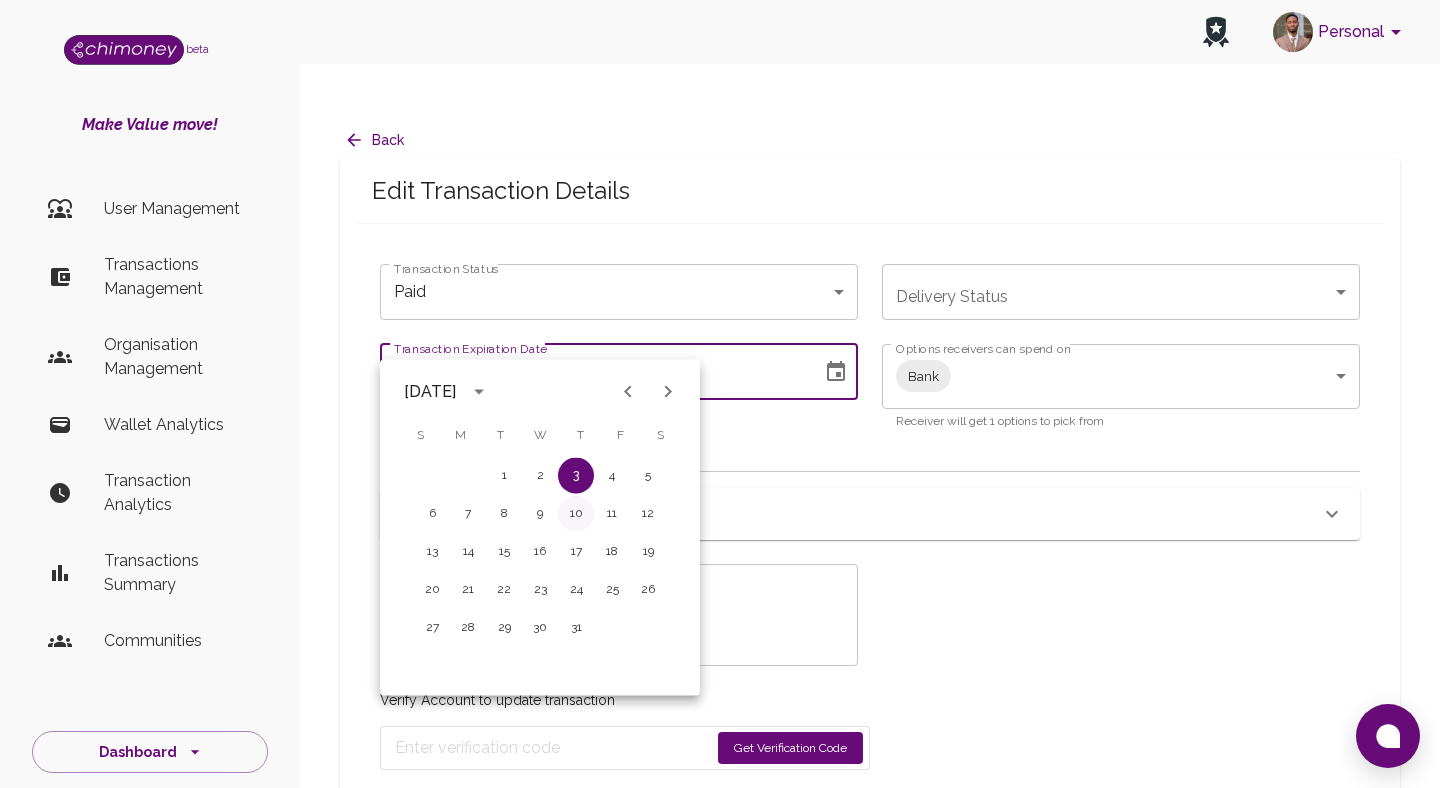 click on "10" at bounding box center (576, 514) 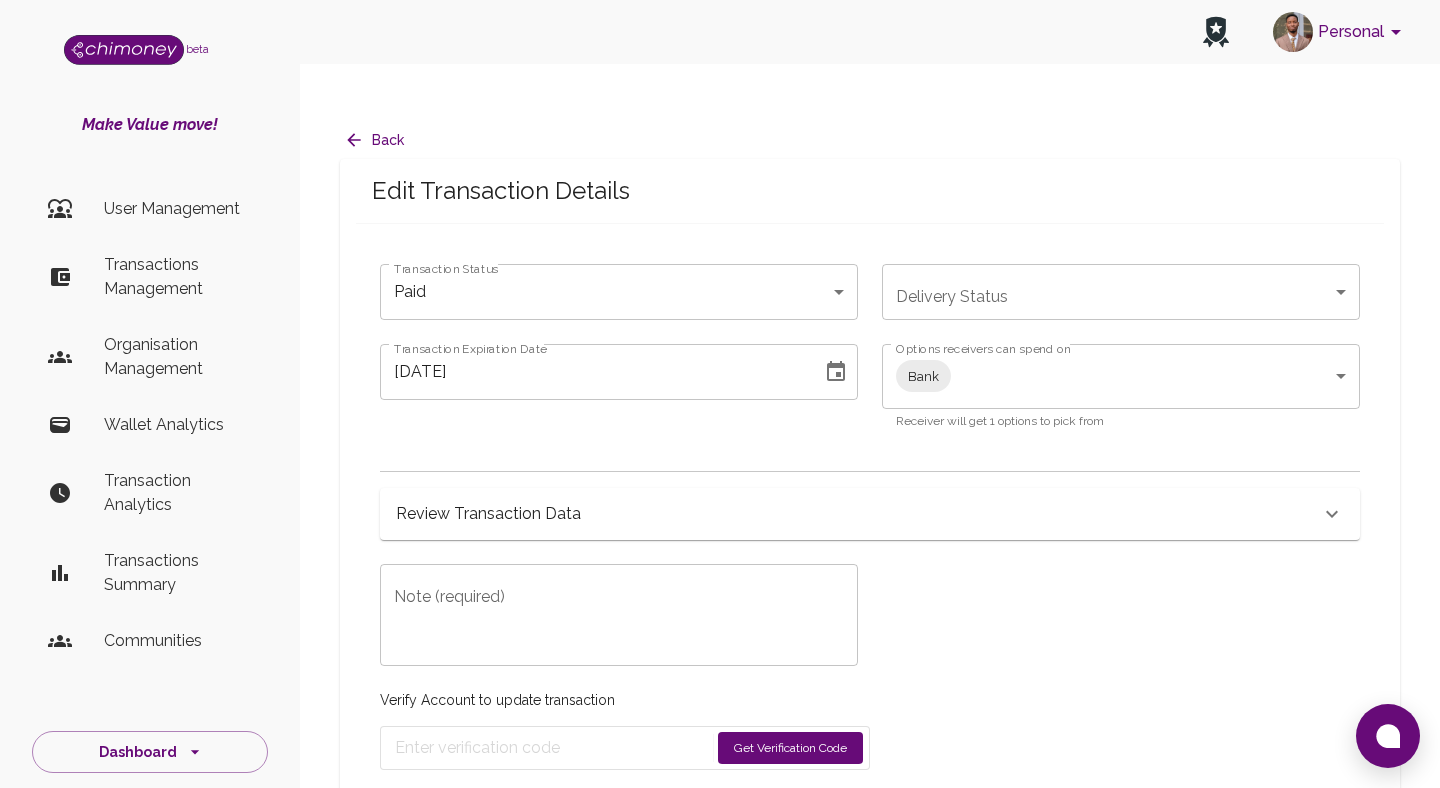 click on "Note (required)" at bounding box center (619, 615) 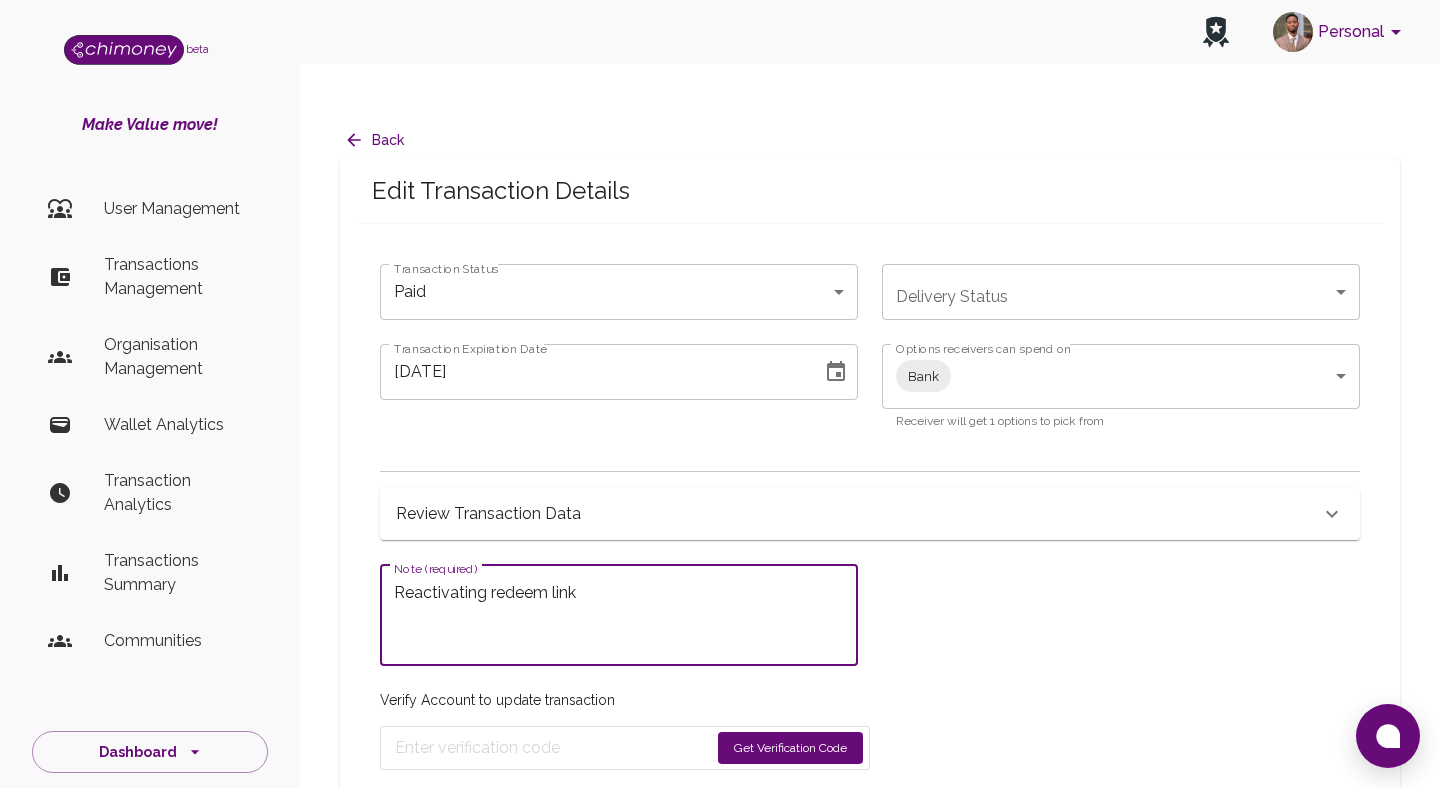 type on "Reactivating redeem link" 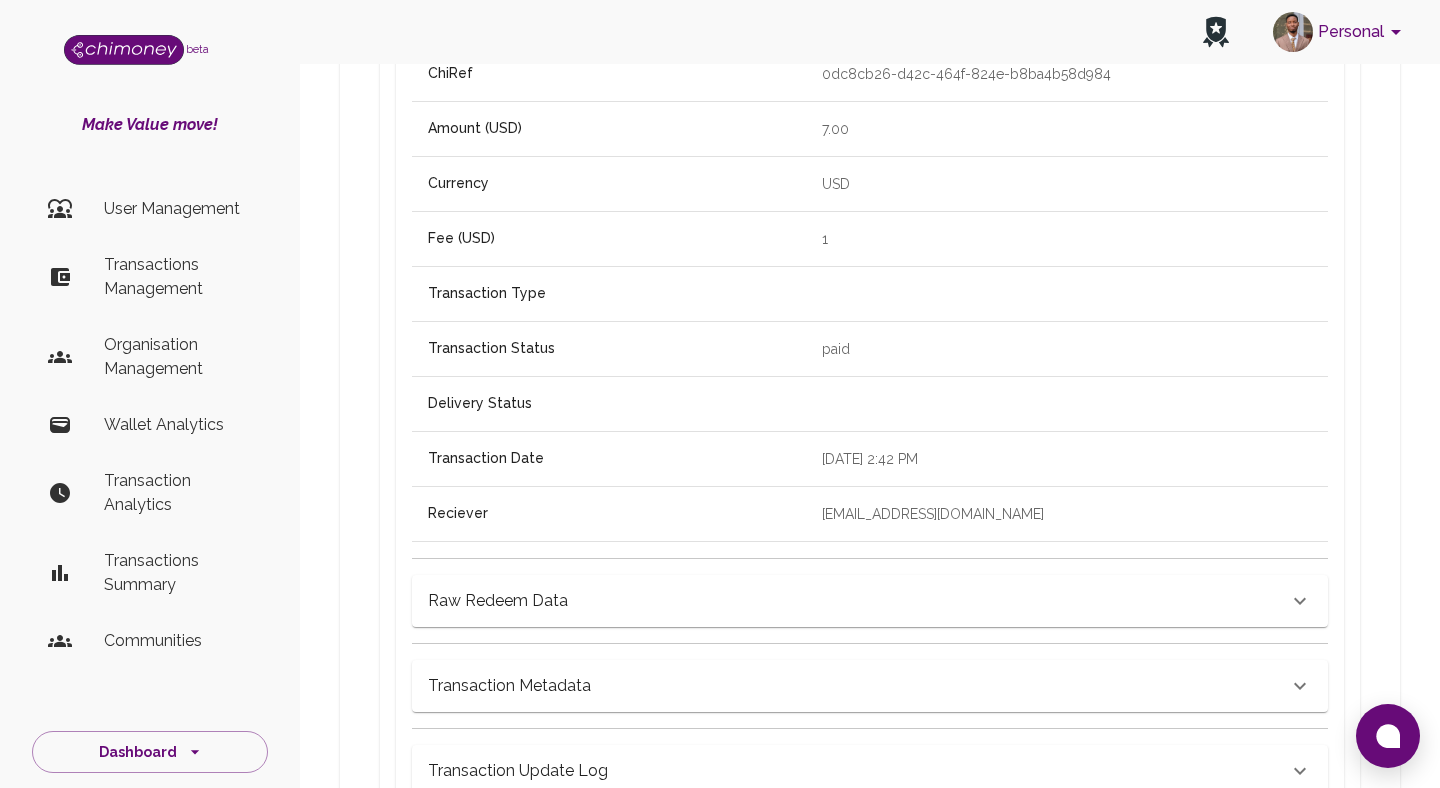scroll, scrollTop: 670, scrollLeft: 0, axis: vertical 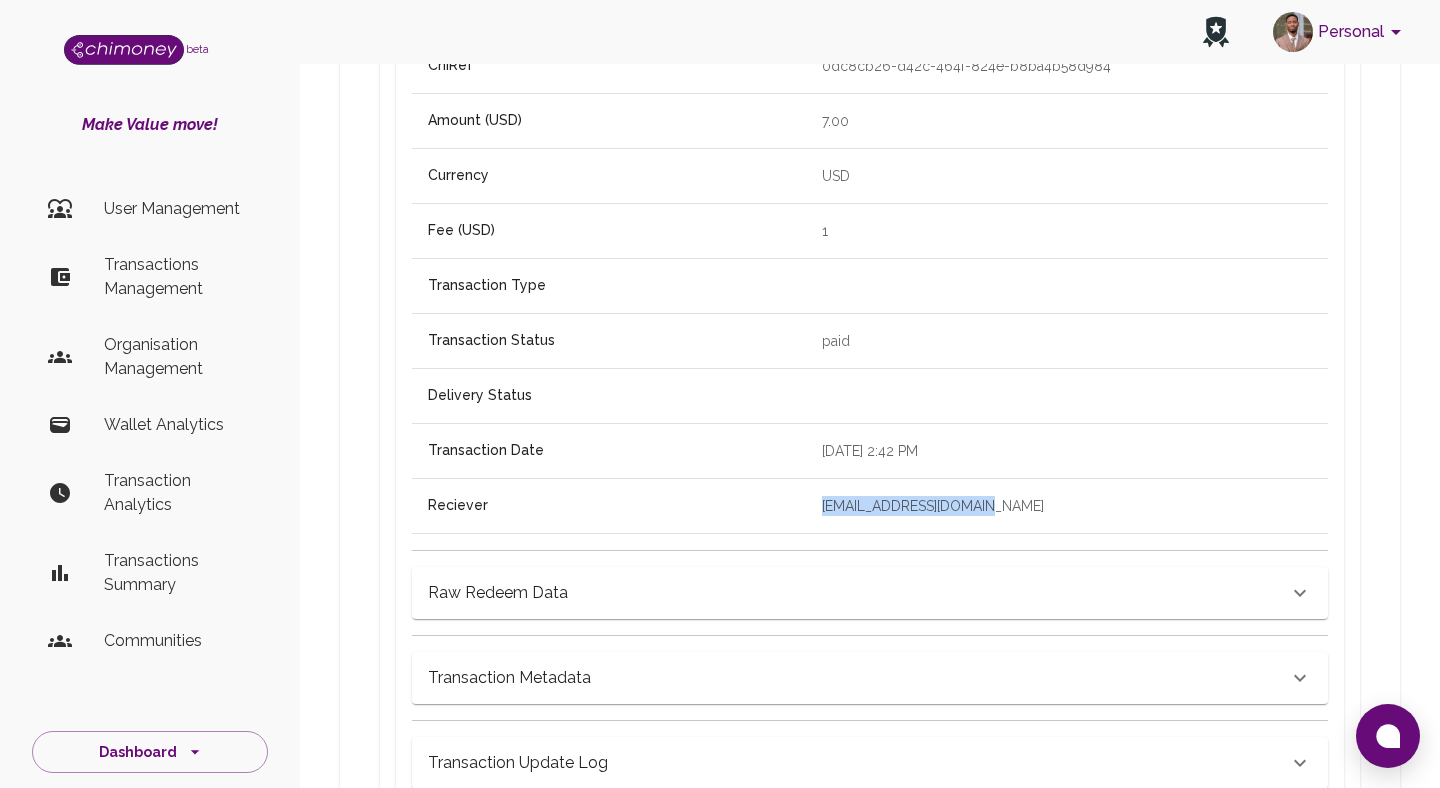 drag, startPoint x: 943, startPoint y: 482, endPoint x: 731, endPoint y: 463, distance: 212.84972 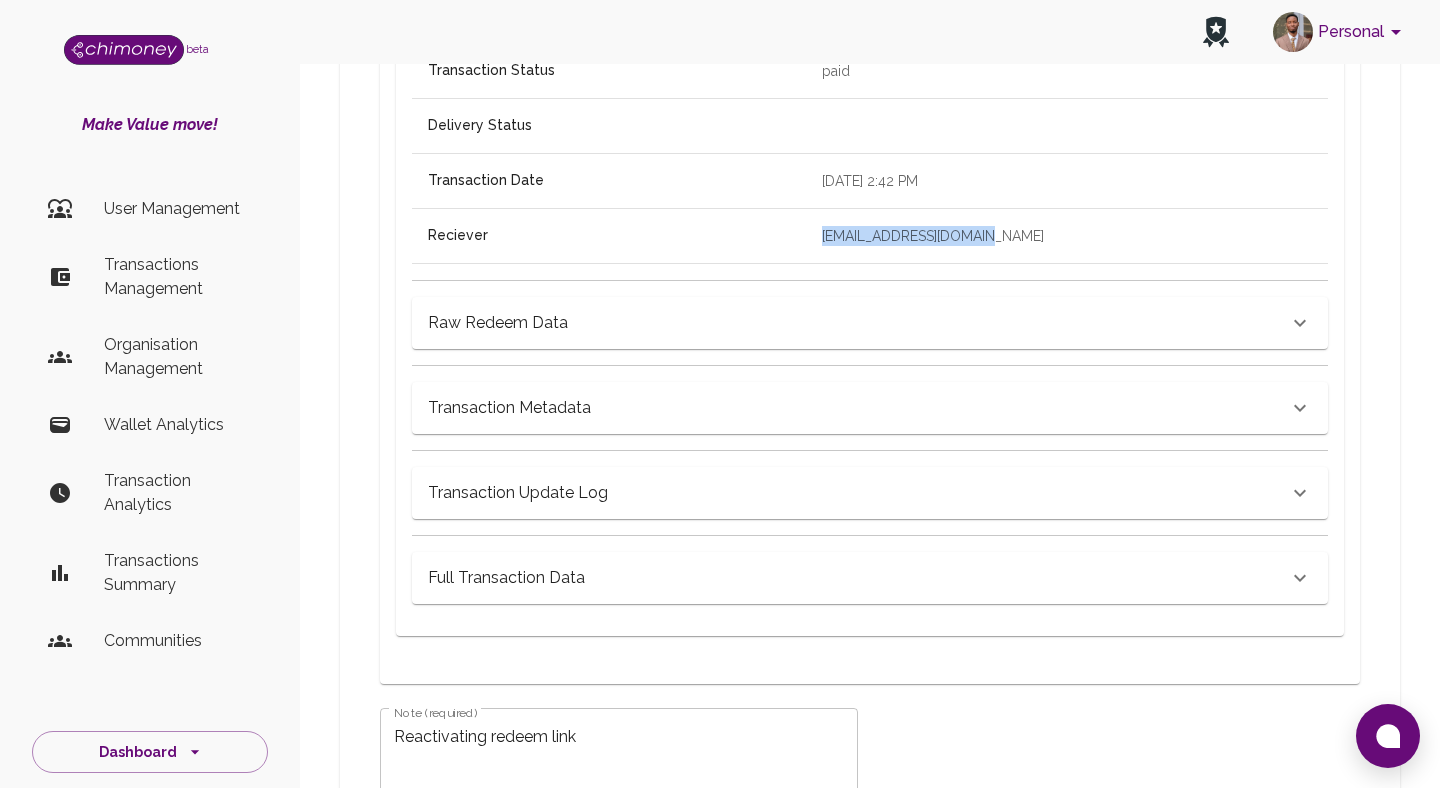 scroll, scrollTop: 1082, scrollLeft: 0, axis: vertical 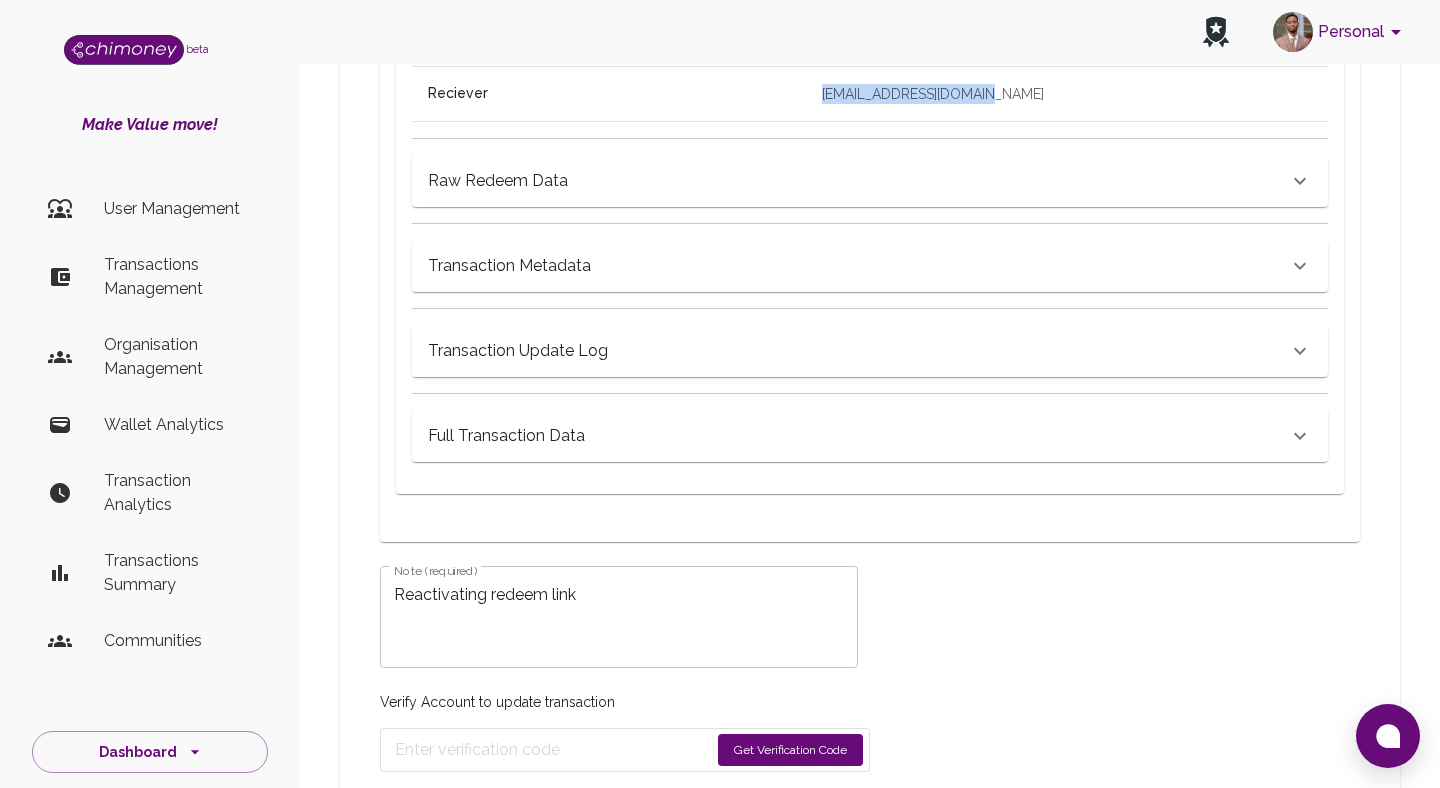 click on "Transaction Status Paid paid Transaction Status Delivery Status ​ Delivery Status Transaction Expiration Date 07/10/2025 Transaction Expiration Date Options receivers can spend on Bank Bank Options receivers can spend on Receiver will get 1 options to pick from Review Transaction Data Transaction Information ChiRef 0dc8cb26-d42c-464f-824e-b8ba4b58d984 Amount (USD) 7.00 Currency USD Fee (USD) 1 Transaction Type Transaction Status paid Delivery Status Transaction Date July 3, 2025 at 2:42 PM Reciever babrawando70@gmail.com Raw Redeem Data {}   Transaction Metadata {
"currency": "KES",
"country": "kenya",
"type": "momo",
"payer": "2c17c22f-7ed9-494f-863b-45d6e797a8fd",
"phone_number": "254743555606",
"provider": "MPS",
"outgoingPaymentID": {}
} Transaction Update Log Full Transaction Data Note (required) Reactivating redeem link x Note (required) Verify Account to update transaction Get Verification Code" at bounding box center [870, -15] 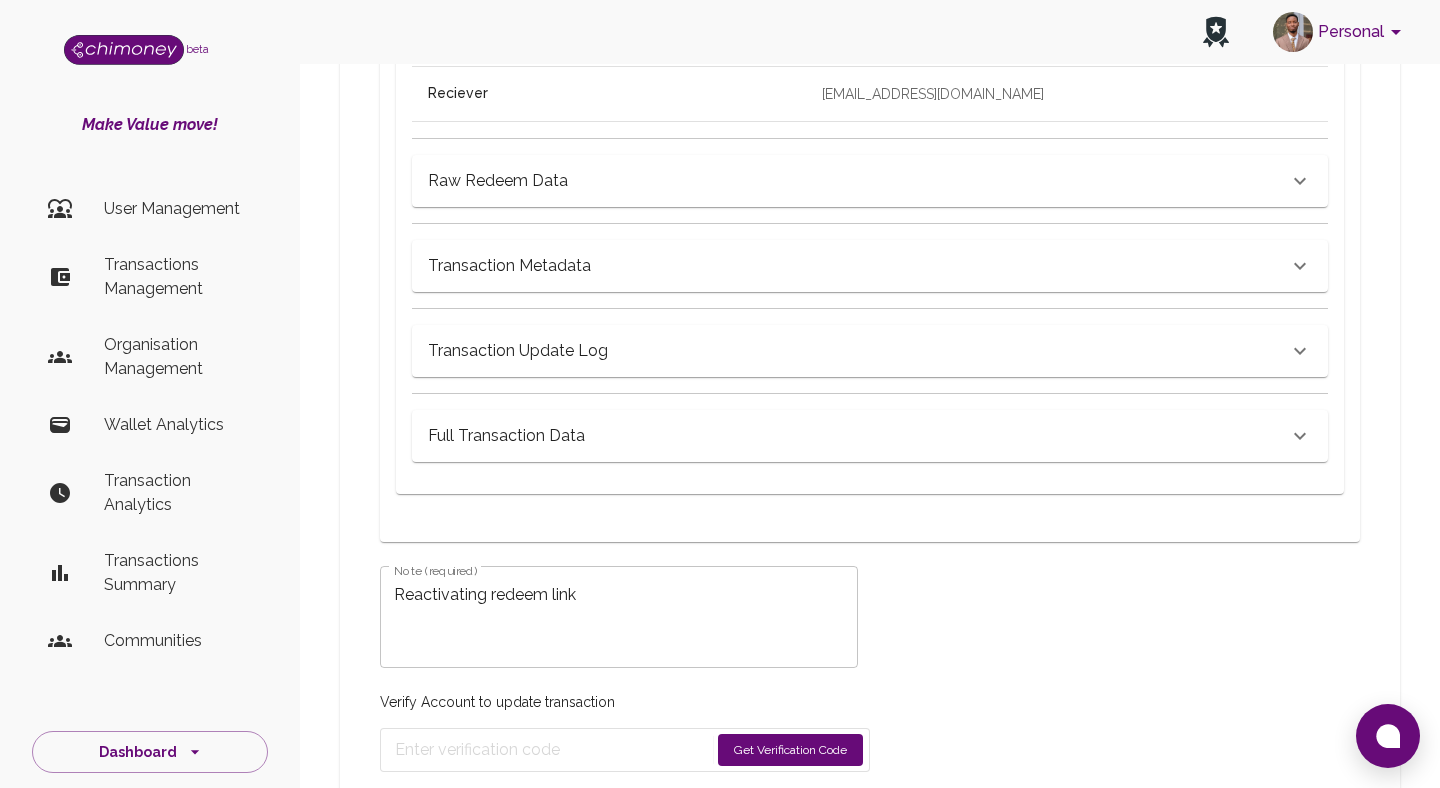 click on "Get Verification Code" at bounding box center [790, 750] 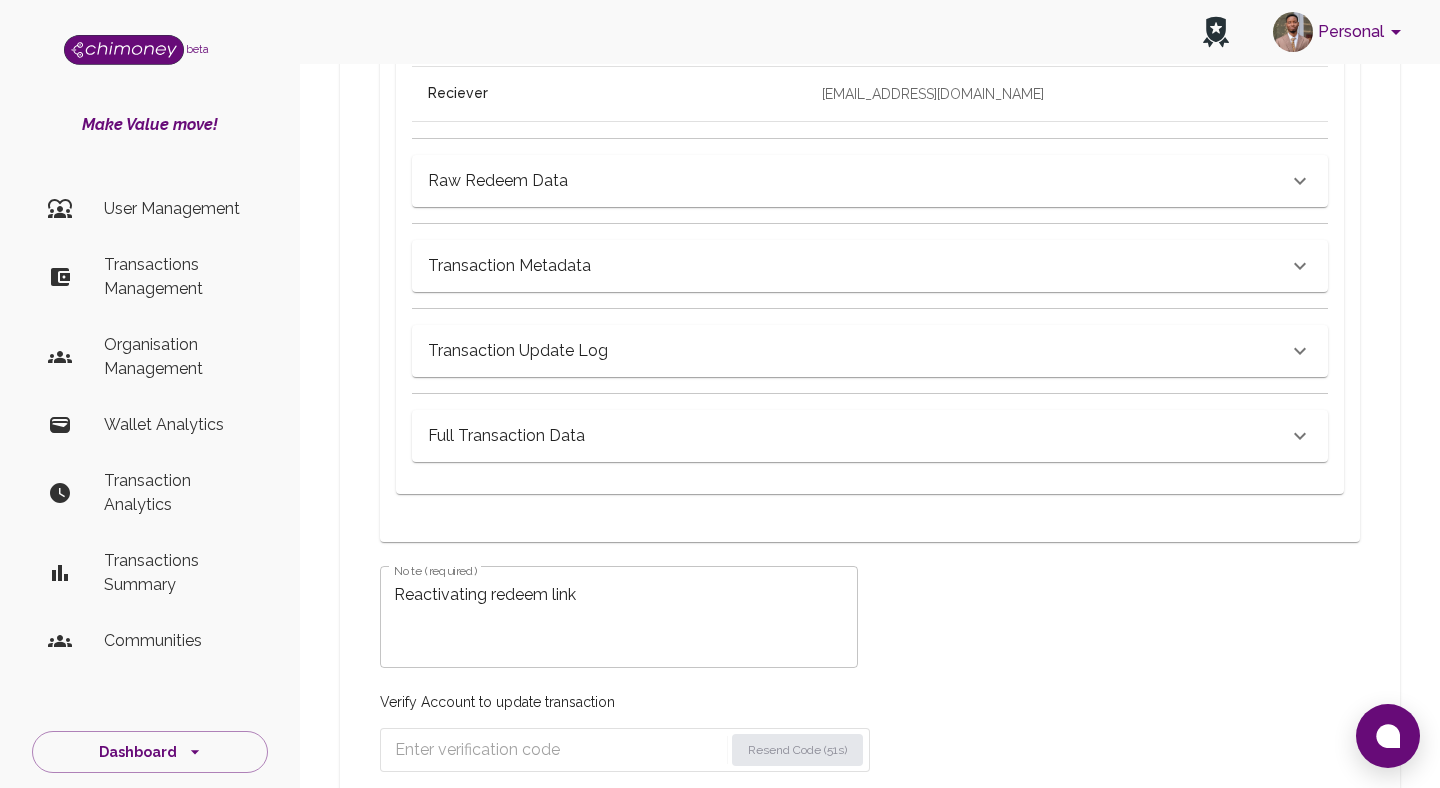 click at bounding box center [559, 750] 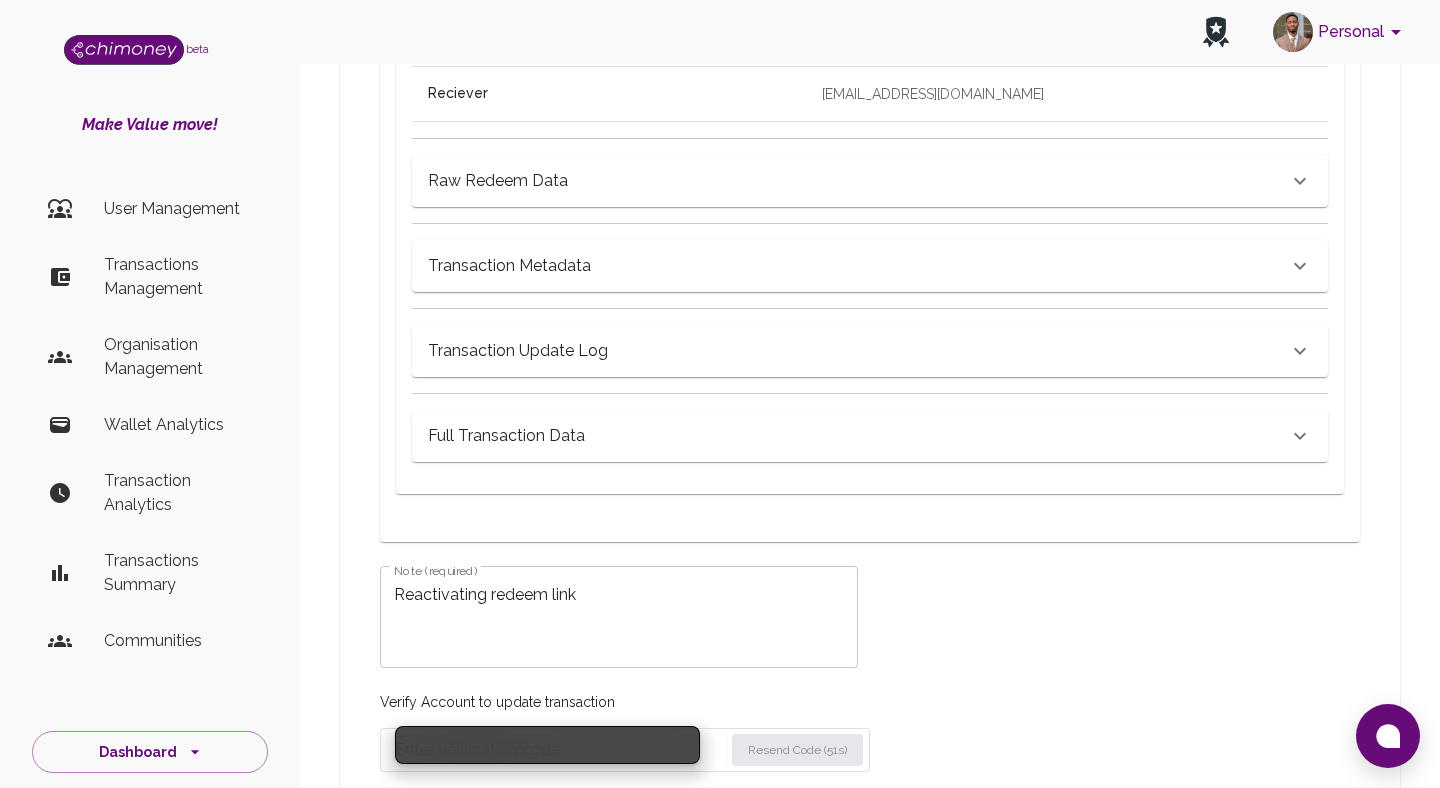 paste on "0352" 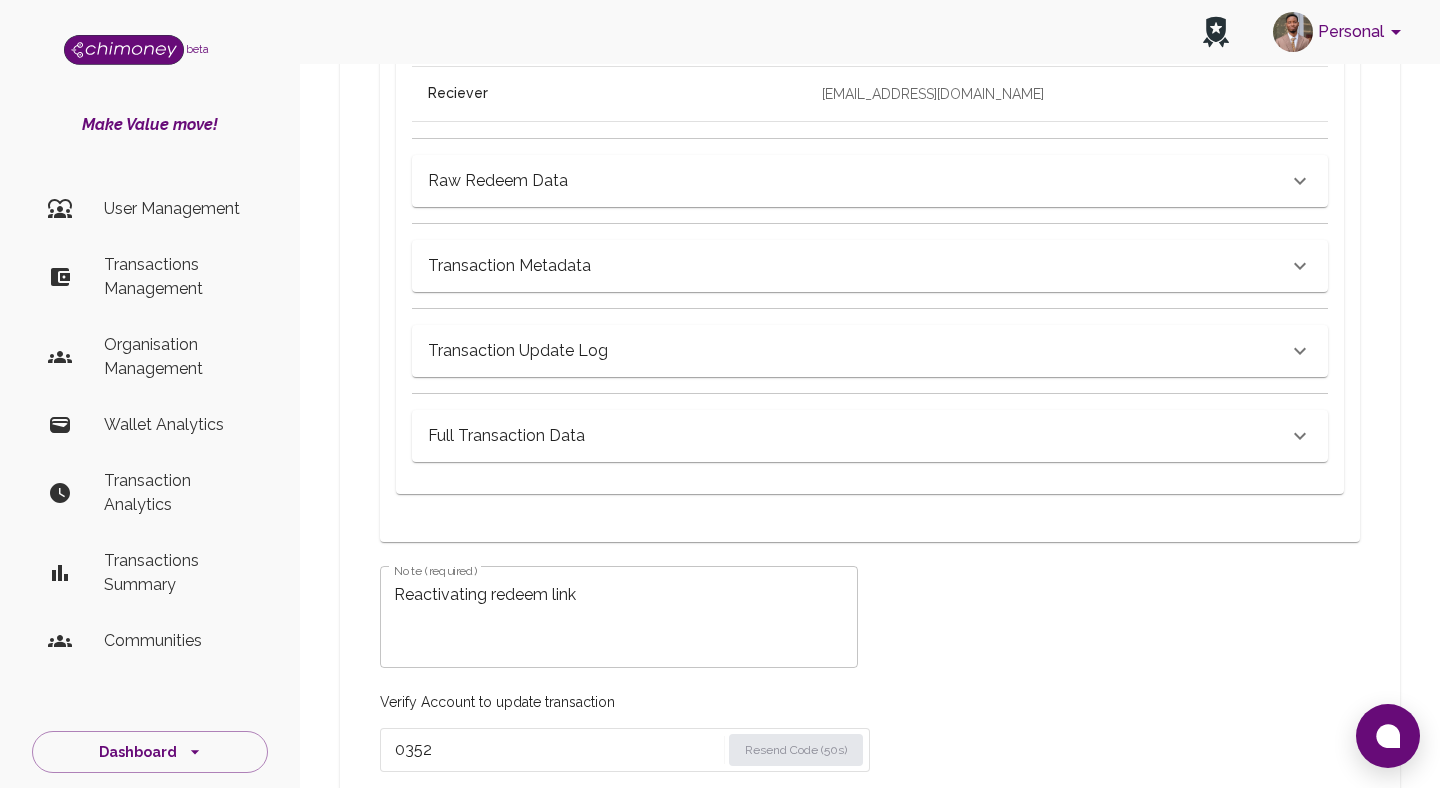 type on "0352" 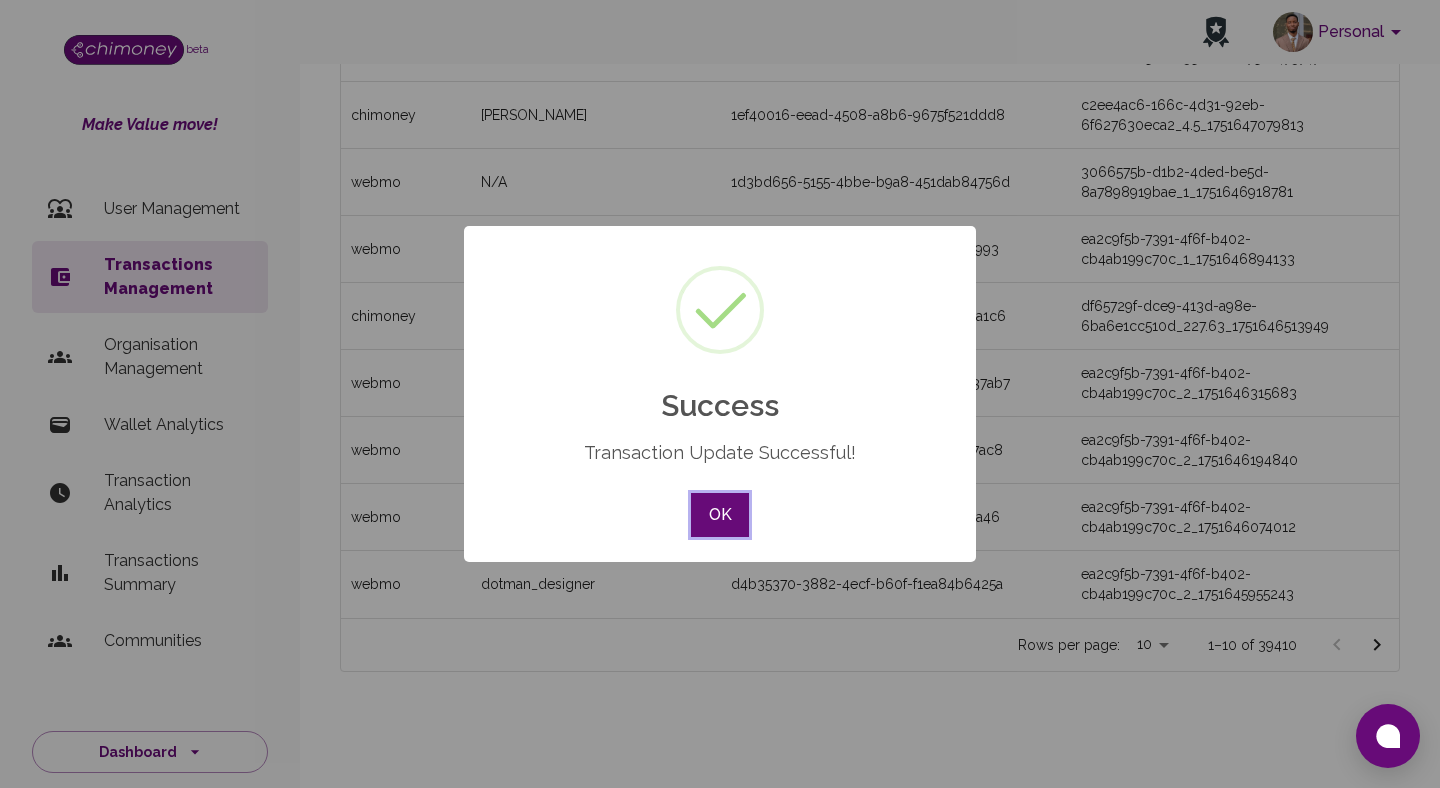 scroll, scrollTop: 0, scrollLeft: 0, axis: both 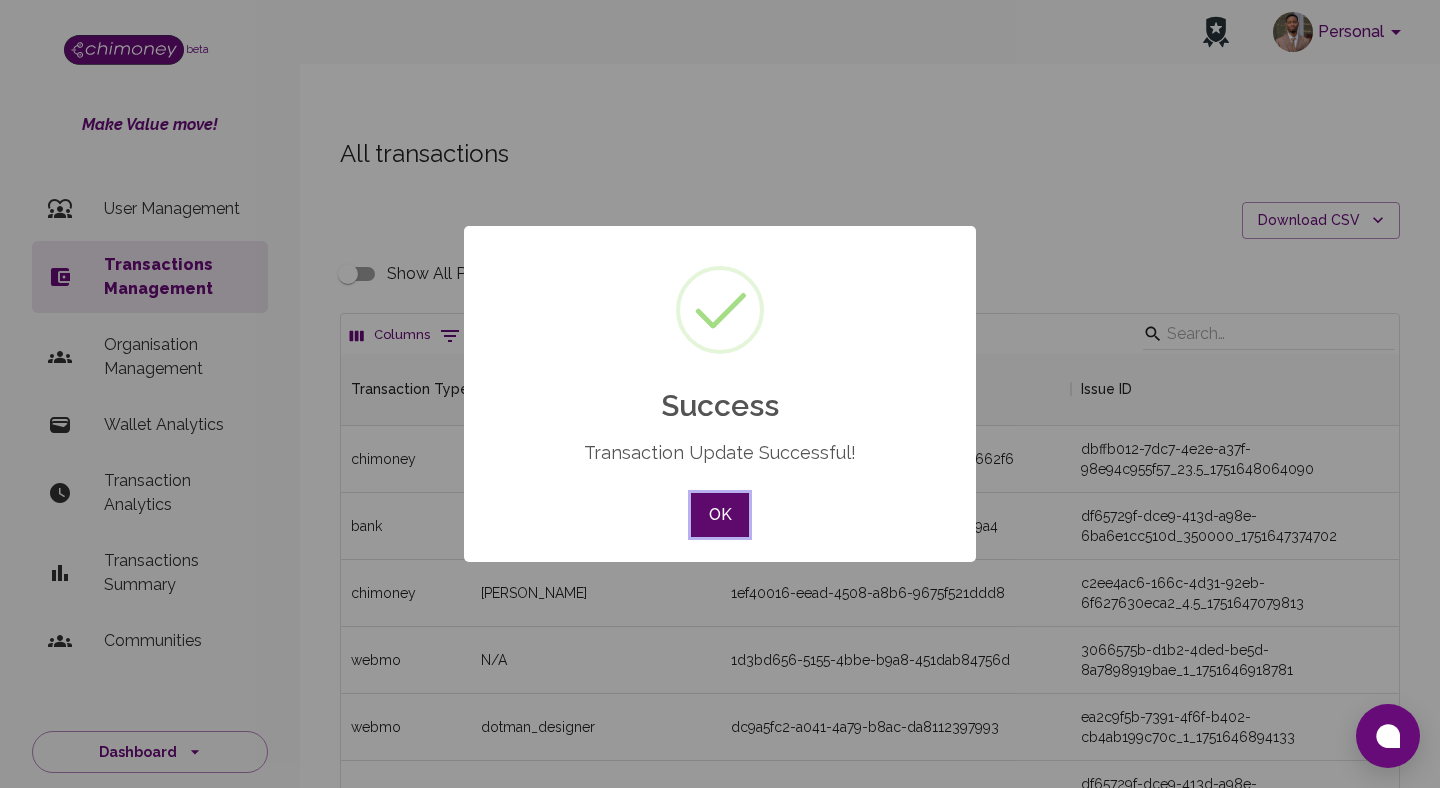 click on "OK" at bounding box center [720, 515] 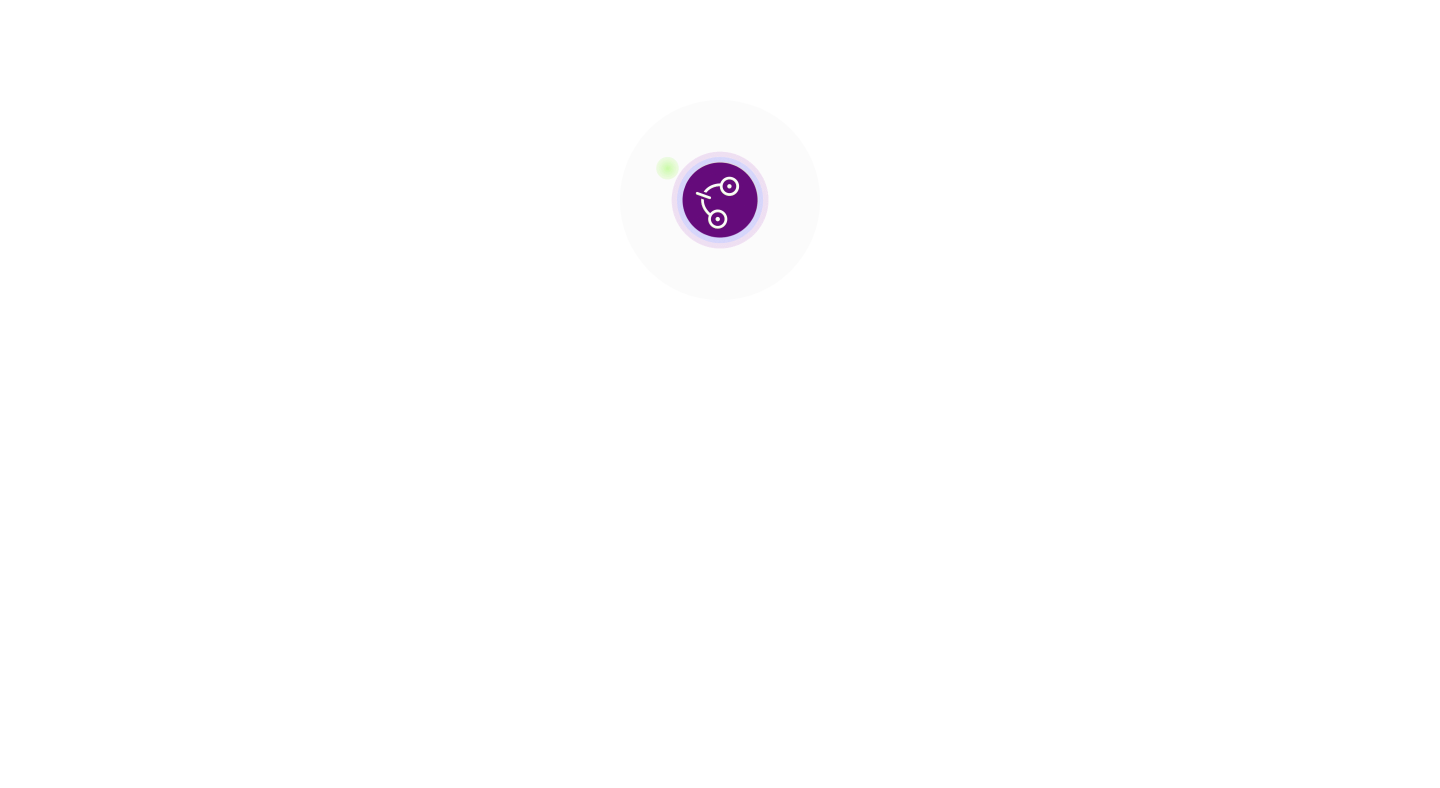 scroll, scrollTop: 0, scrollLeft: 0, axis: both 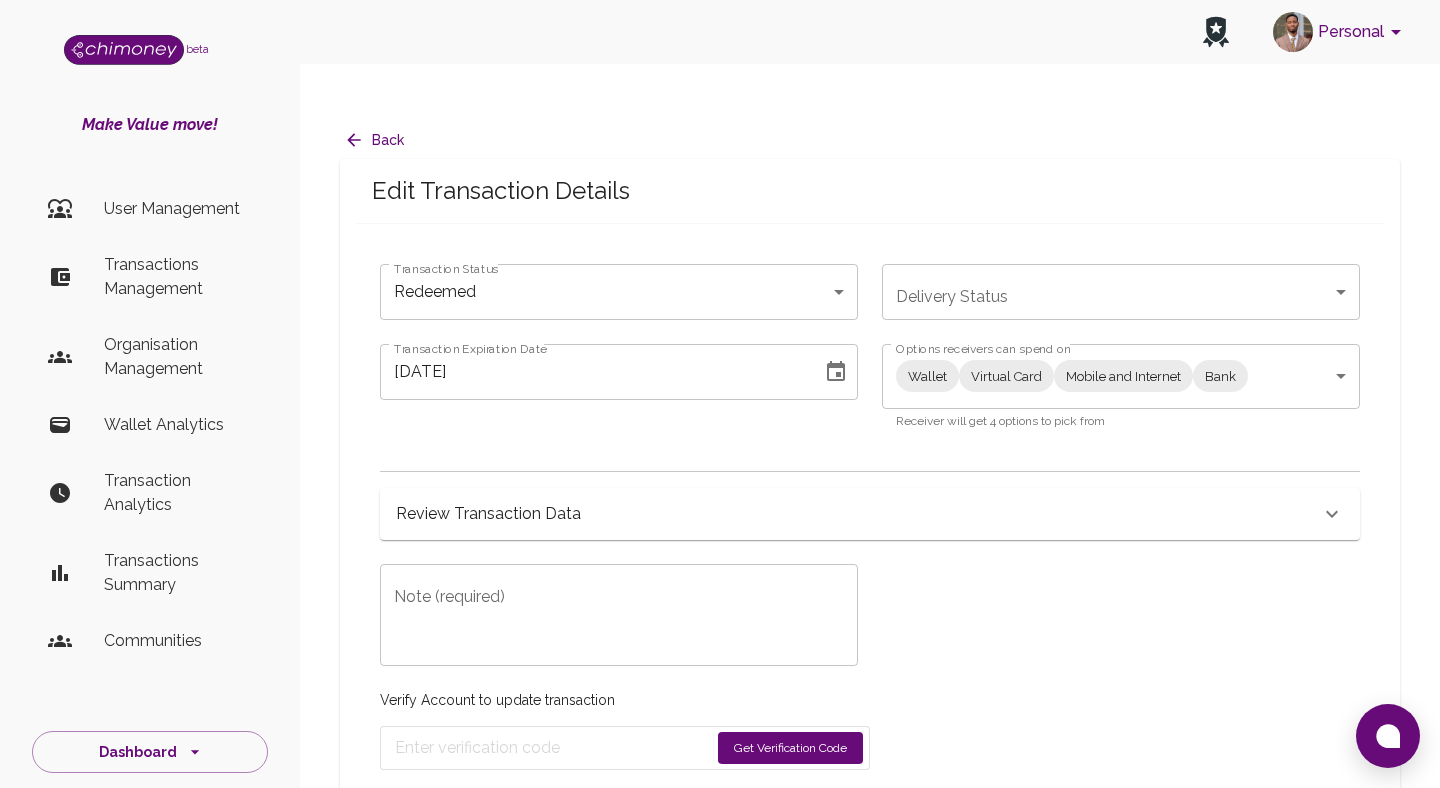 click on "Personal   beta Make Value move! User Management Transactions Management Organisation Management Wallet Analytics Transaction Analytics Transactions Summary Communities Dashboard ©  2025  Chi Technologies Inc. Back Edit Transaction Details Transaction Status Redeemed redeemed Transaction Status Delivery Status ​ Delivery Status Transaction Expiration Date 07/03/2025 Transaction Expiration Date Options receivers can spend on Wallet Virtual Card Mobile and Internet Bank Wallet,Virtual Card,Mobile and Internet,Bank Options receivers can spend on Receiver will get 4 options to pick from Review Transaction Data Transaction Information ChiRef e6f4111d-08aa-4ffe-adbc-4140a913fa8c Amount (USD) 7.00 Currency USD Fee (USD) 1 Transaction Type Transaction Status redeemed Delivery Status Transaction Date July 3, 2025 at 2:42 PM Reciever wachirarichard927@gmail.com Raw Redeem Data {}   Transaction Metadata Transaction Update Log Full Transaction Data Note (required) x Note (required) Verify Account to update transaction" at bounding box center [720, 414] 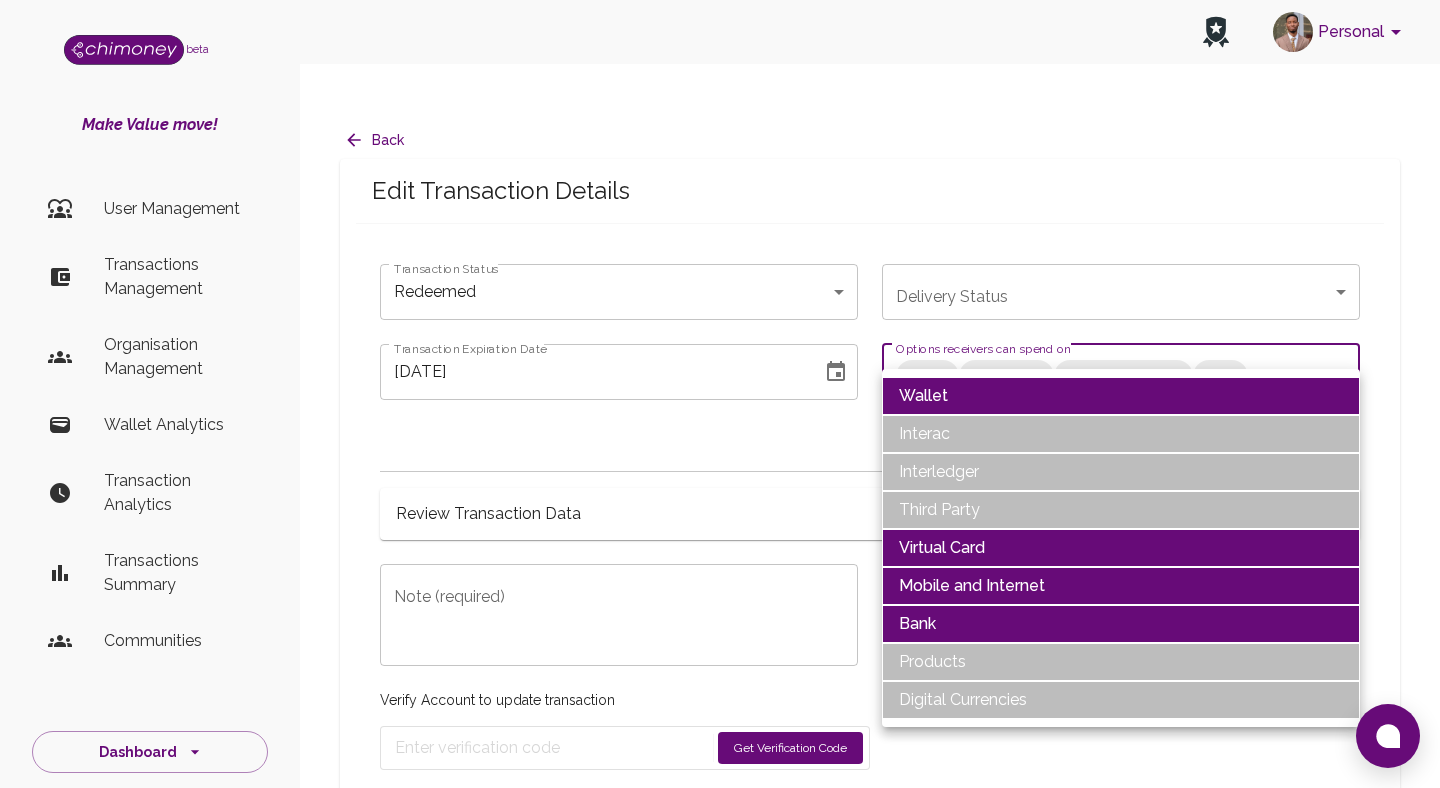 click on "Wallet" at bounding box center (1121, 396) 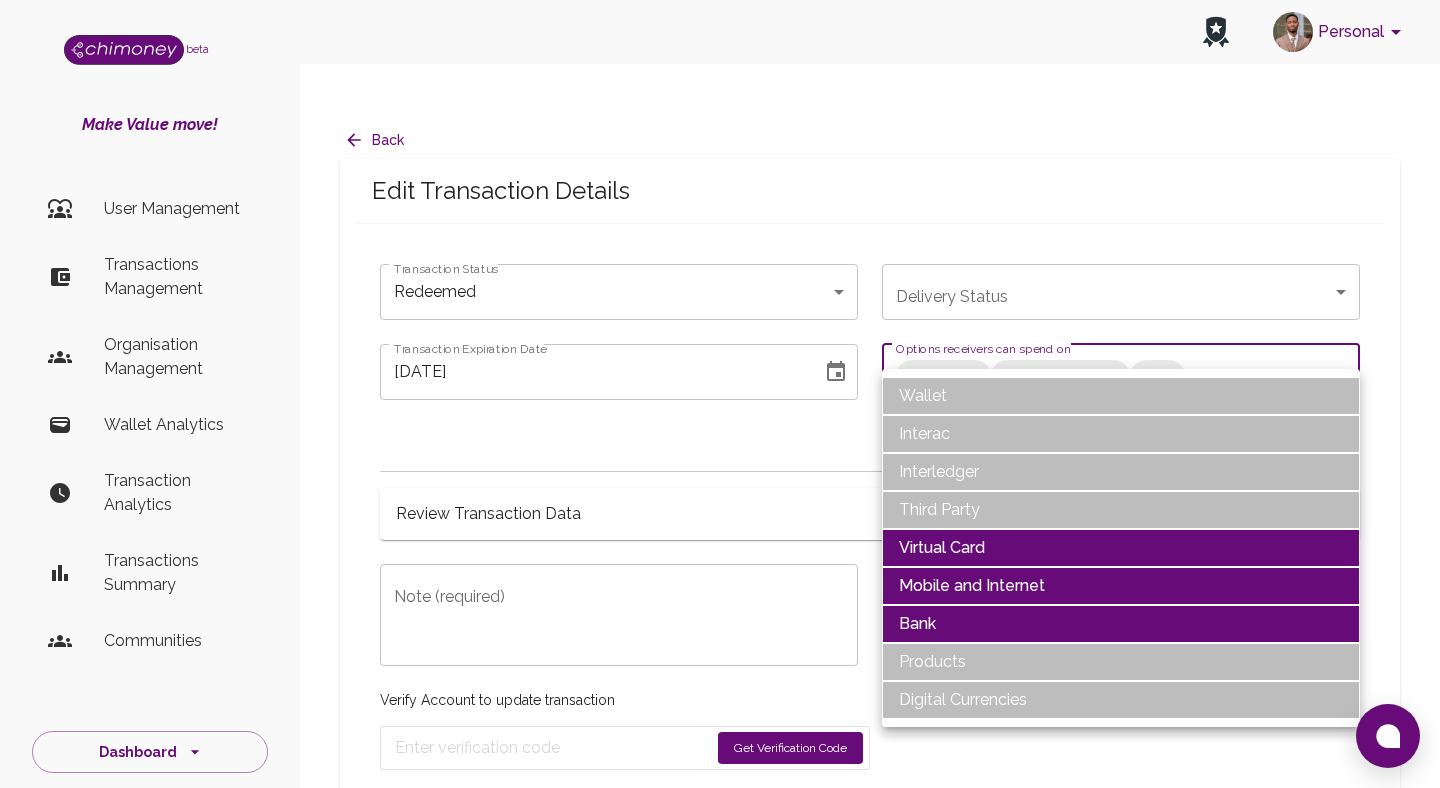 click on "Virtual Card" at bounding box center (1121, 548) 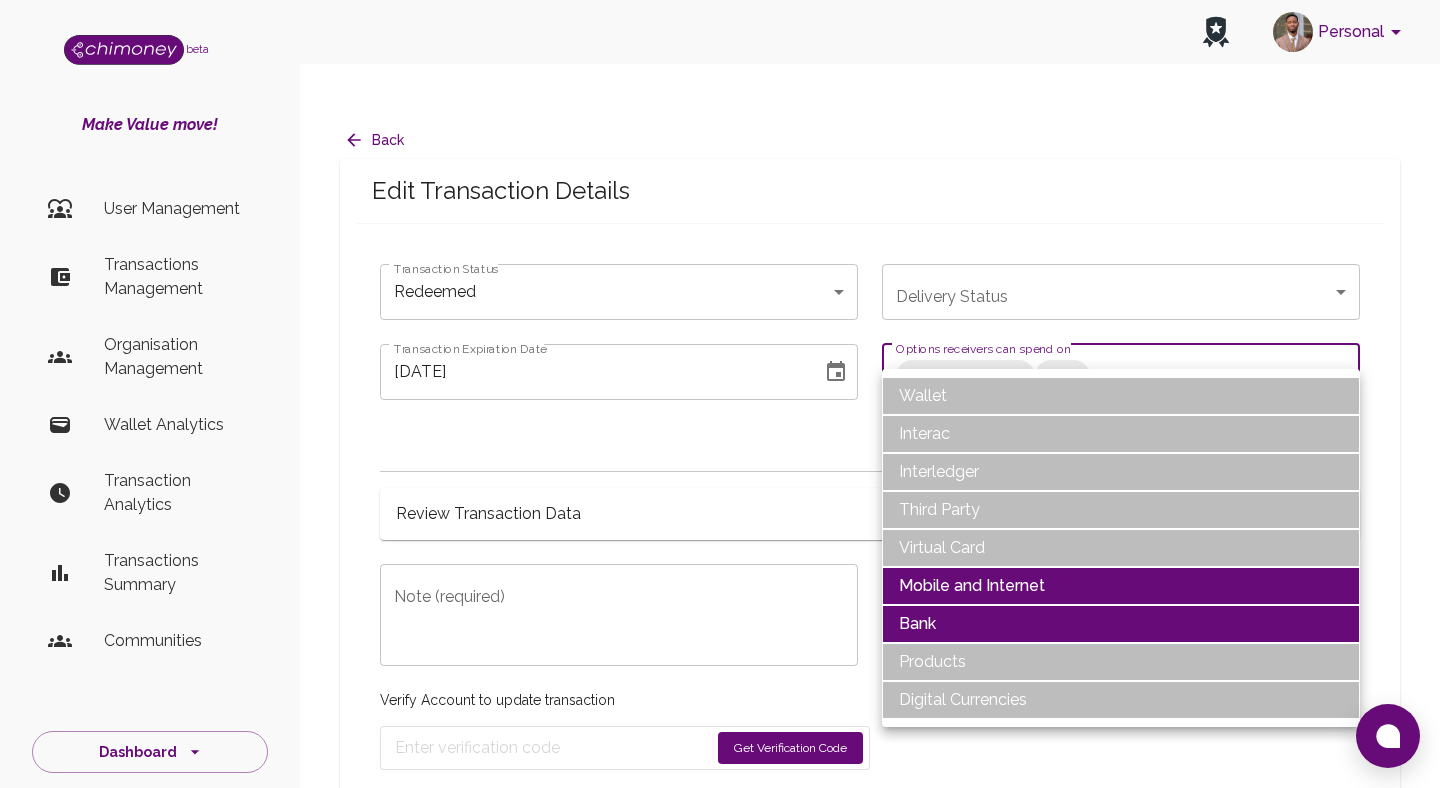 click on "Mobile and Internet" at bounding box center (1121, 586) 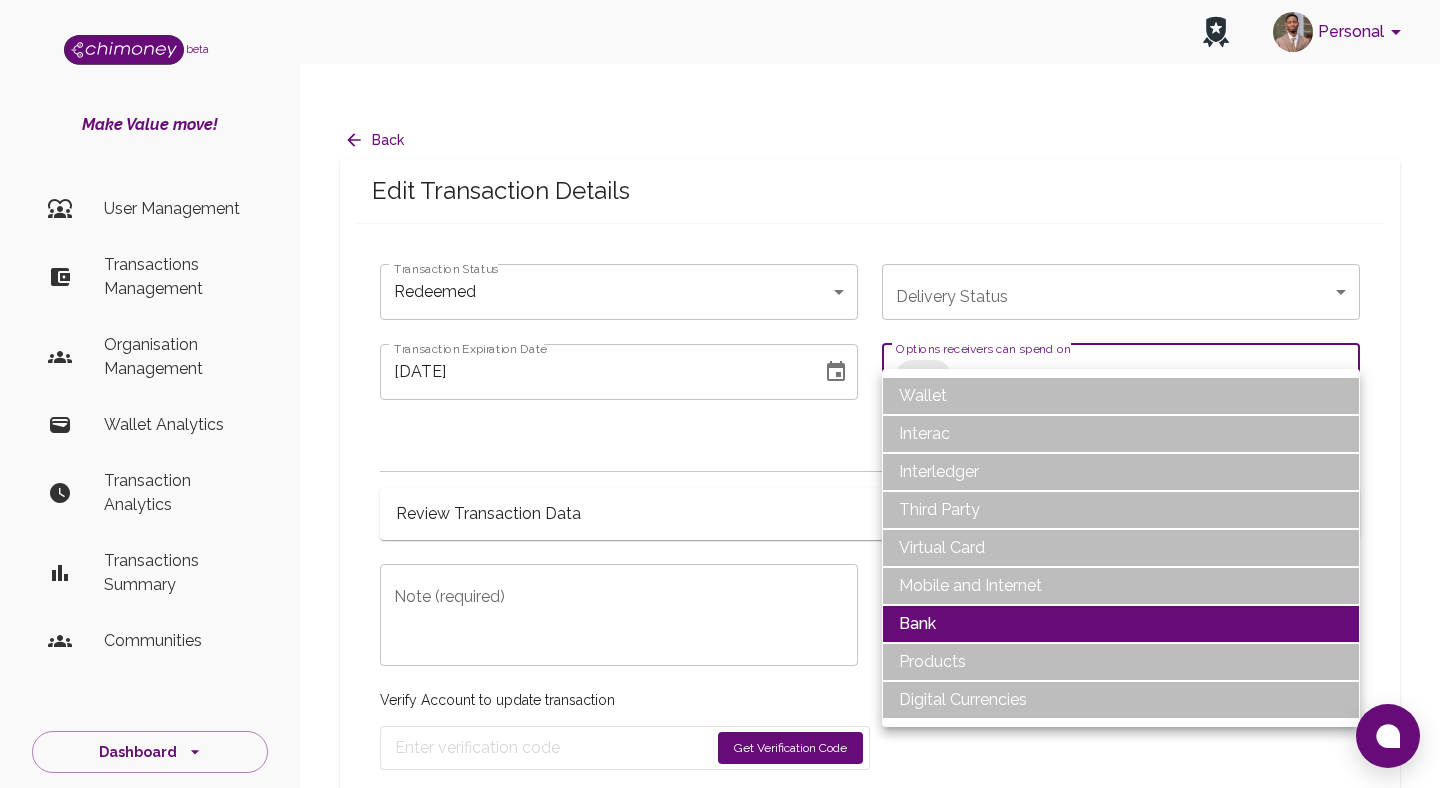click at bounding box center [720, 394] 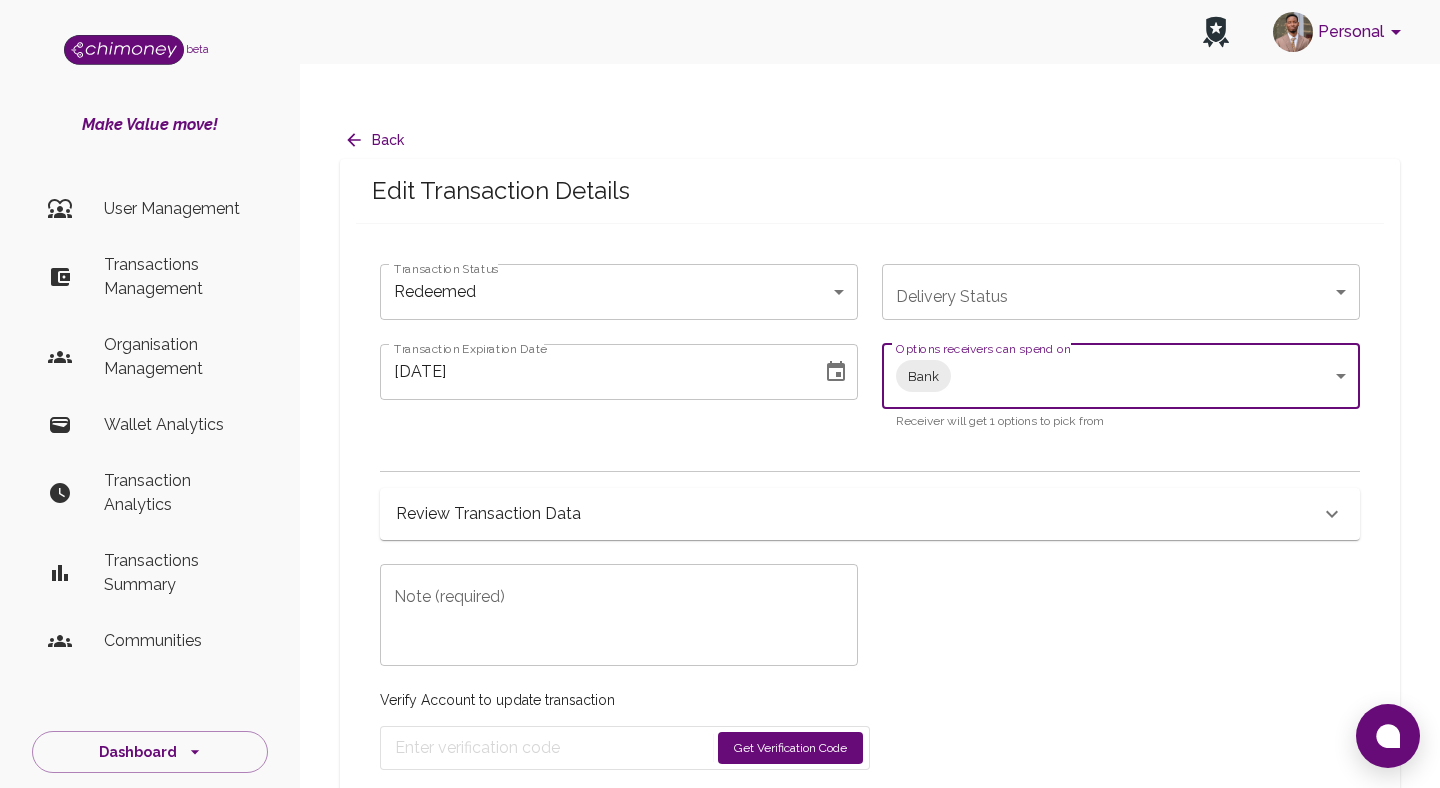 click on "Personal   beta Make Value move! User Management Transactions Management Organisation Management Wallet Analytics Transaction Analytics Transactions Summary Communities Dashboard ©  2025  Chi Technologies Inc. Back Edit Transaction Details Transaction Status Redeemed redeemed Transaction Status Delivery Status ​ Delivery Status Transaction Expiration Date 07/03/2025 Transaction Expiration Date Options receivers can spend on Bank Bank Options receivers can spend on Receiver will get 1 options to pick from Review Transaction Data Transaction Information ChiRef e6f4111d-08aa-4ffe-adbc-4140a913fa8c Amount (USD) 7.00 Currency USD Fee (USD) 1 Transaction Type Transaction Status redeemed Delivery Status Transaction Date July 3, 2025 at 2:42 PM Reciever wachirarichard927@gmail.com Raw Redeem Data {}   Transaction Metadata Transaction Update Log Full Transaction Data Note (required) x Note (required) Verify Account to update transaction Get Verification Code     Account View Profile Organisations Personal Chimoney" at bounding box center (720, 414) 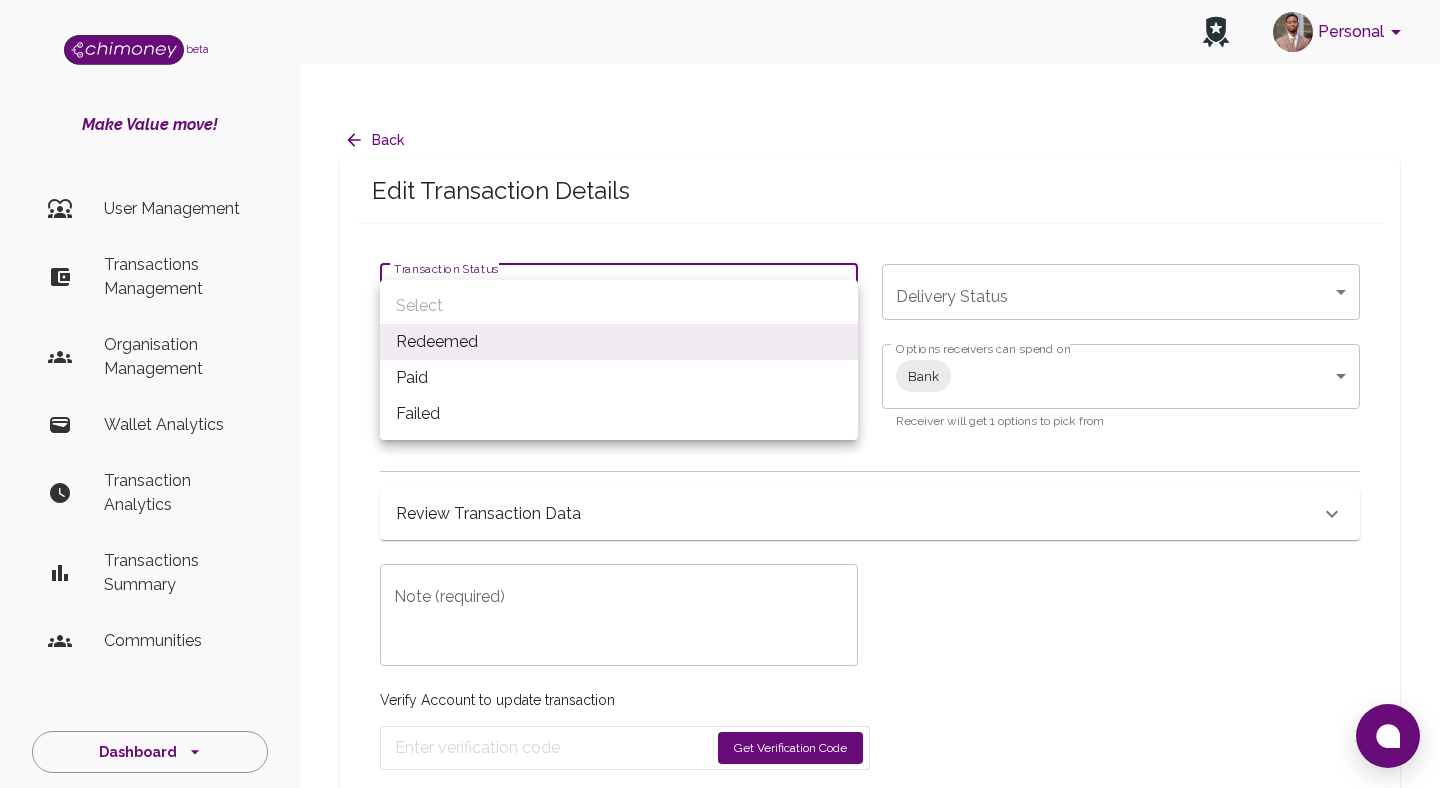 click on "Paid" at bounding box center [619, 378] 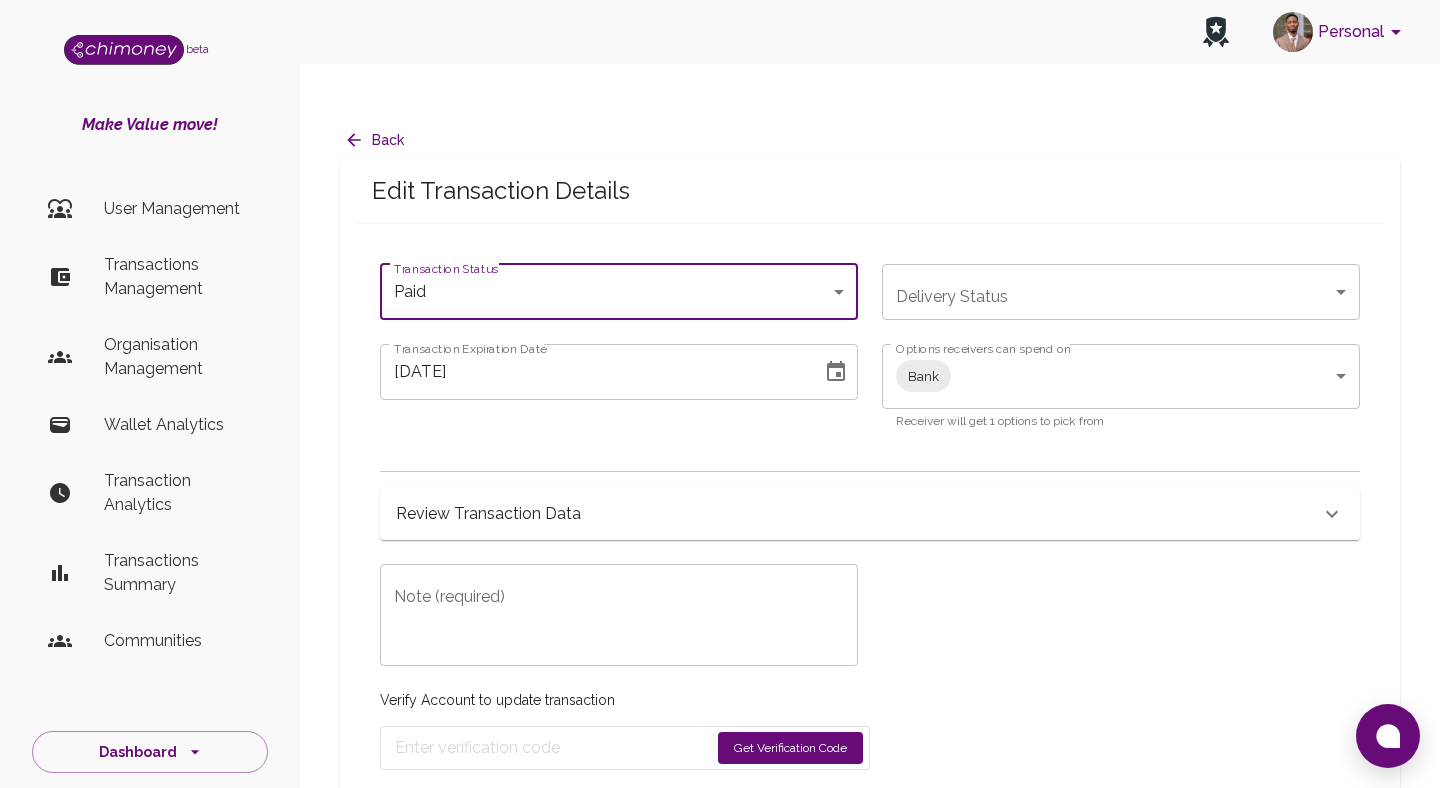 click 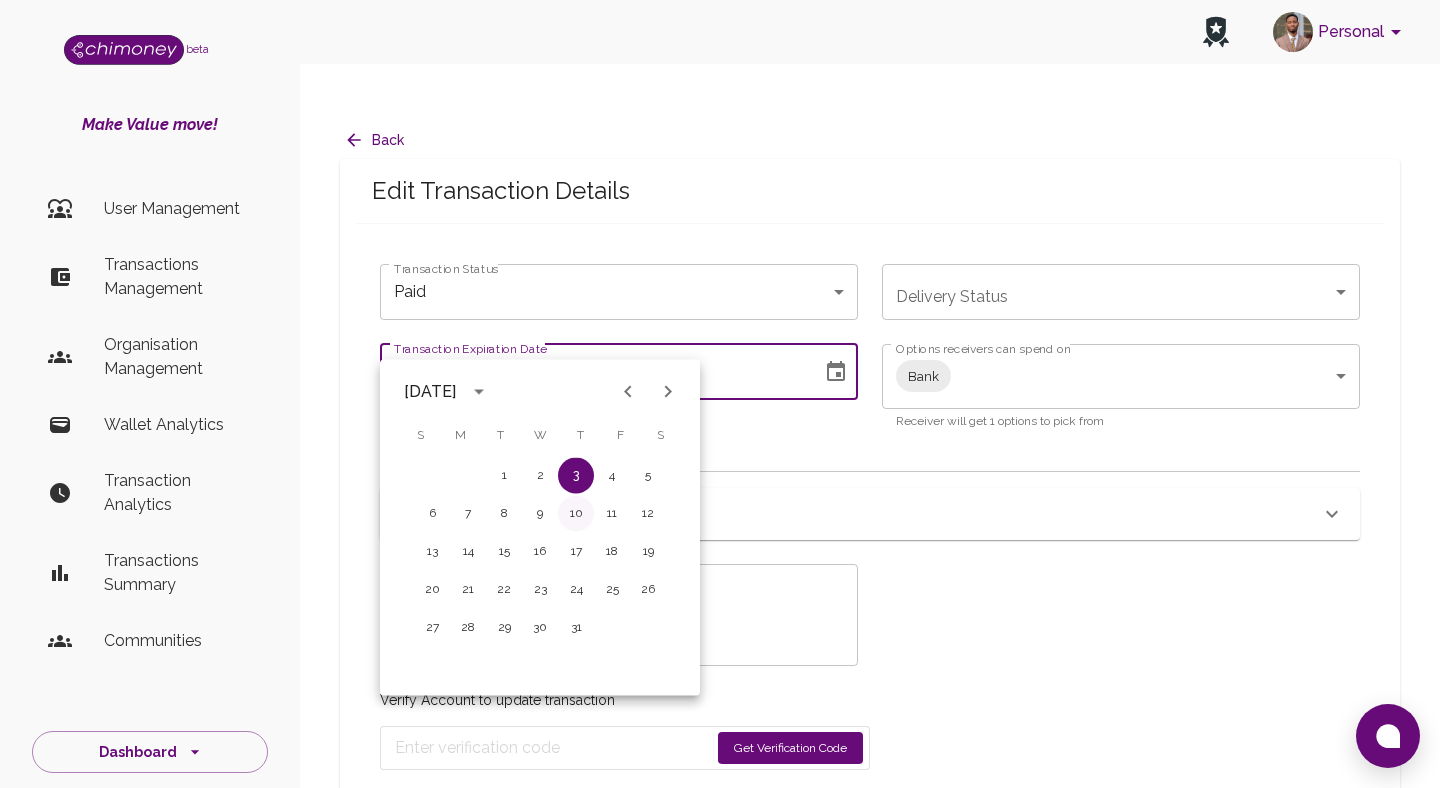 click on "10" at bounding box center [576, 514] 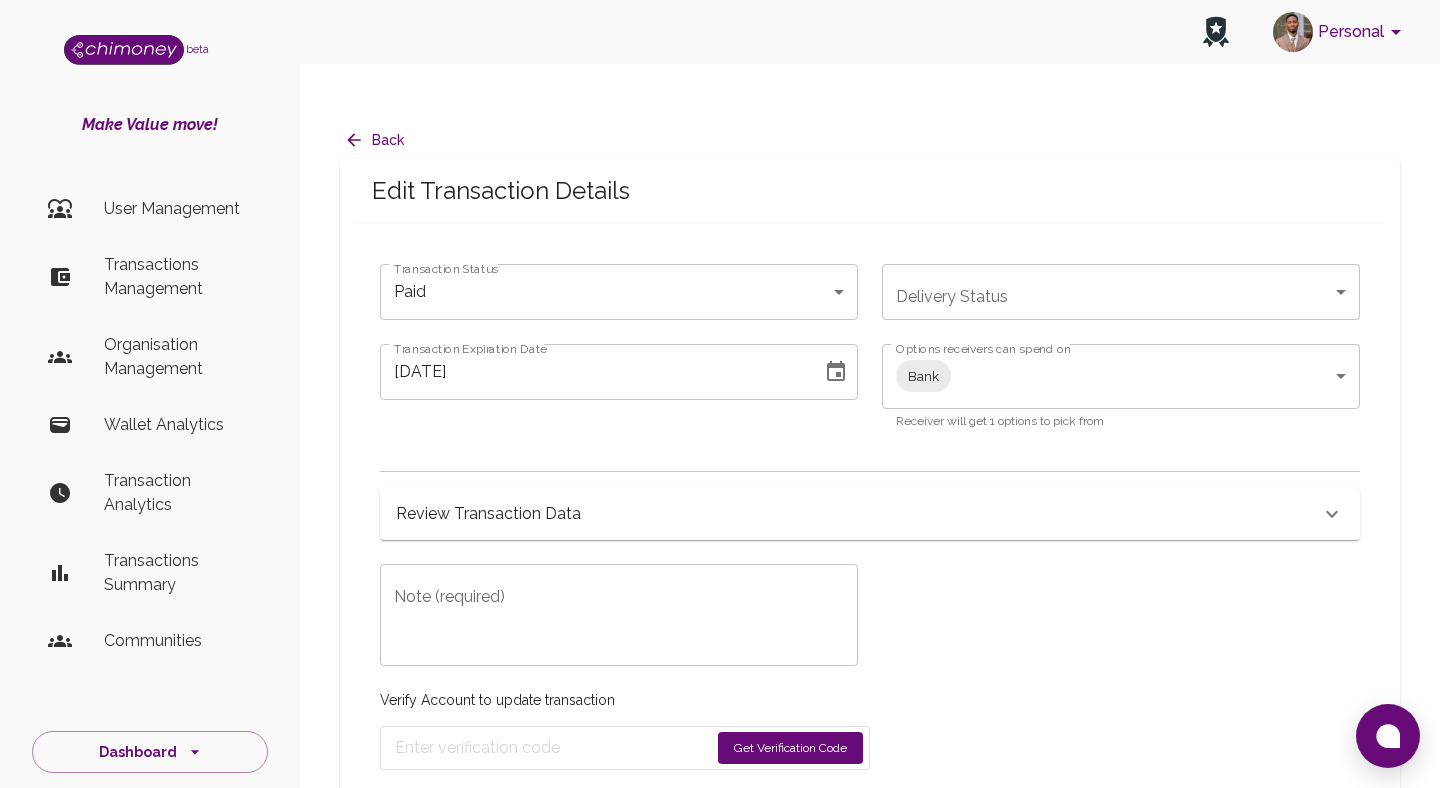click on "Note (required)" at bounding box center [619, 615] 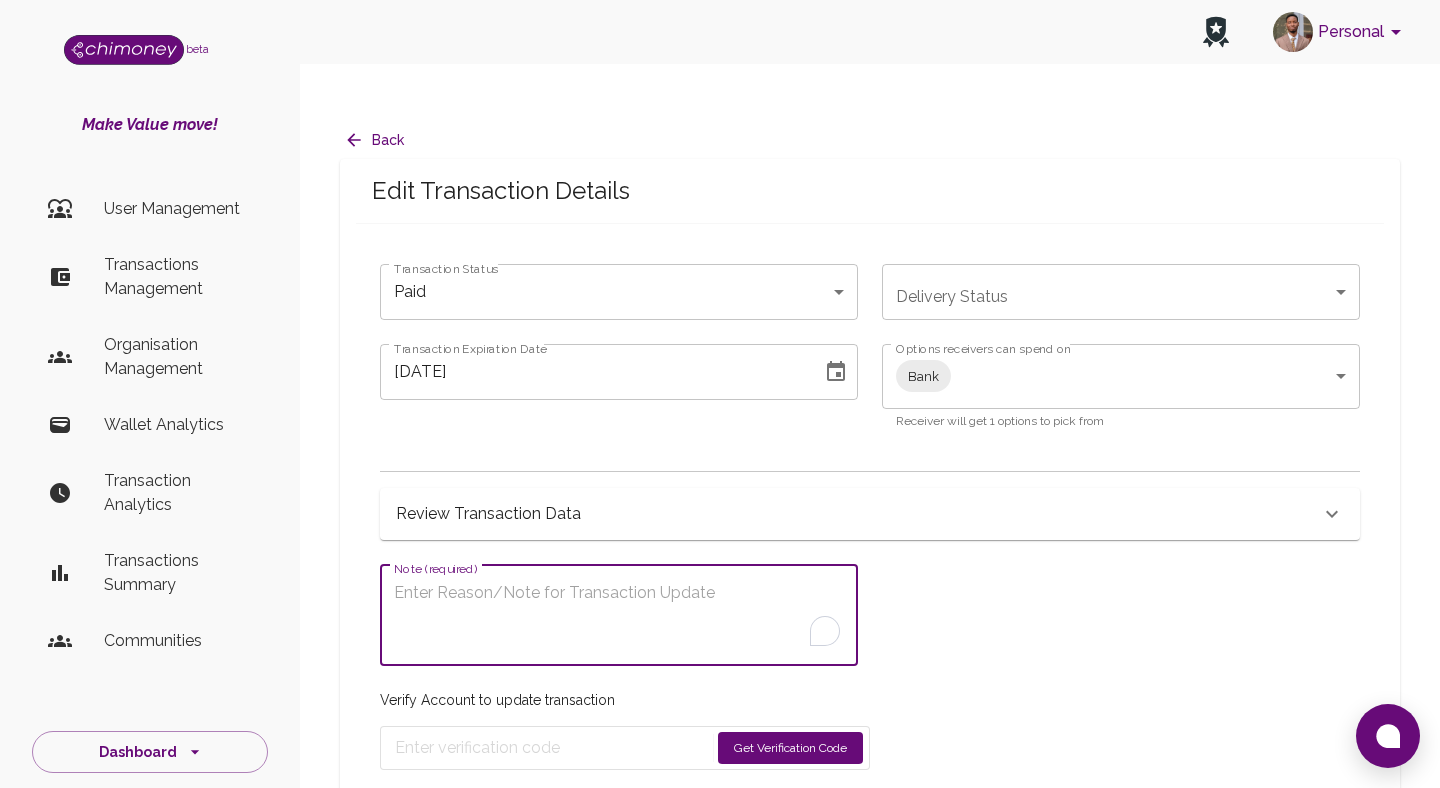 click on "Review Transaction Data" at bounding box center (870, 514) 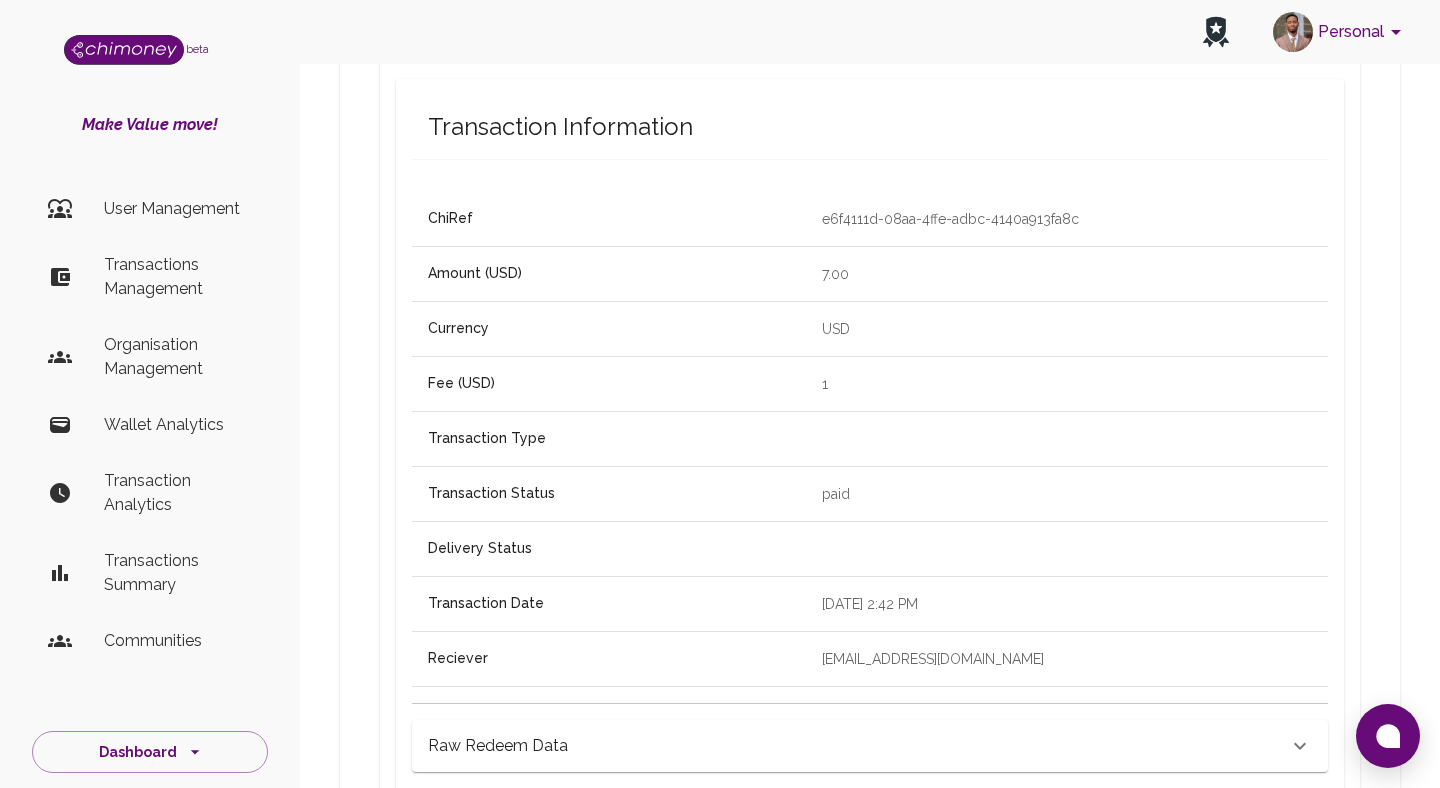 scroll, scrollTop: 525, scrollLeft: 0, axis: vertical 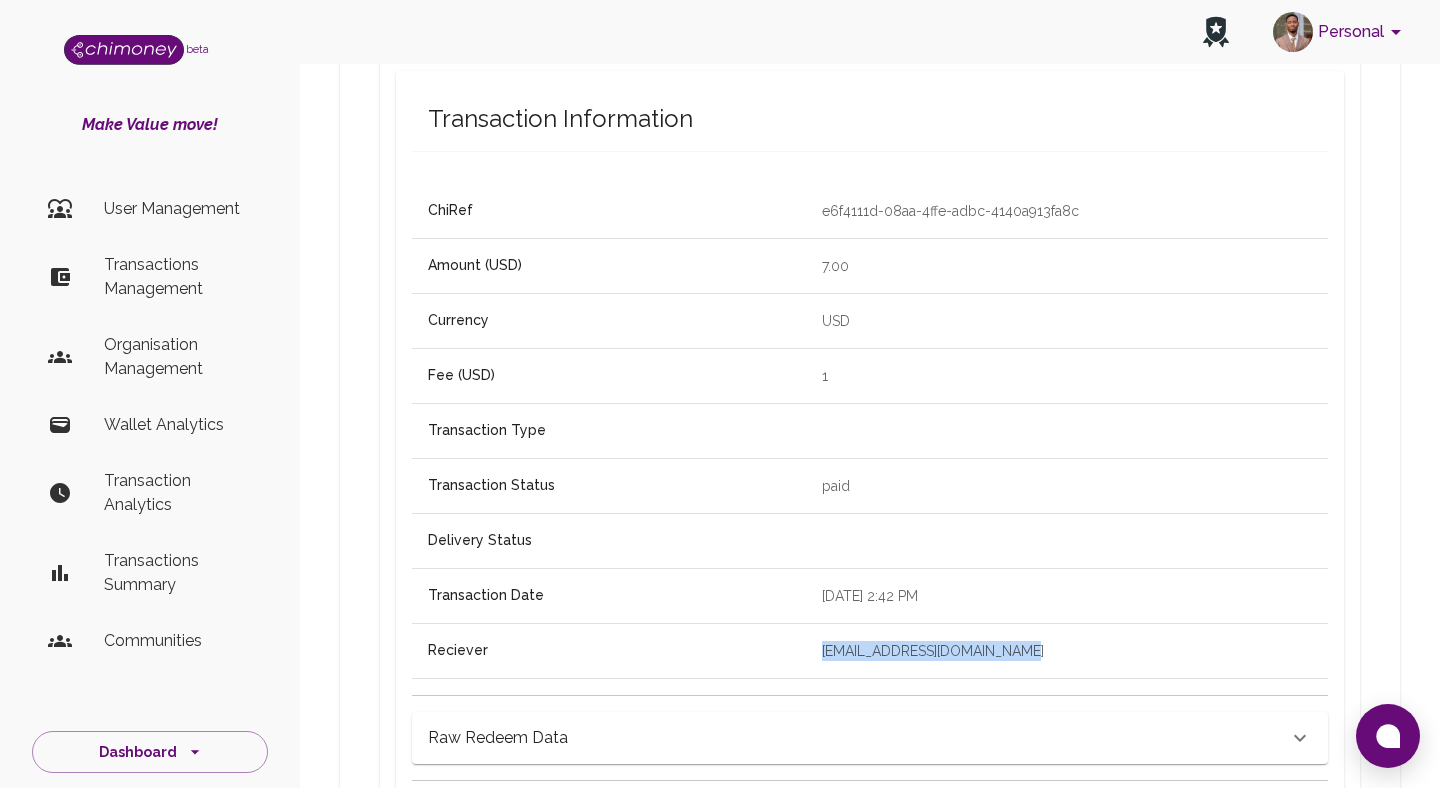 drag, startPoint x: 956, startPoint y: 614, endPoint x: 685, endPoint y: 608, distance: 271.0664 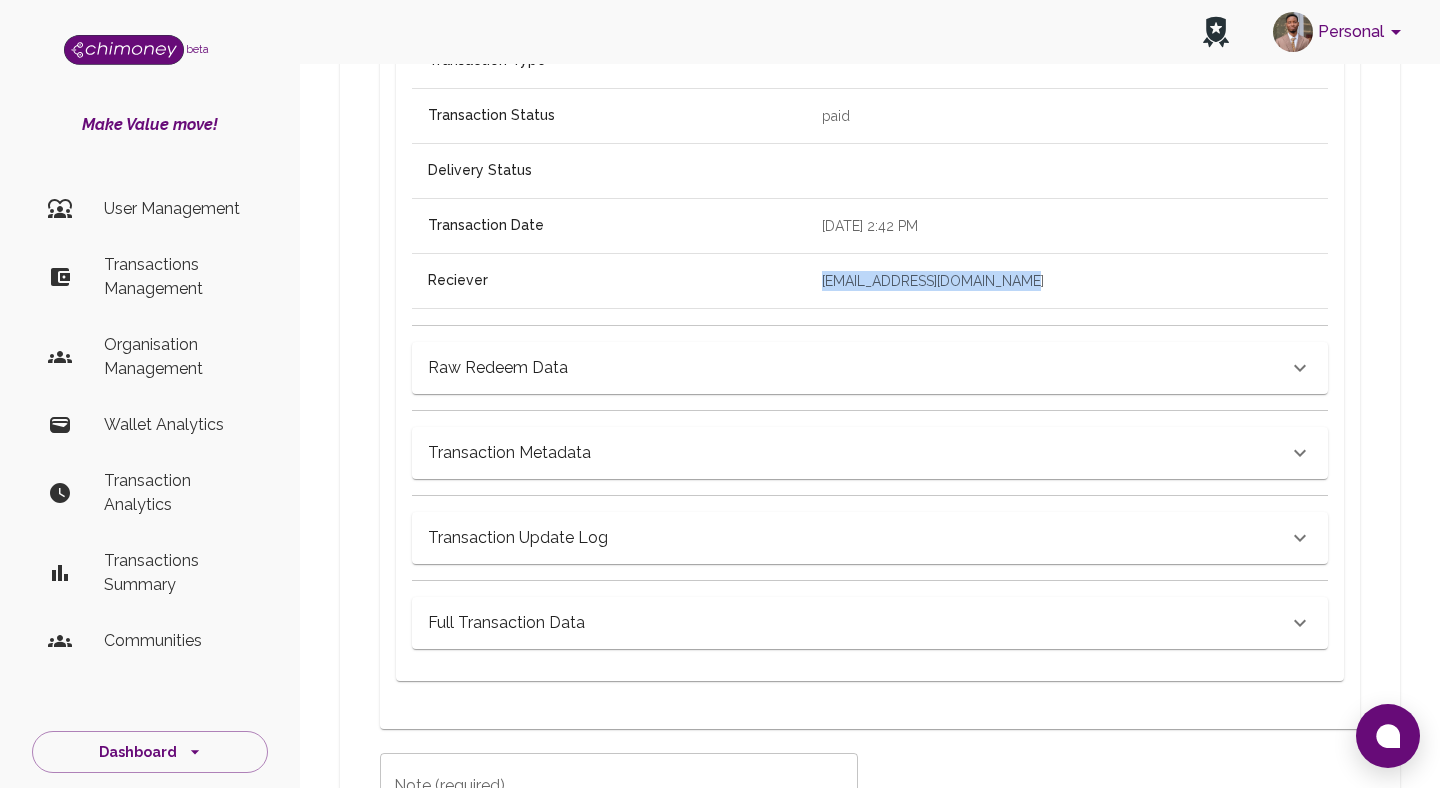 scroll, scrollTop: 1082, scrollLeft: 0, axis: vertical 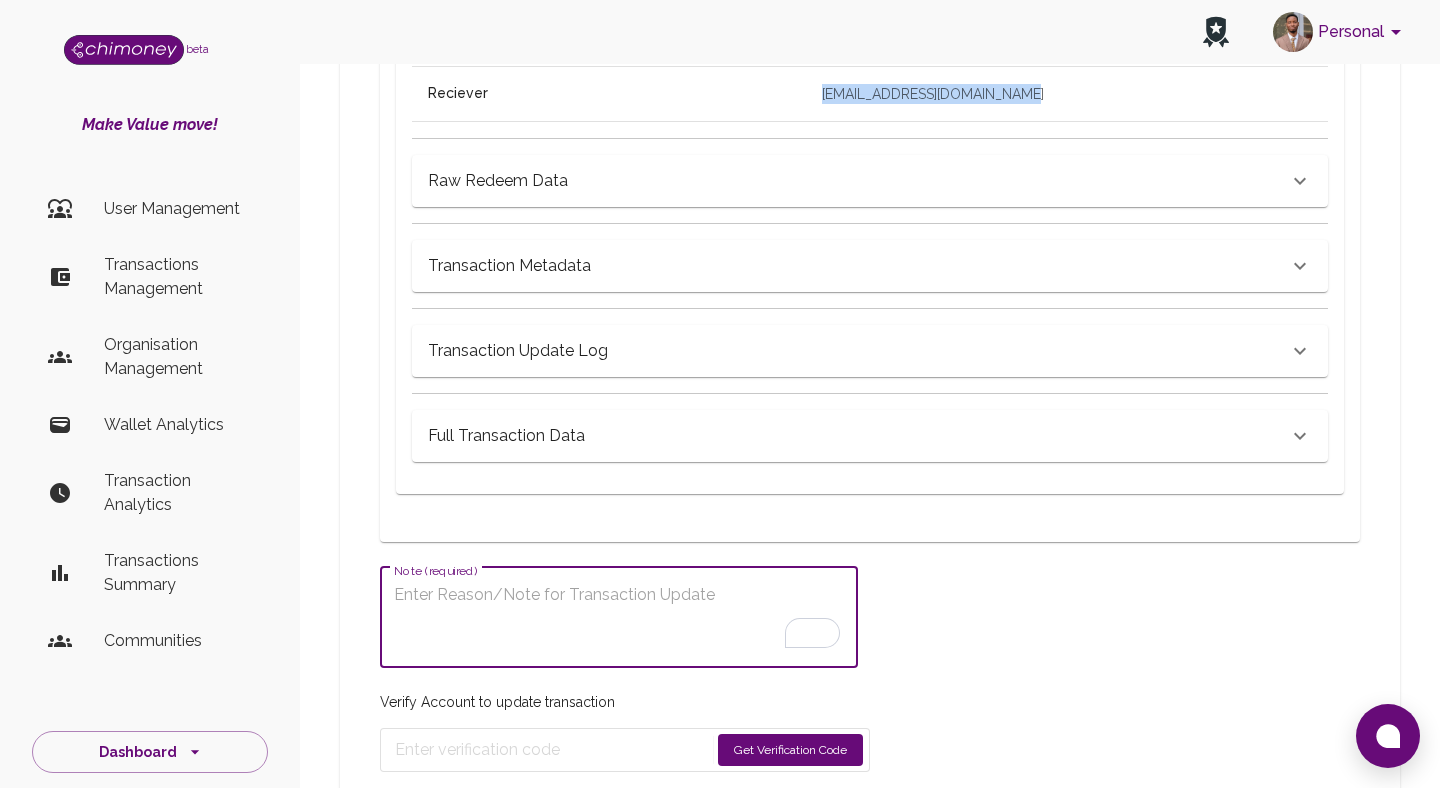 click on "Note (required)" at bounding box center [619, 617] 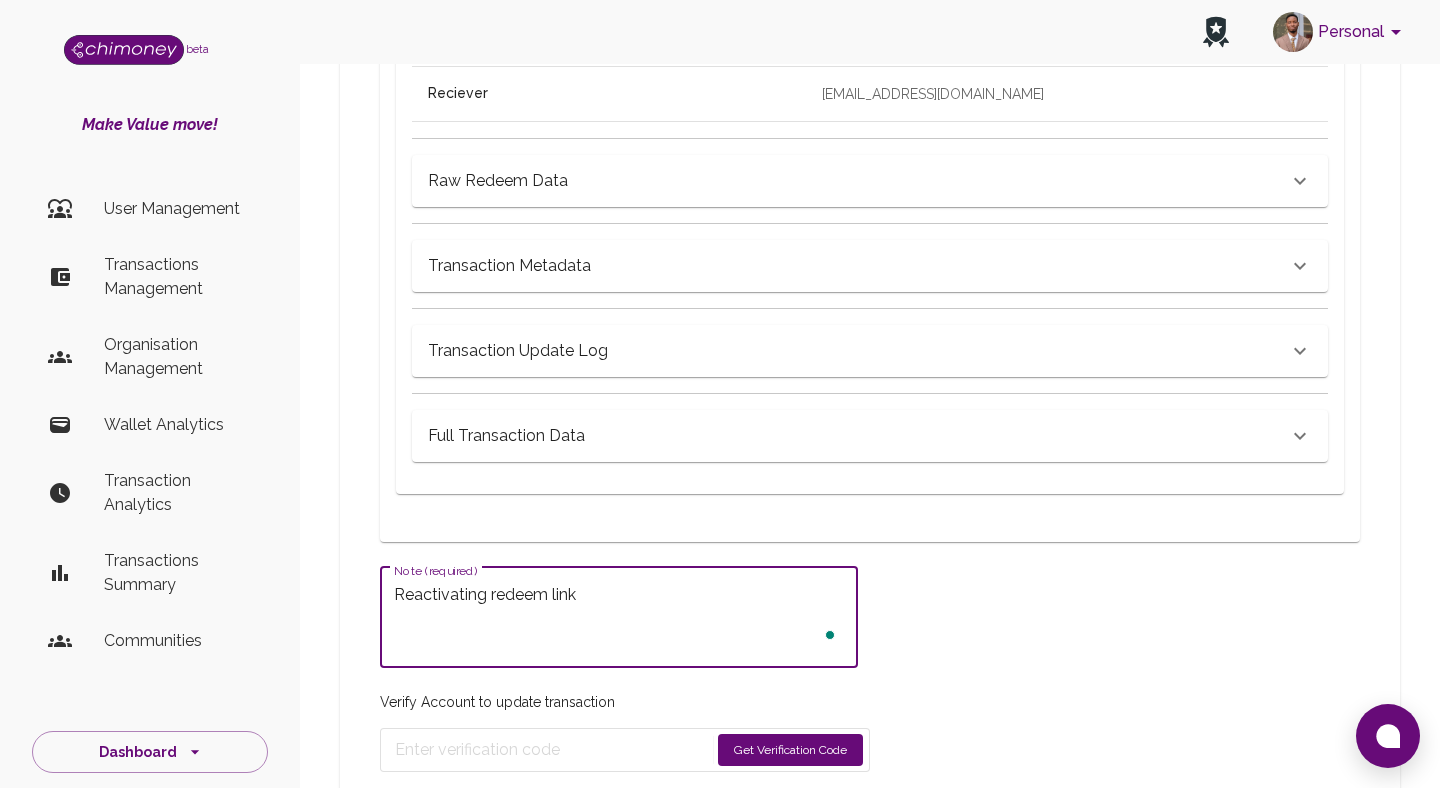 type on "Reactivating redeem link" 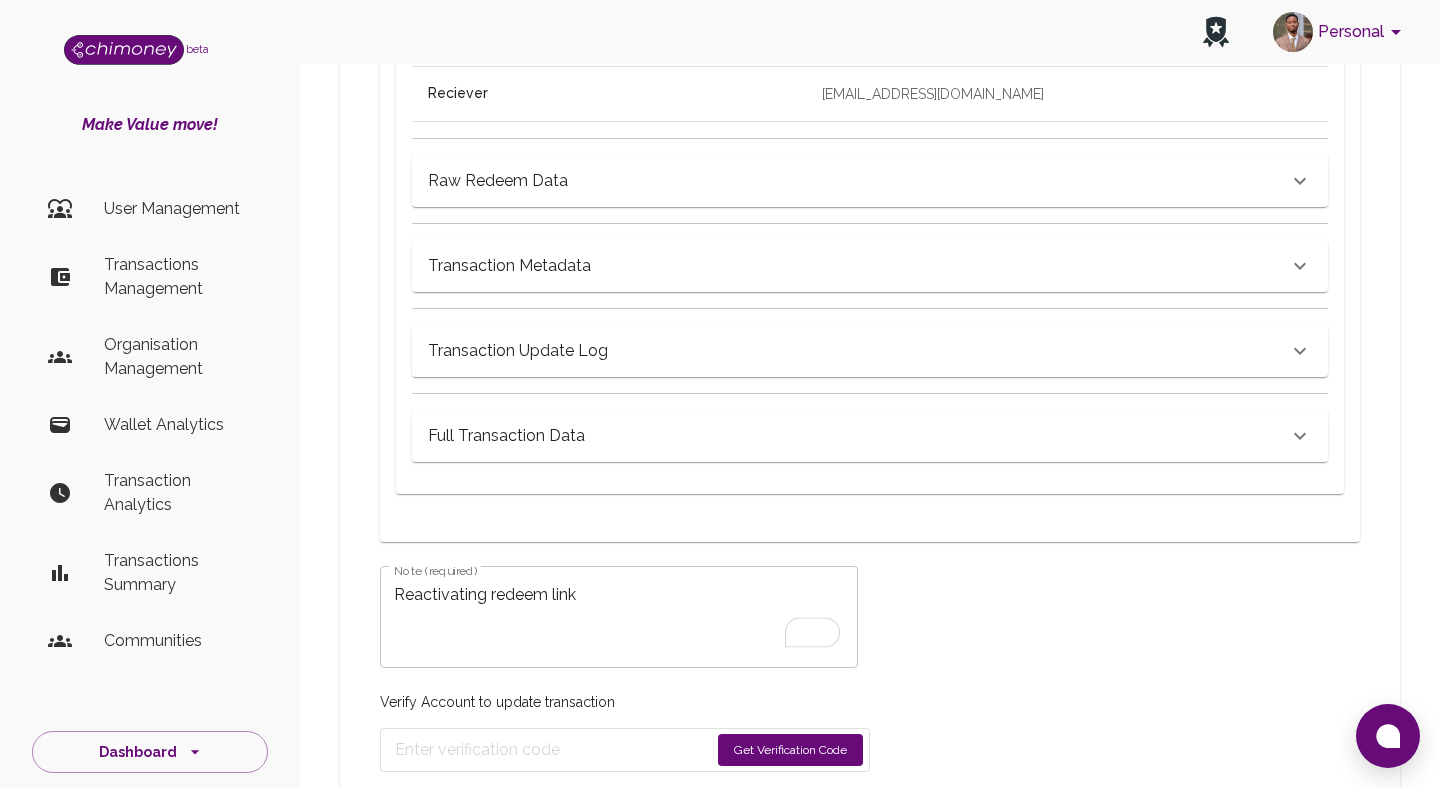 click on "Get Verification Code" at bounding box center (790, 750) 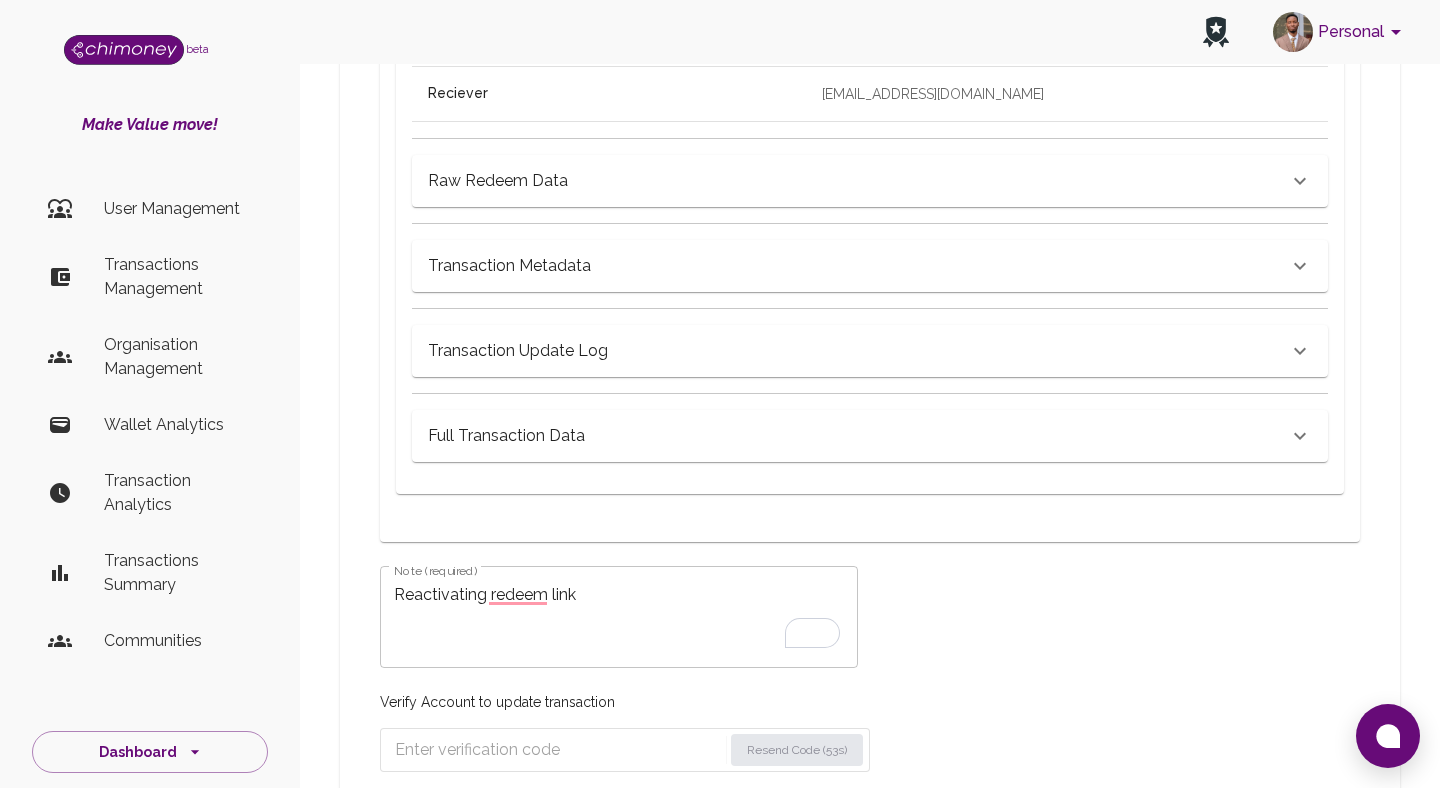 click on "Resend Code (53s)" at bounding box center (625, 750) 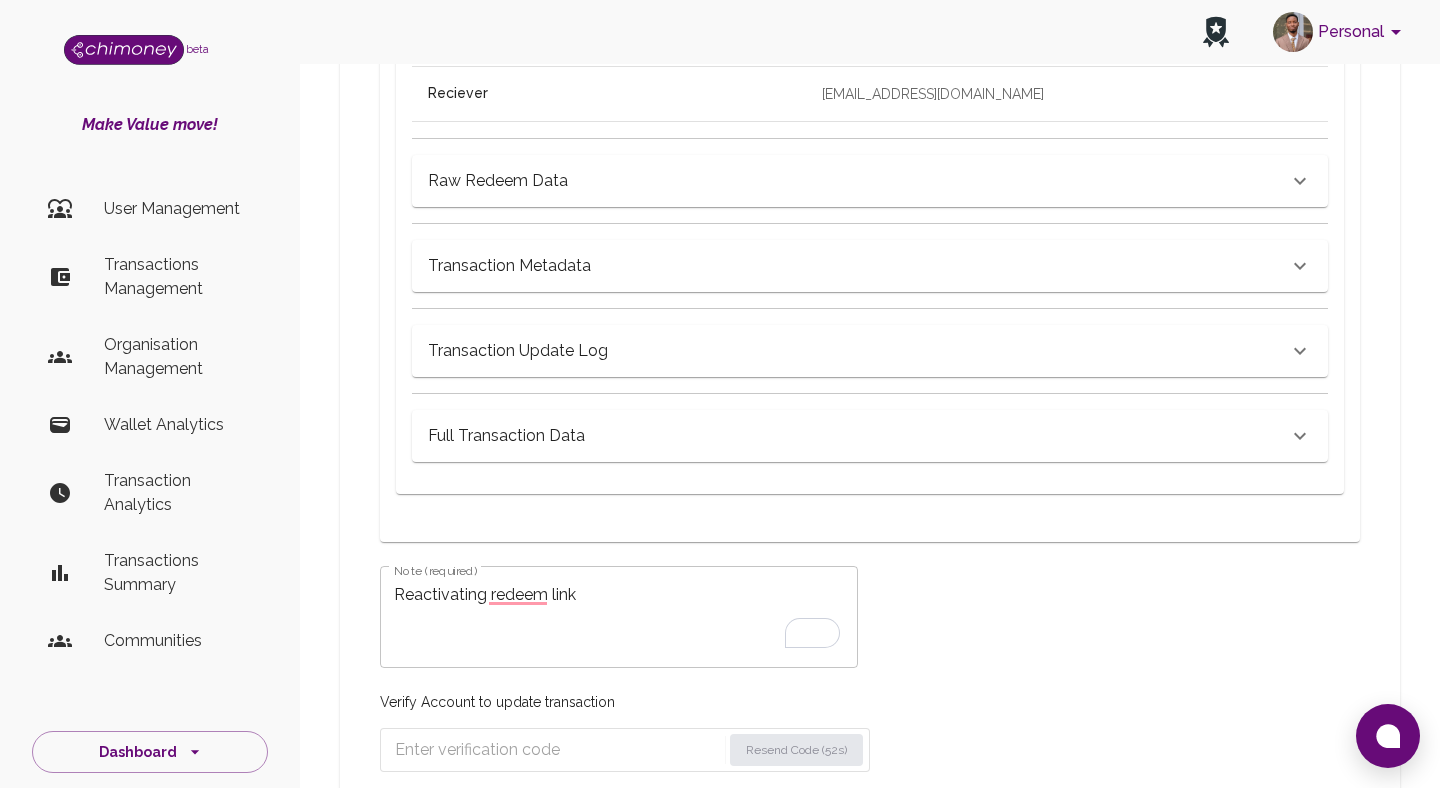 click at bounding box center (558, 750) 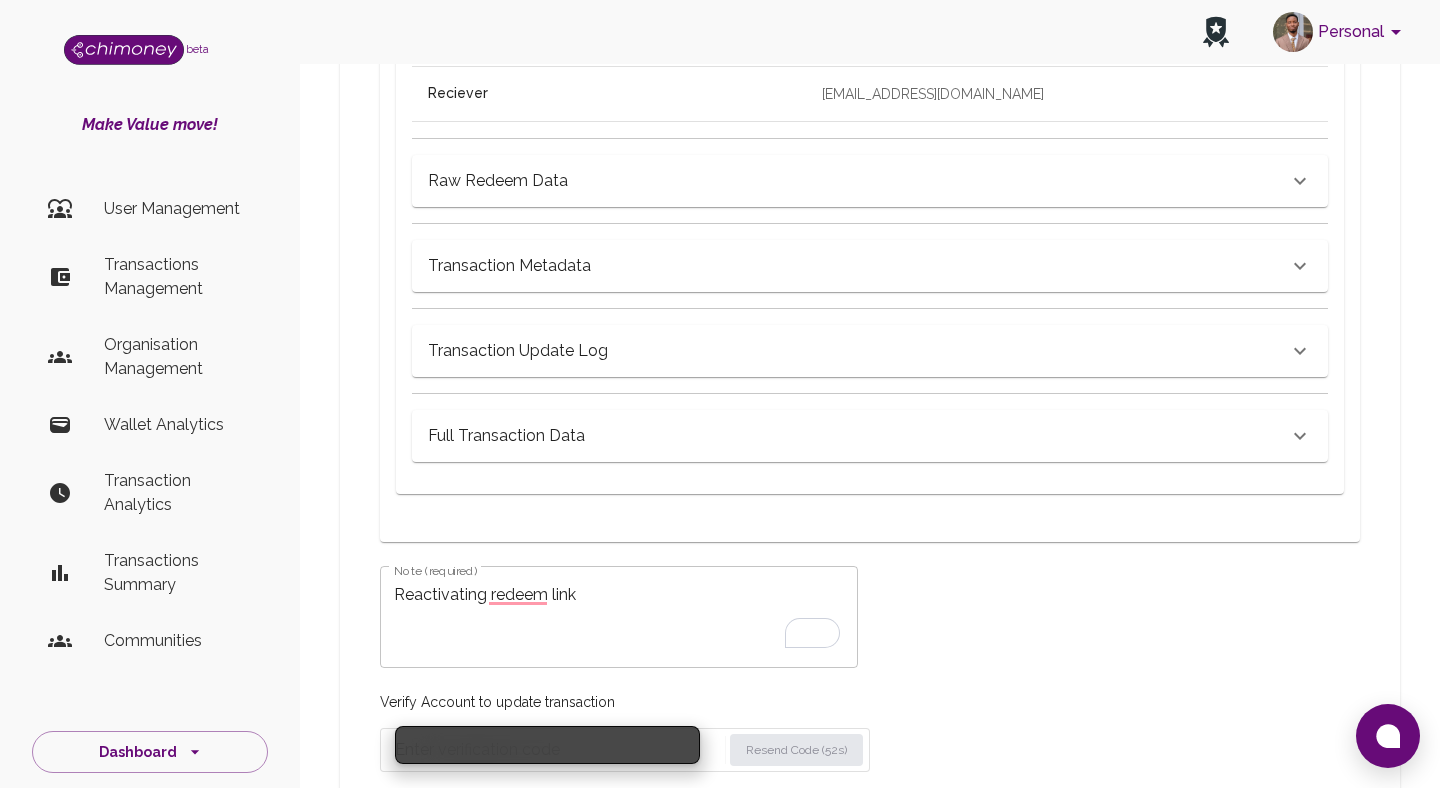 paste on "5635" 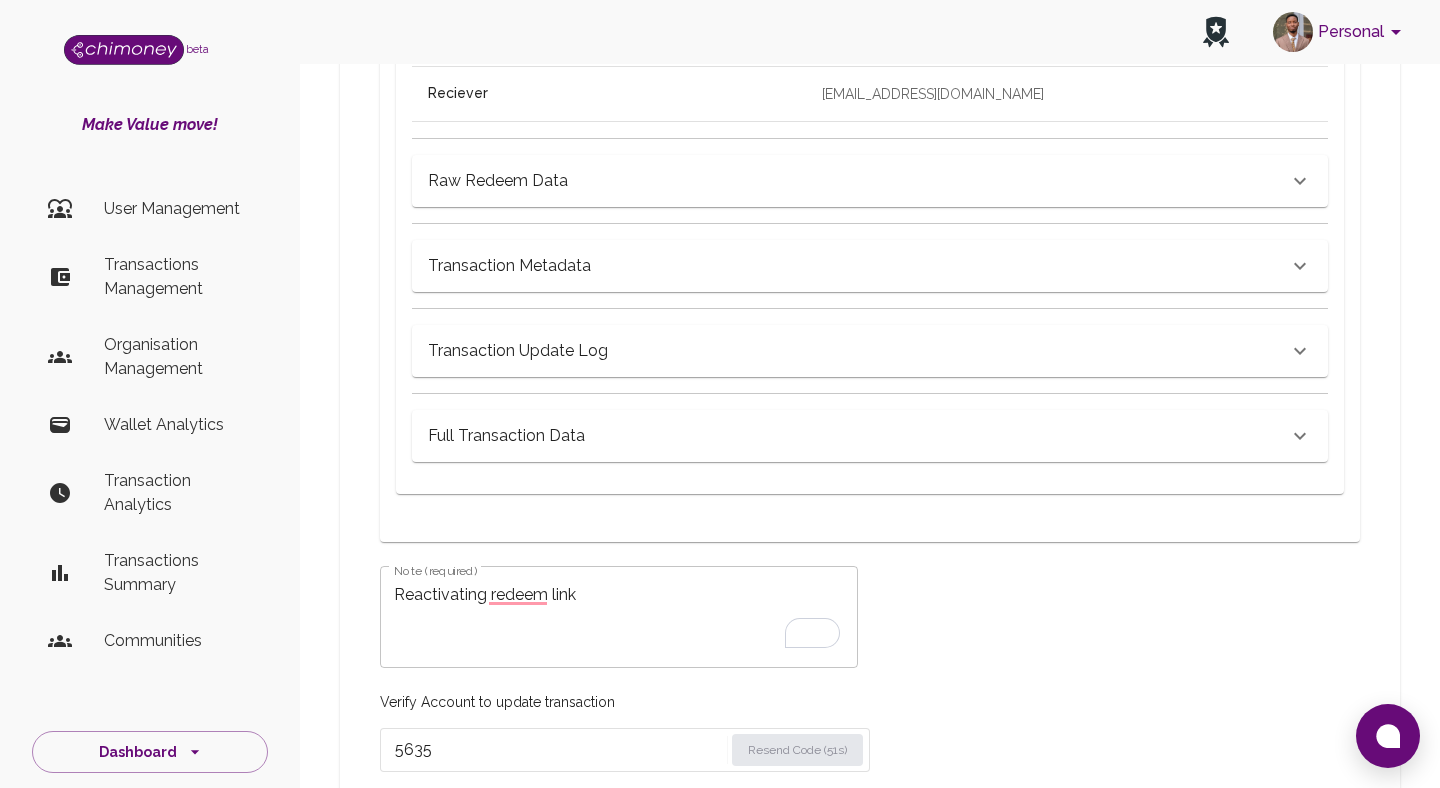 scroll, scrollTop: 1146, scrollLeft: 0, axis: vertical 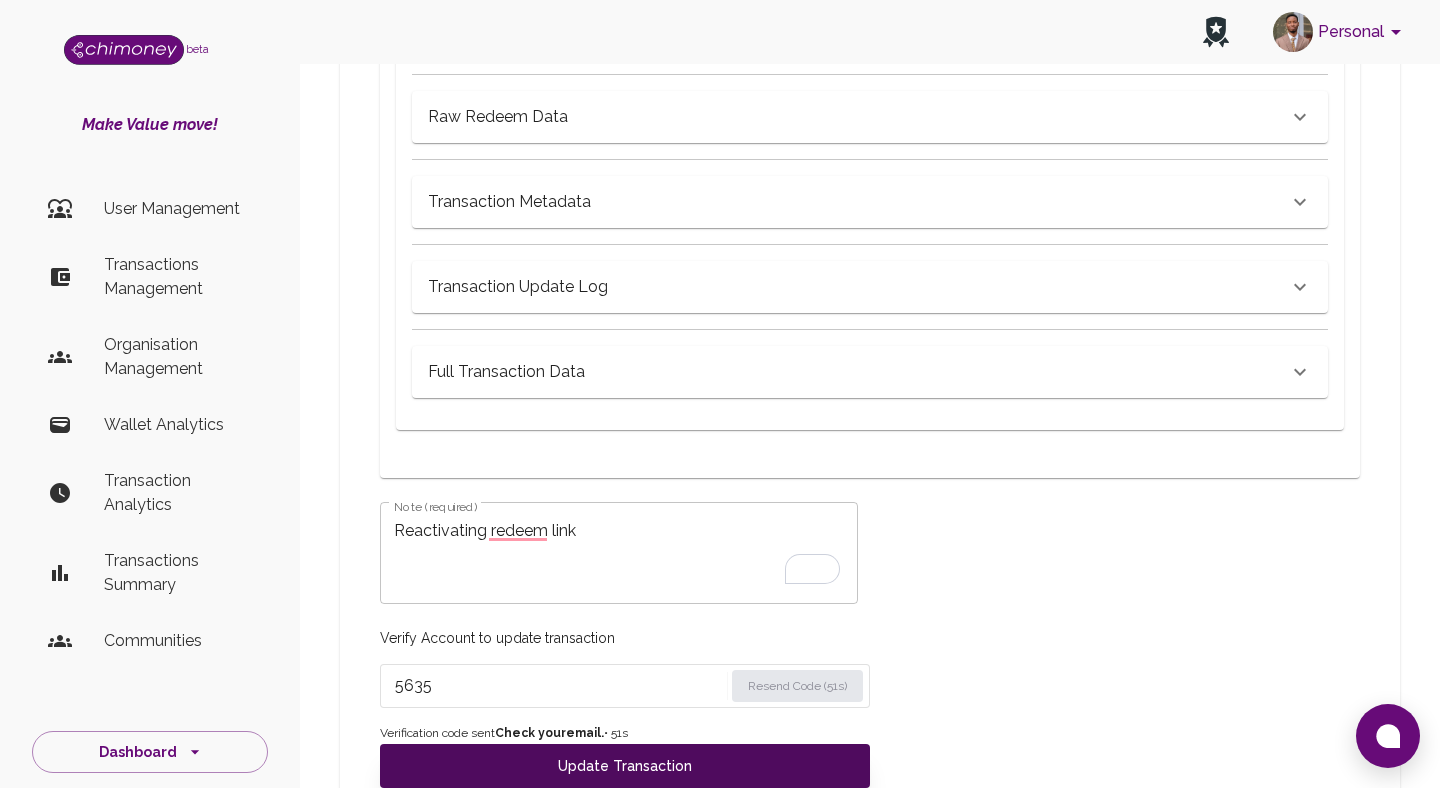 type on "5635" 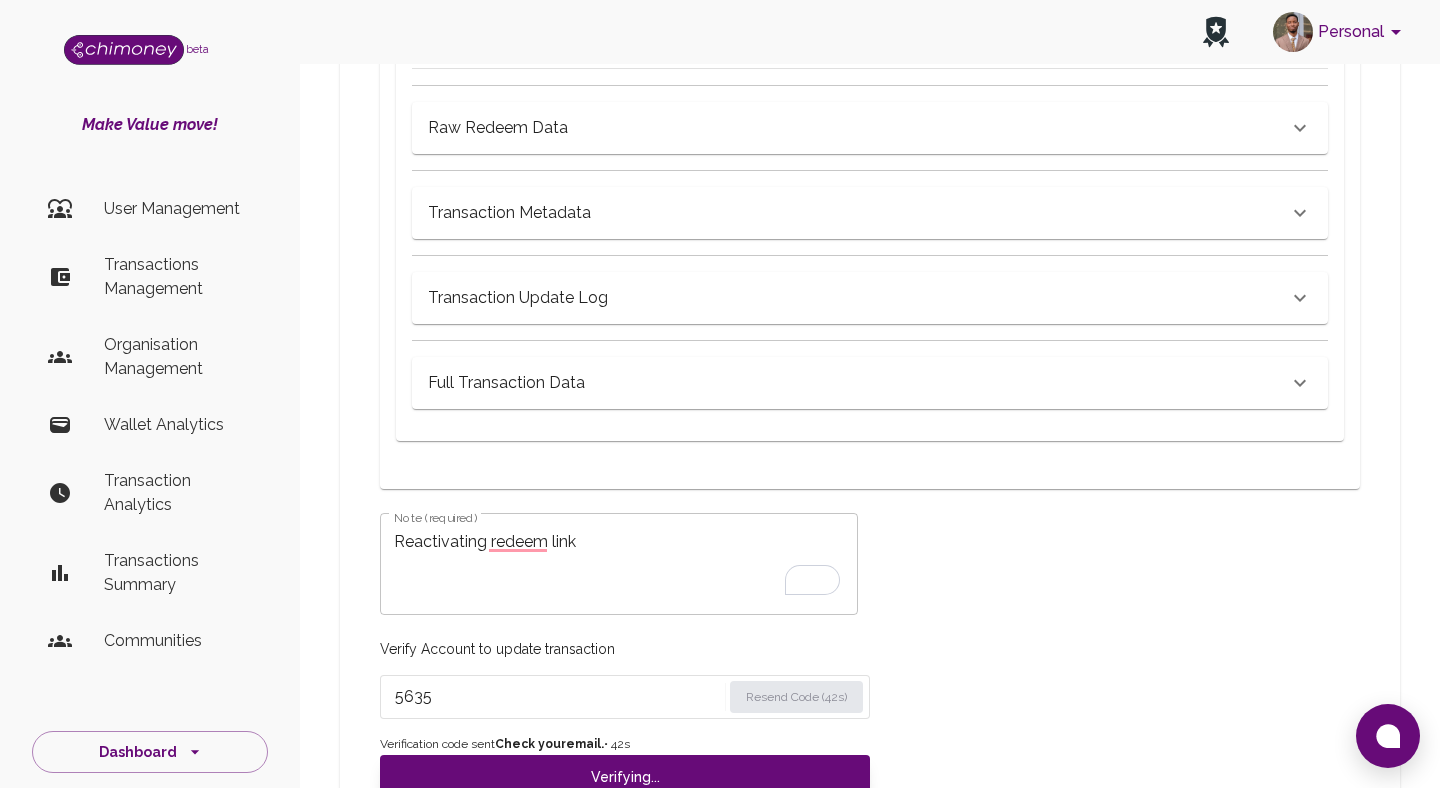 scroll, scrollTop: 1119, scrollLeft: 0, axis: vertical 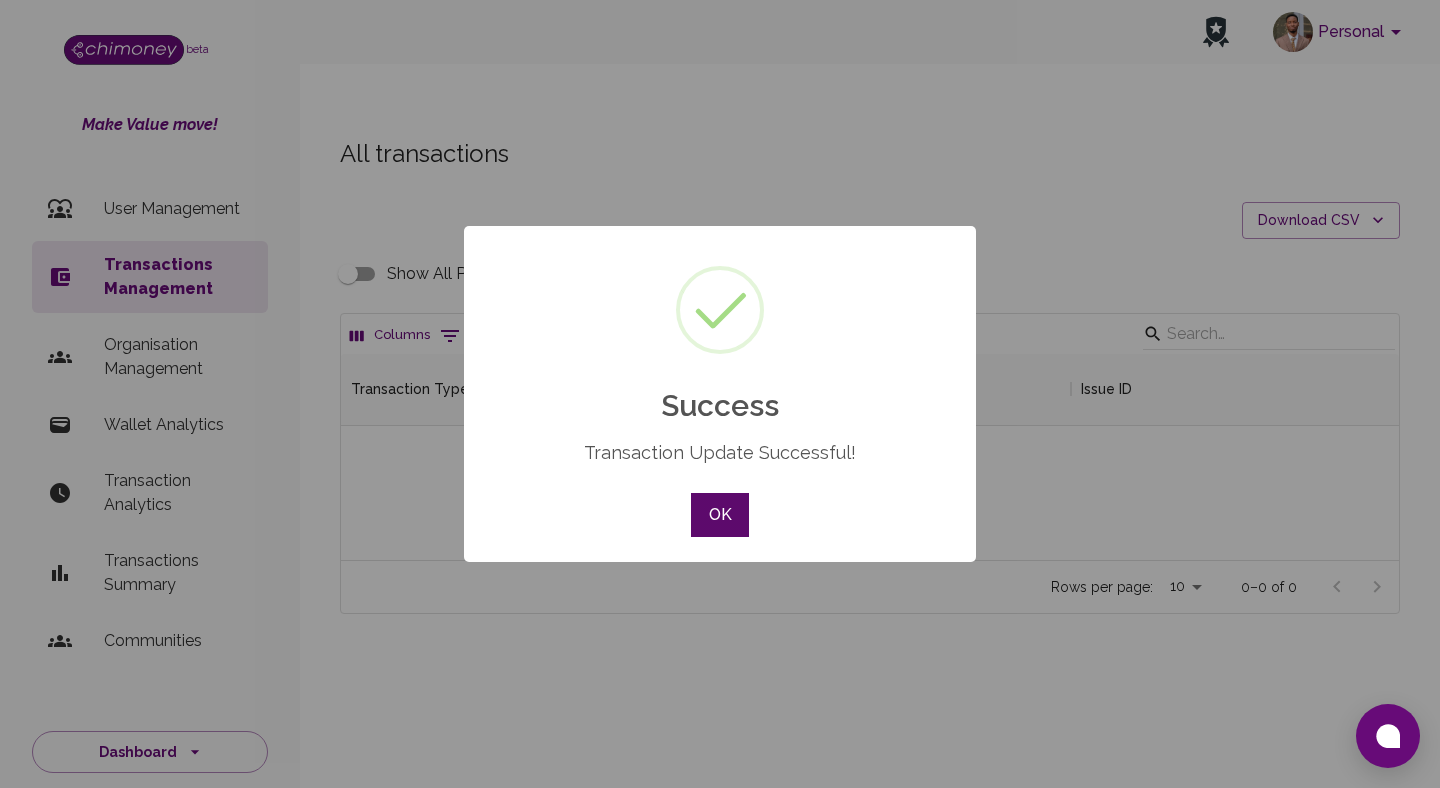 click on "OK" at bounding box center (720, 515) 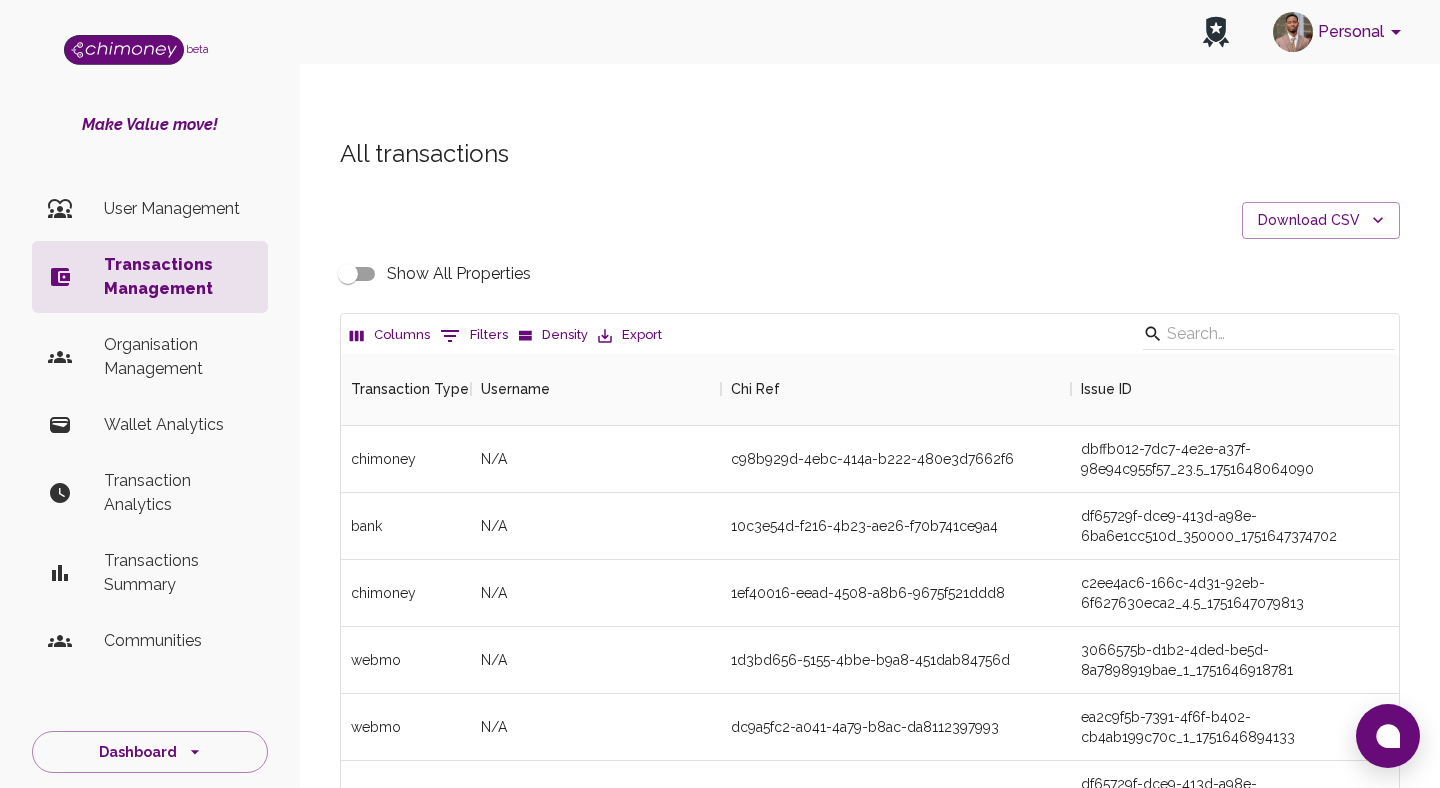 scroll, scrollTop: 1, scrollLeft: 1, axis: both 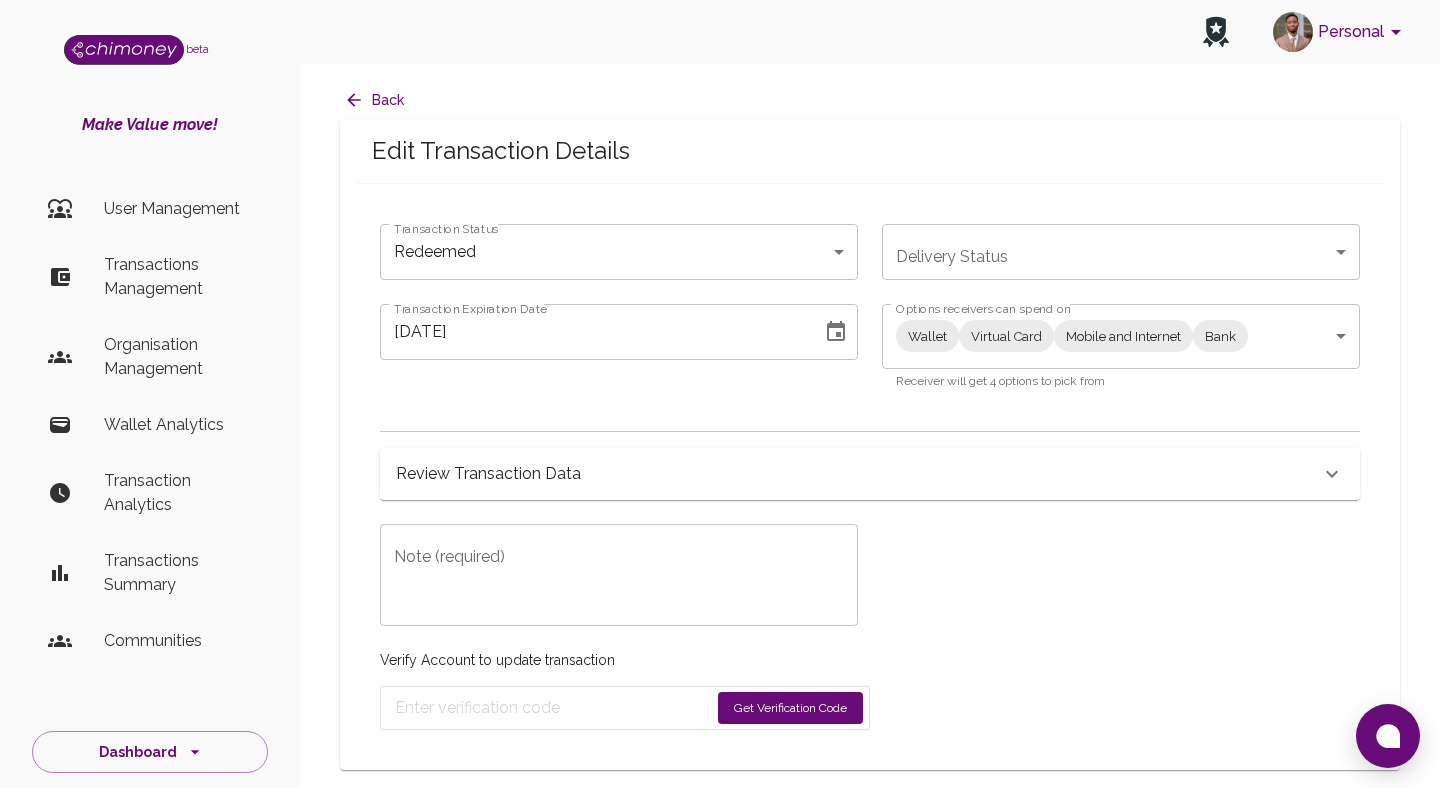 click on "Personal   beta Make Value move! User Management Transactions Management Organisation Management Wallet Analytics Transaction Analytics Transactions Summary Communities Dashboard ©  2025  Chi Technologies Inc. Back Edit Transaction Details Transaction Status Redeemed redeemed Transaction Status Delivery Status ​ Delivery Status Transaction Expiration Date 07/04/2025 Transaction Expiration Date Options receivers can spend on Wallet Virtual Card Mobile and Internet Bank Wallet,Virtual Card,Mobile and Internet,Bank Options receivers can spend on Receiver will get 4 options to pick from Review Transaction Data Transaction Information ChiRef 9102bd14-47e5-4834-931d-c5e1dd72d0f8 Amount (USD) 7.00 Currency USD Fee (USD) 1 Transaction Type Transaction Status redeemed Delivery Status Transaction Date July 3, 2025 at 2:42 PM Reciever wawigladys@gmail.com Raw Redeem Data {}   Transaction Metadata Transaction Update Log Full Transaction Data Note (required) x Note (required) Verify Account to update transaction   test" at bounding box center [720, 394] 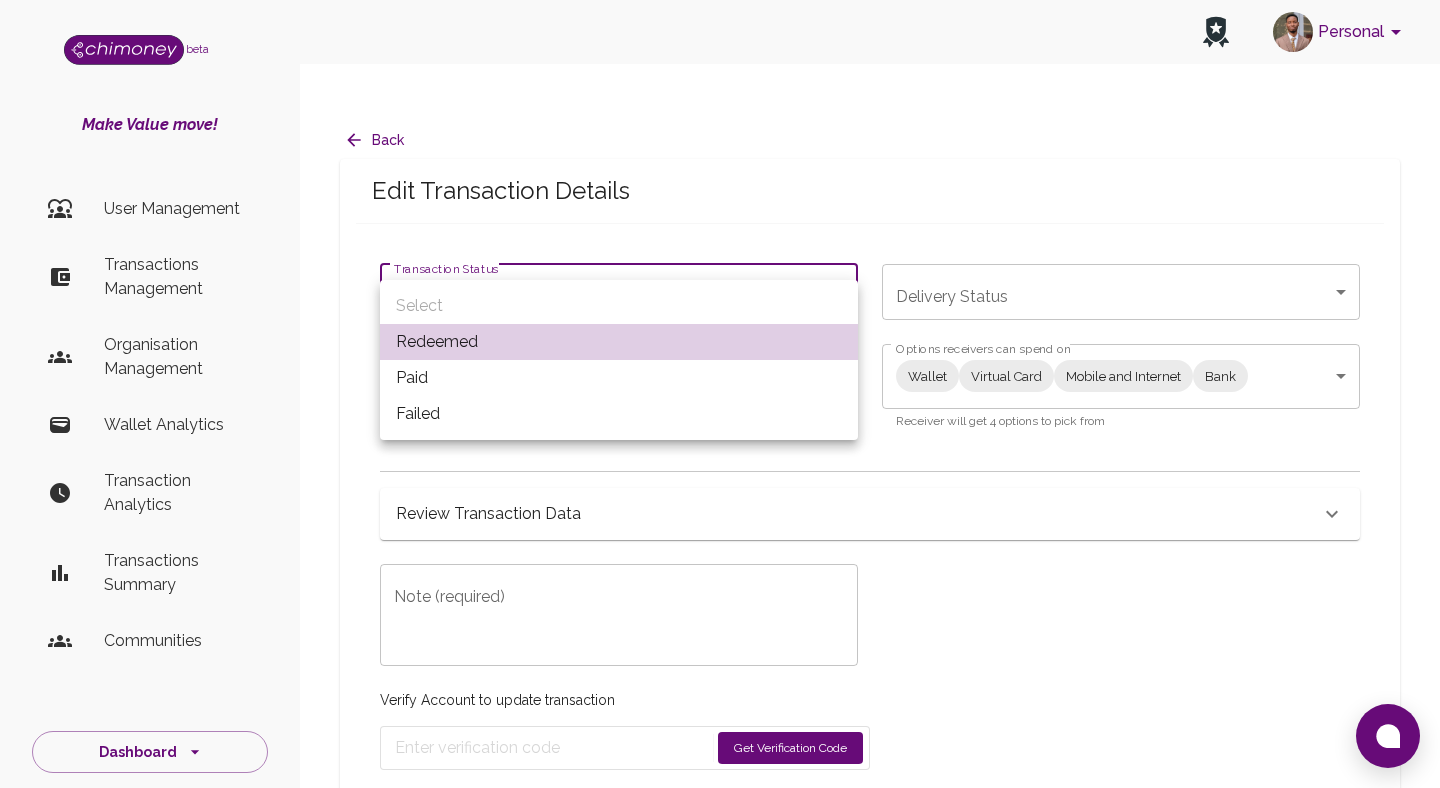 click on "Paid" at bounding box center [619, 378] 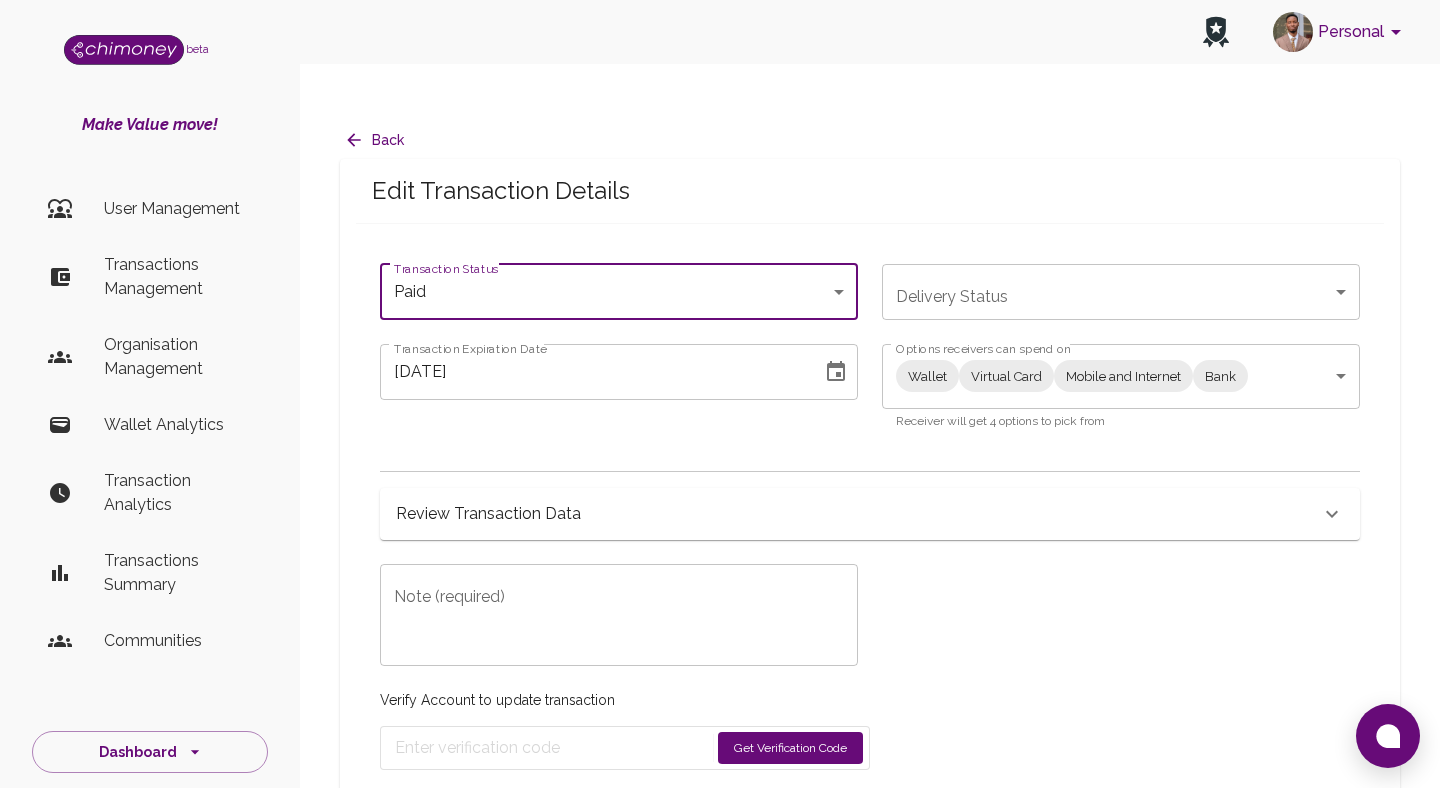 click on "Personal   beta Make Value move! User Management Transactions Management Organisation Management Wallet Analytics Transaction Analytics Transactions Summary Communities Dashboard ©  2025  Chi Technologies Inc. Back Edit Transaction Details Transaction Status Paid paid Transaction Status Delivery Status ​ Delivery Status Transaction Expiration Date 07/04/2025 Transaction Expiration Date Options receivers can spend on Wallet Virtual Card Mobile and Internet Bank Wallet,Virtual Card,Mobile and Internet,Bank Options receivers can spend on Receiver will get 4 options to pick from Review Transaction Data Transaction Information ChiRef 9102bd14-47e5-4834-931d-c5e1dd72d0f8 Amount (USD) 7.00 Currency USD Fee (USD) 1 Transaction Type Transaction Status paid Delivery Status Transaction Date July 3, 2025 at 2:42 PM Reciever wawigladys@gmail.com Raw Redeem Data {}   Transaction Metadata Transaction Update Log Full Transaction Data Note (required) x Note (required) Verify Account to update transaction   Account Personal" at bounding box center (720, 414) 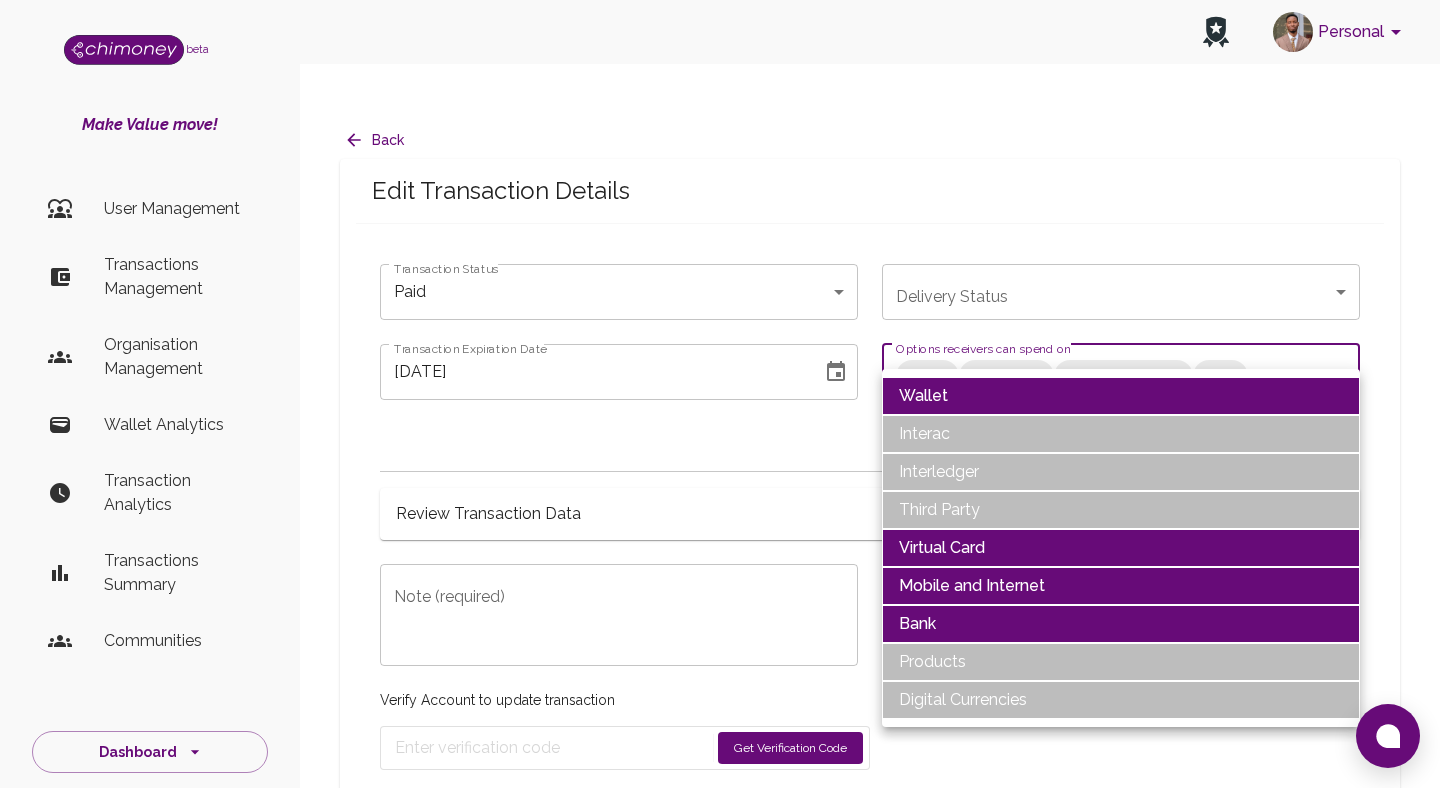 click on "Wallet" at bounding box center [1121, 396] 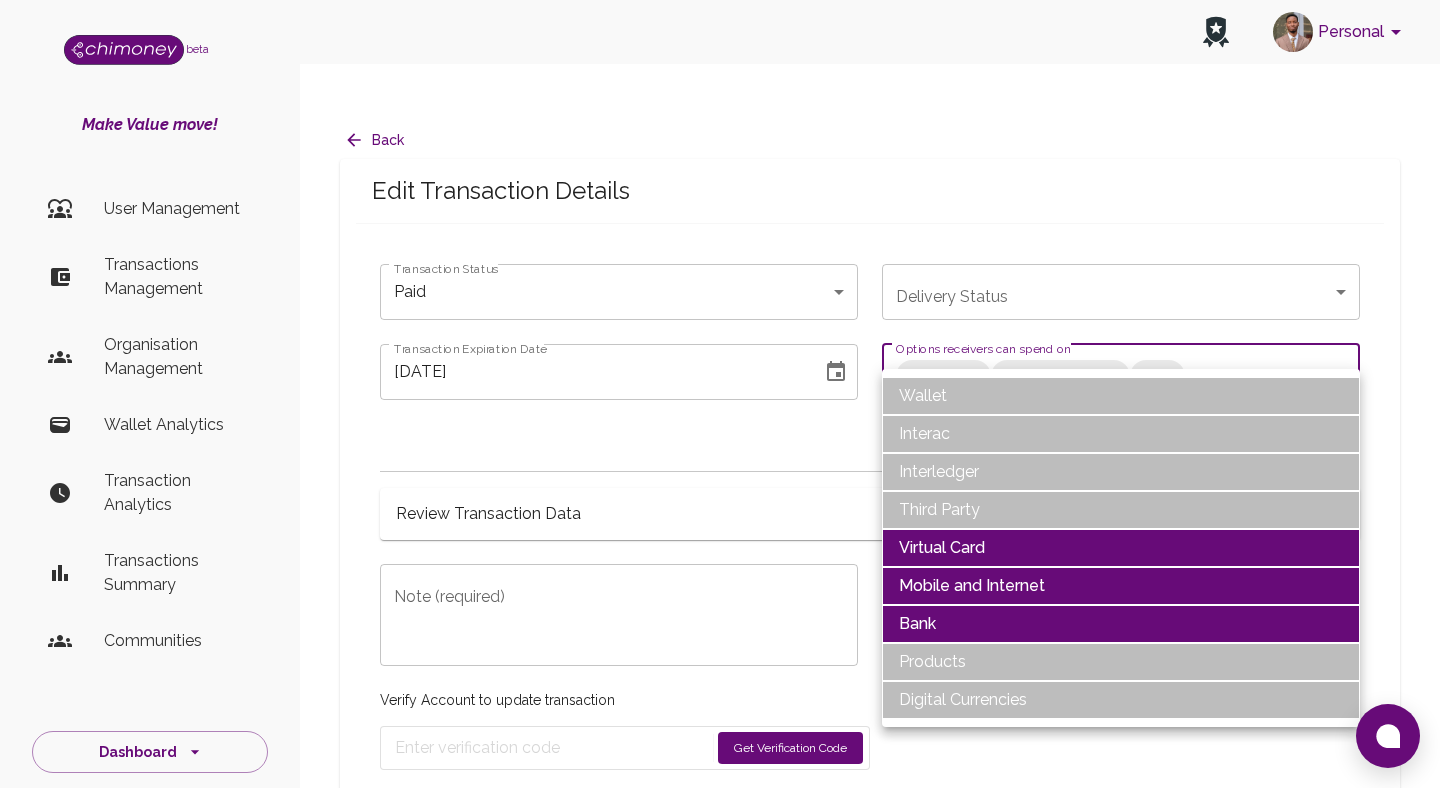 click on "Virtual Card" at bounding box center (1121, 548) 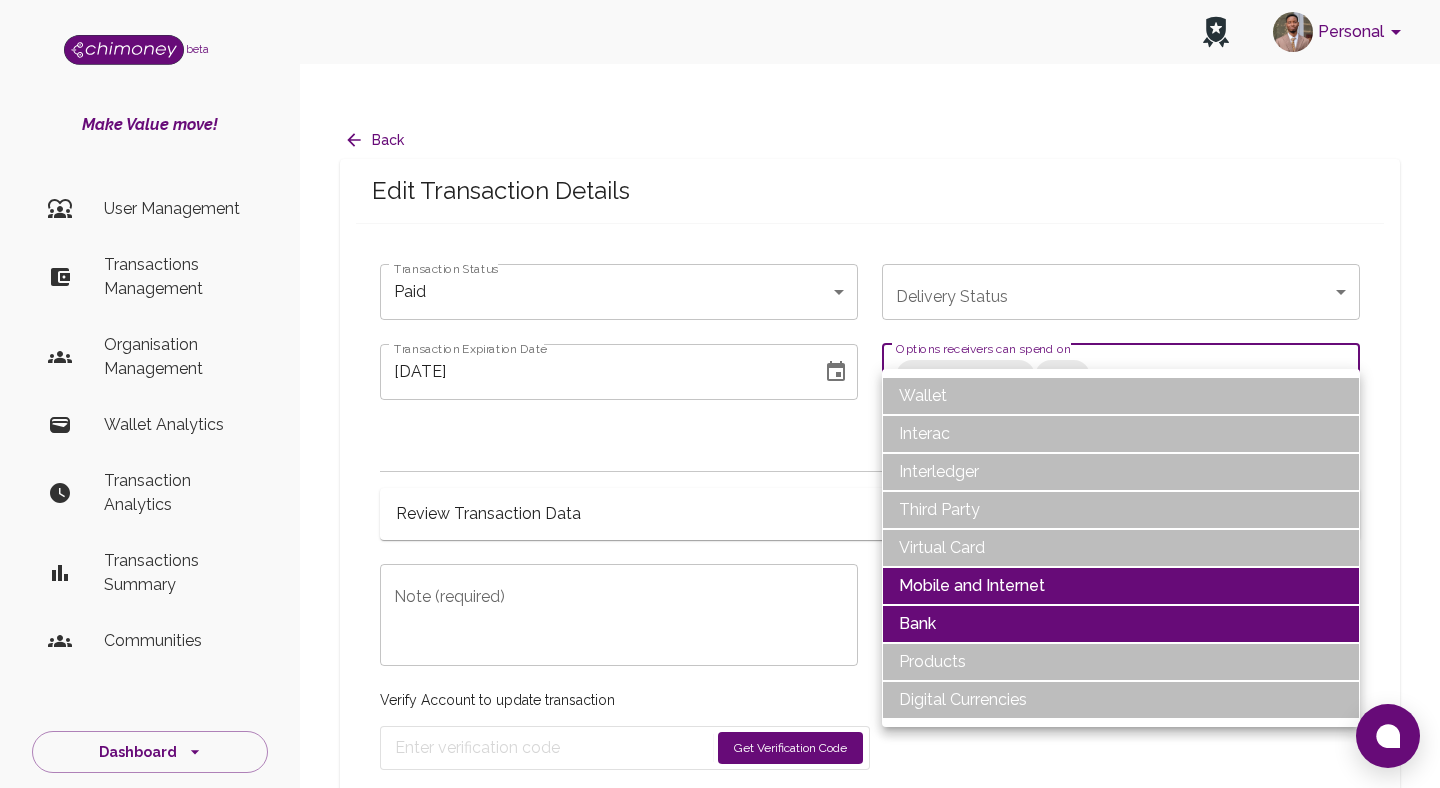 click on "Bank" at bounding box center [1121, 624] 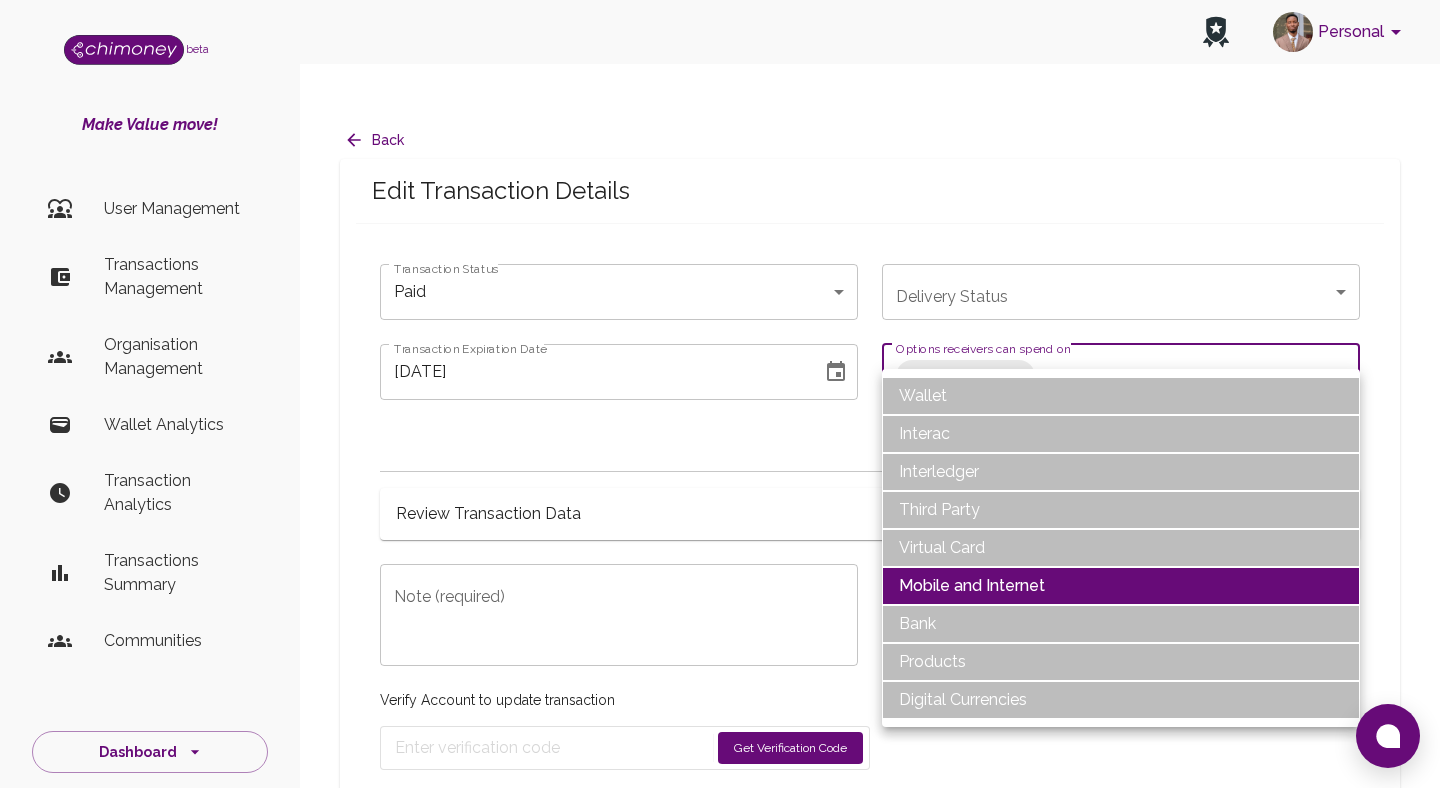 click on "Mobile and Internet" at bounding box center (1121, 586) 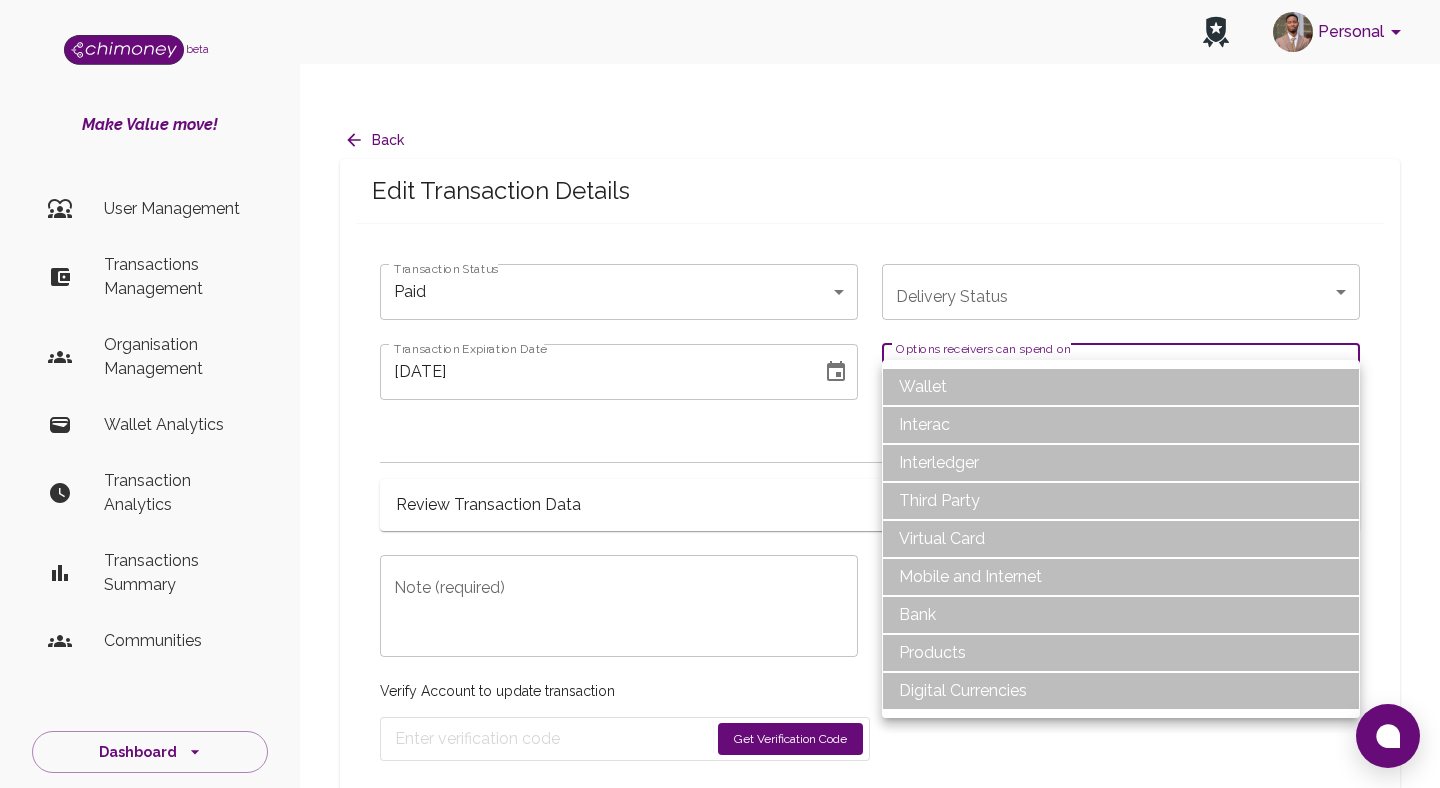 click on "Bank" at bounding box center [1121, 615] 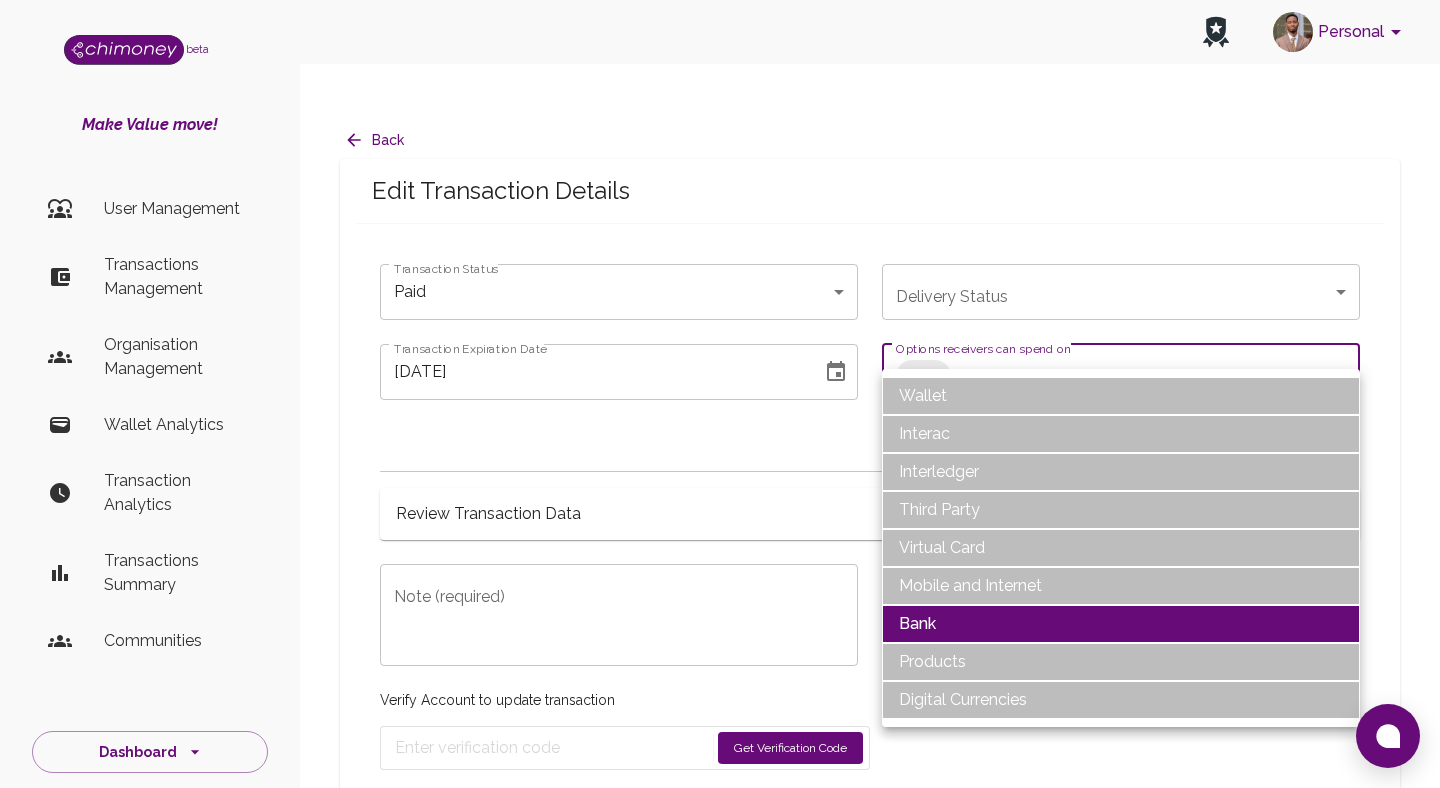 click at bounding box center (720, 394) 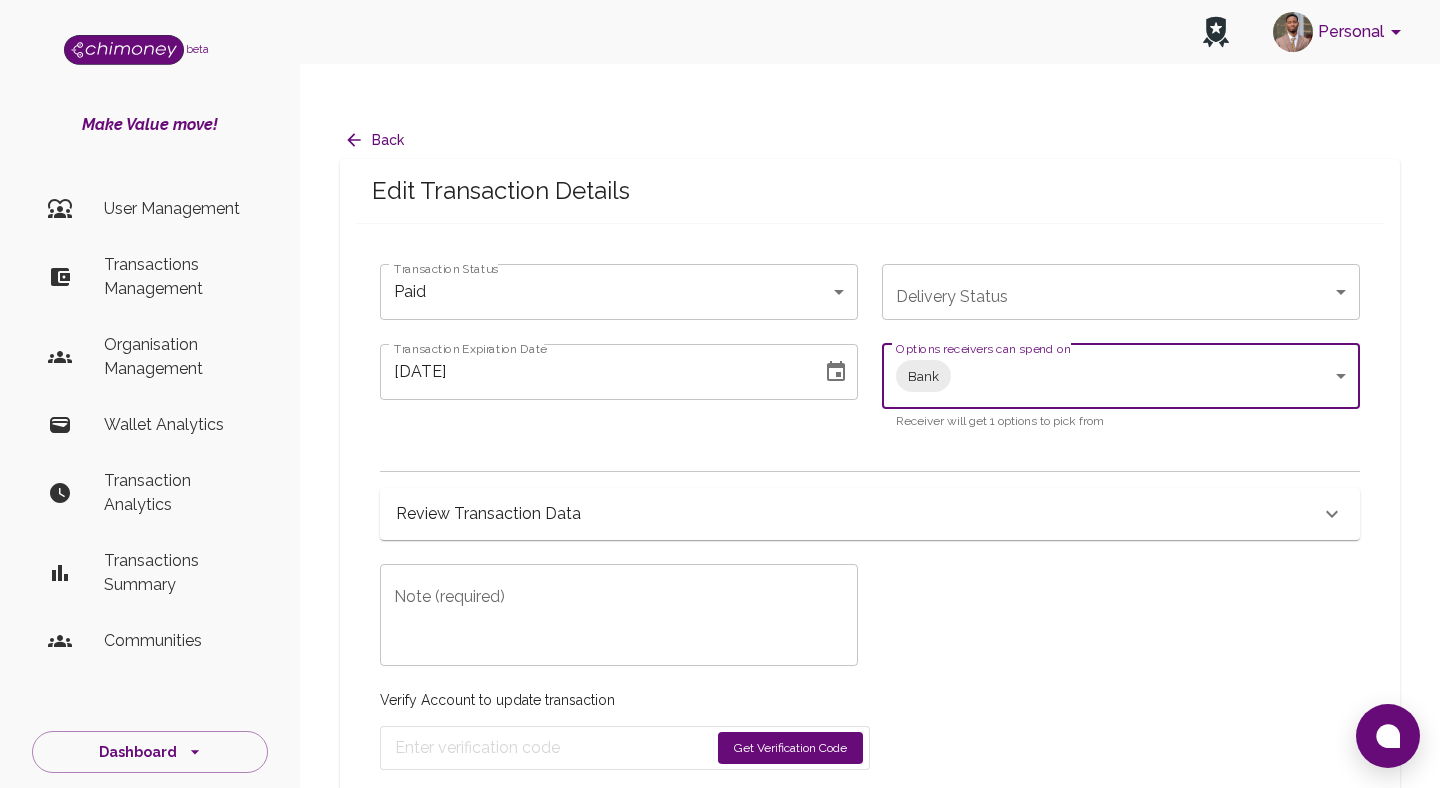 click on "Note (required)" at bounding box center (619, 615) 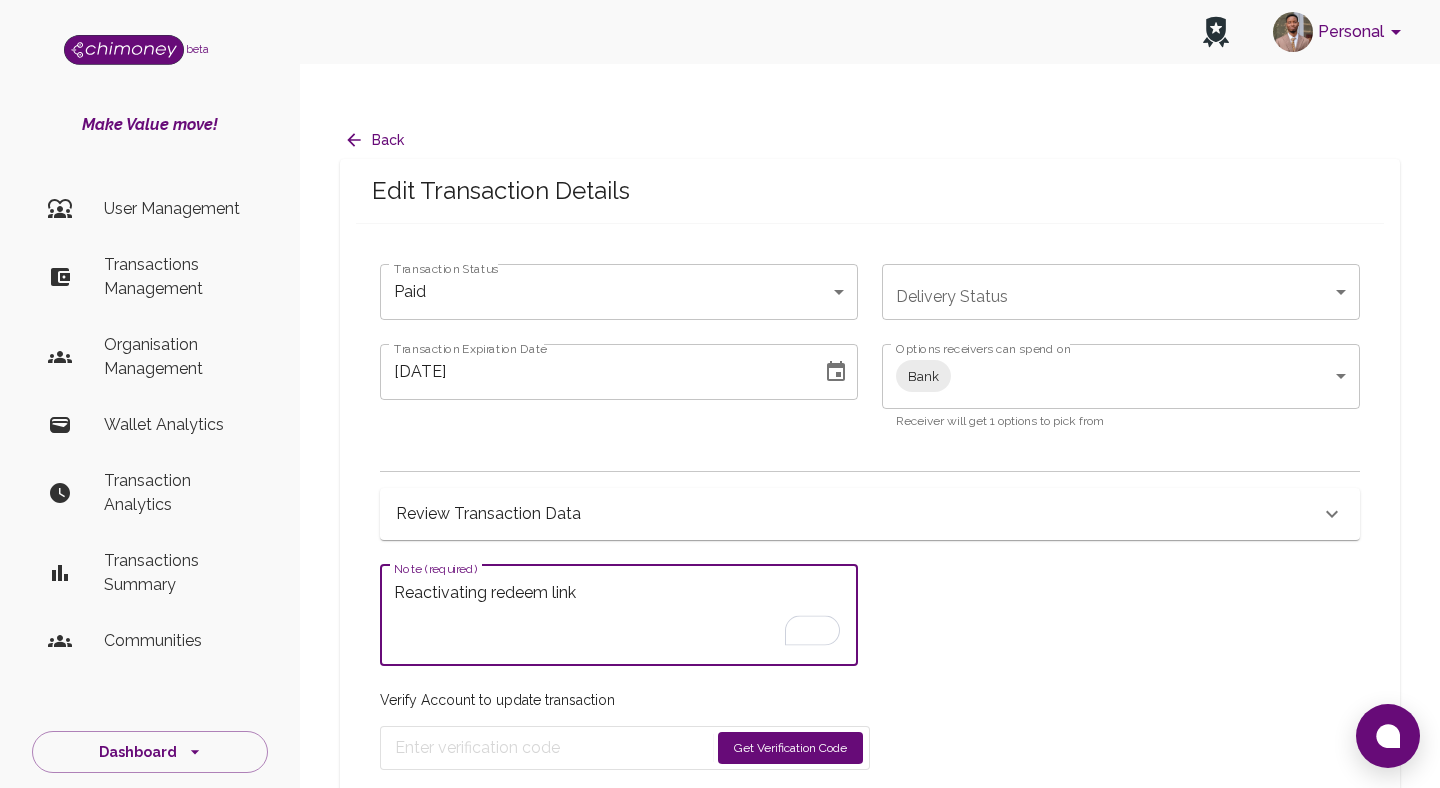 type on "Reactivating redeem link" 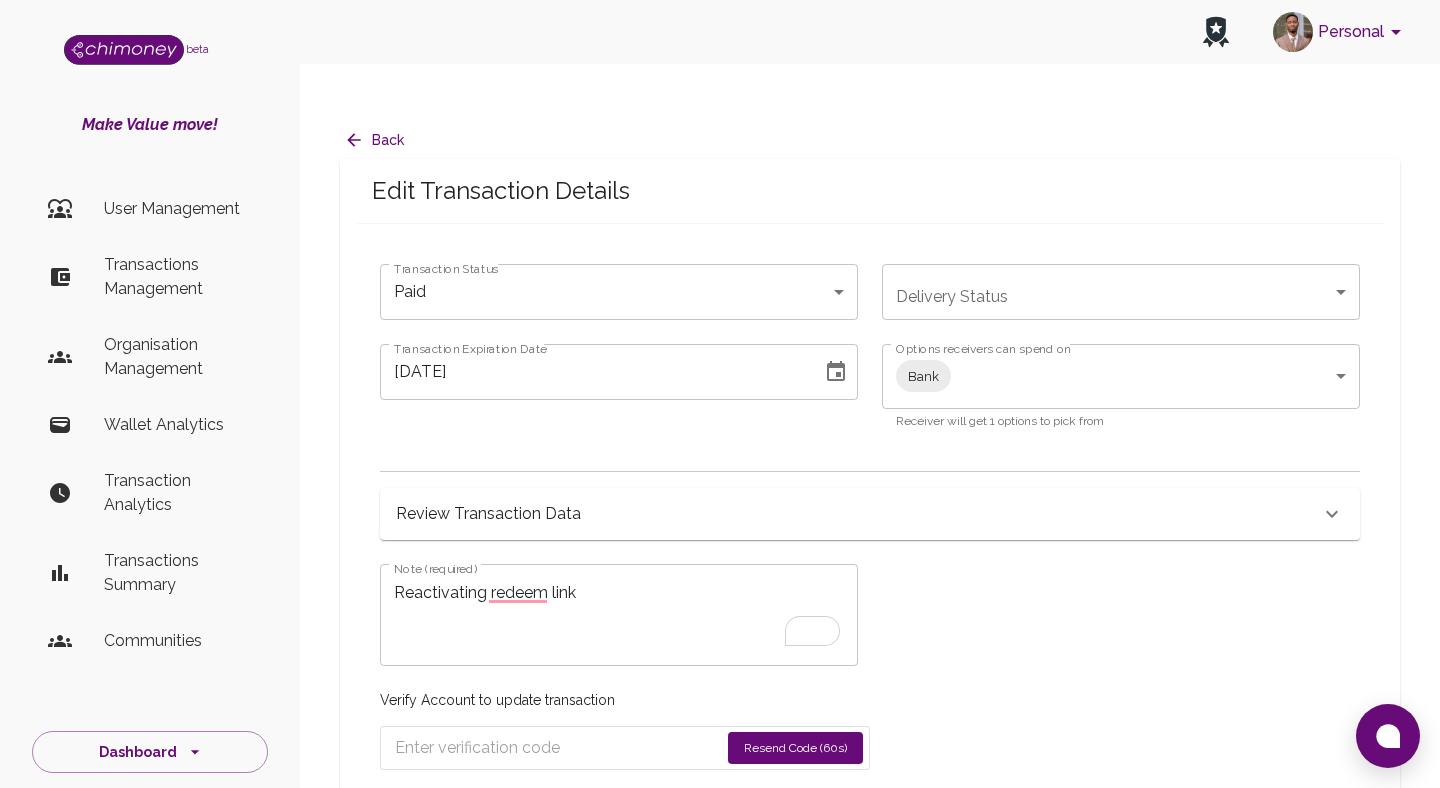 click on "Options receivers can spend on Bank Bank Options receivers can spend on Receiver will get 1 options to pick from" at bounding box center (1109, 376) 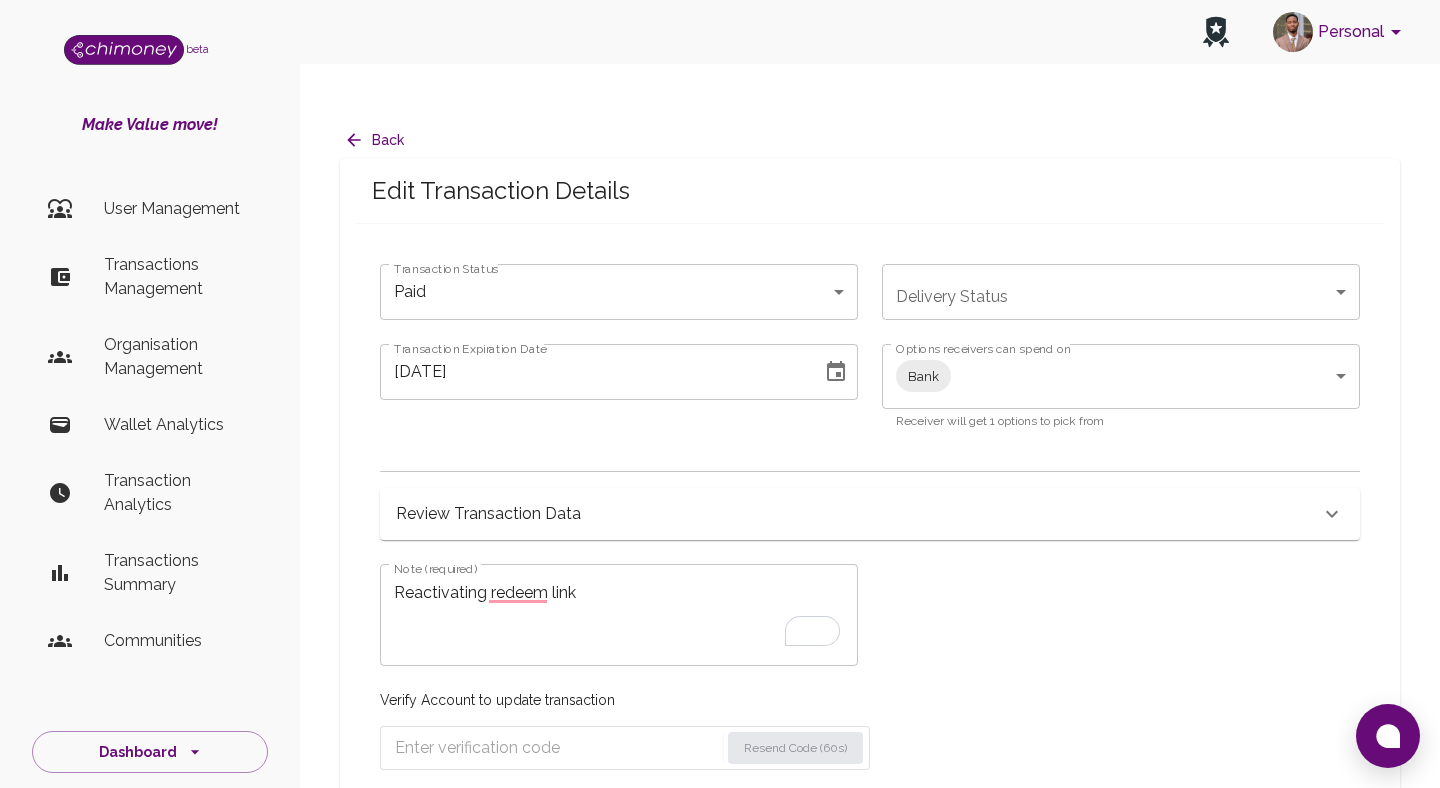 click 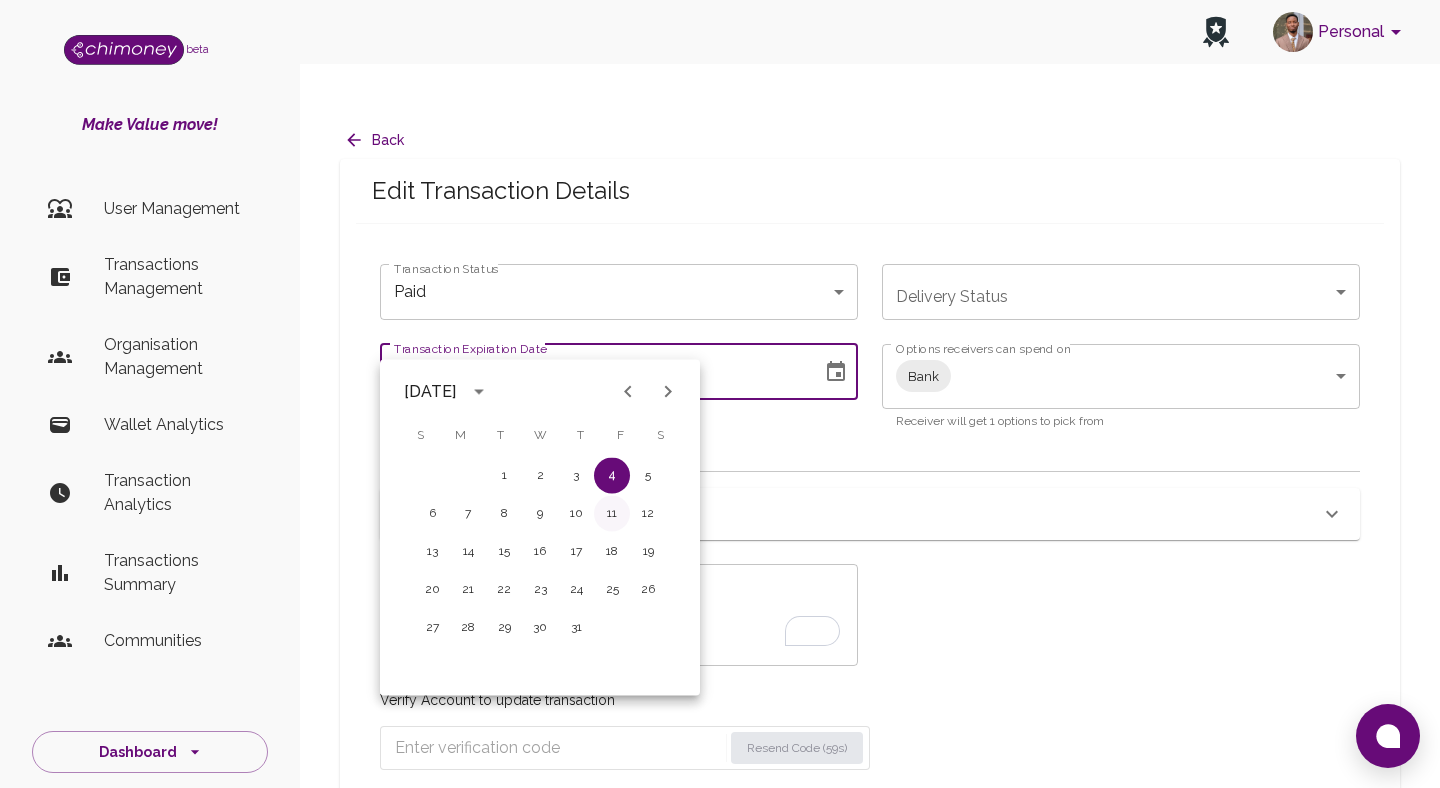 click on "11" at bounding box center [612, 514] 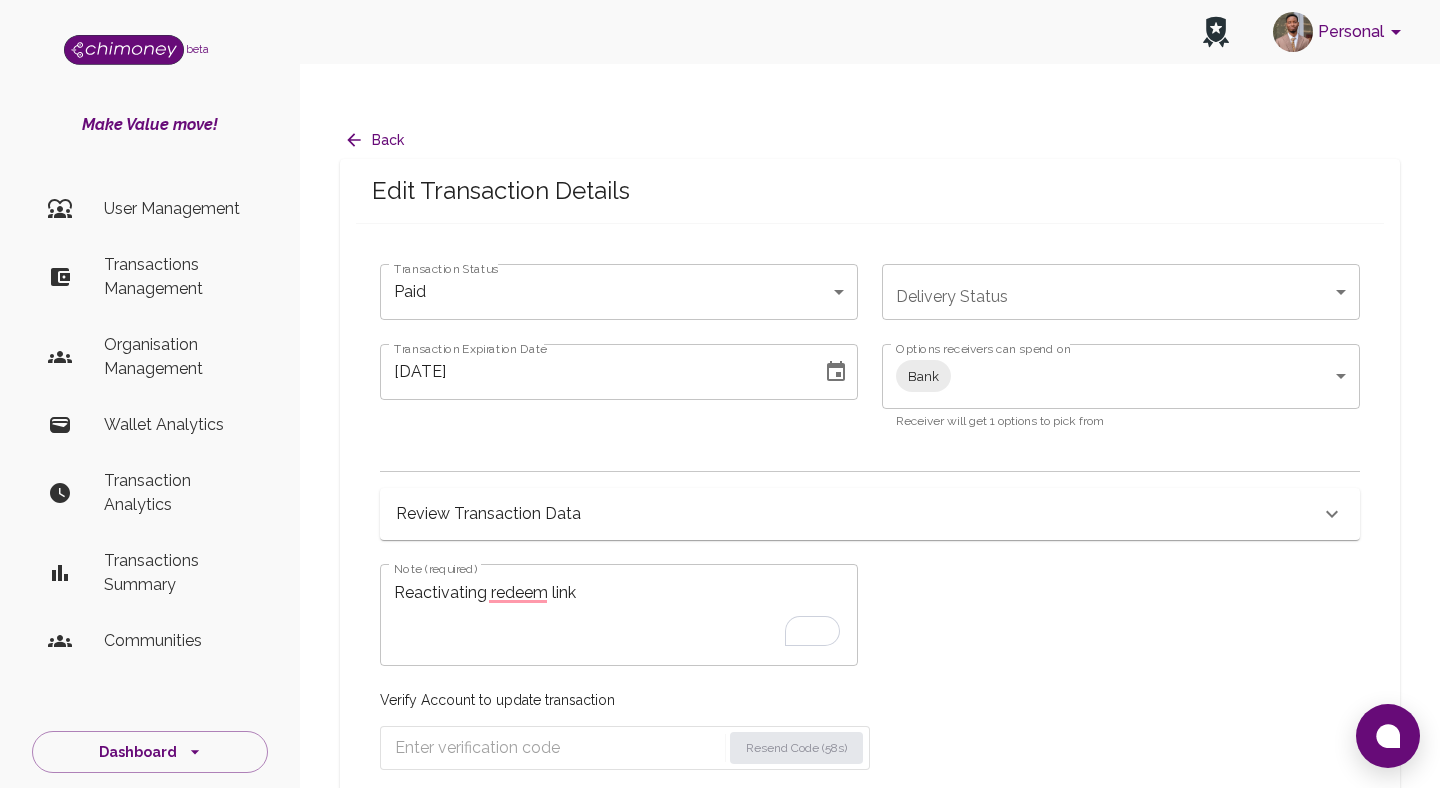 click on "Review Transaction Data" at bounding box center (858, 514) 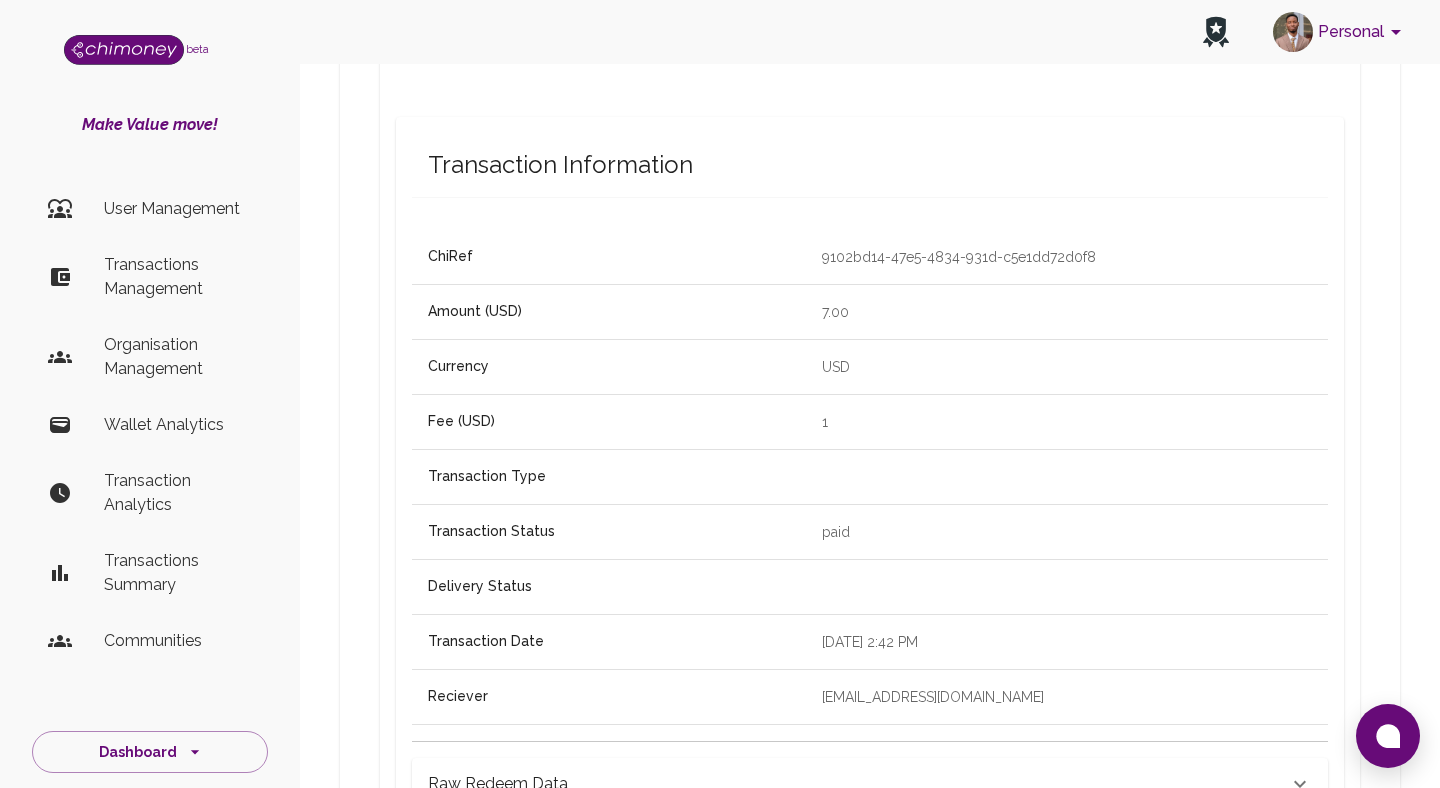 scroll, scrollTop: 505, scrollLeft: 0, axis: vertical 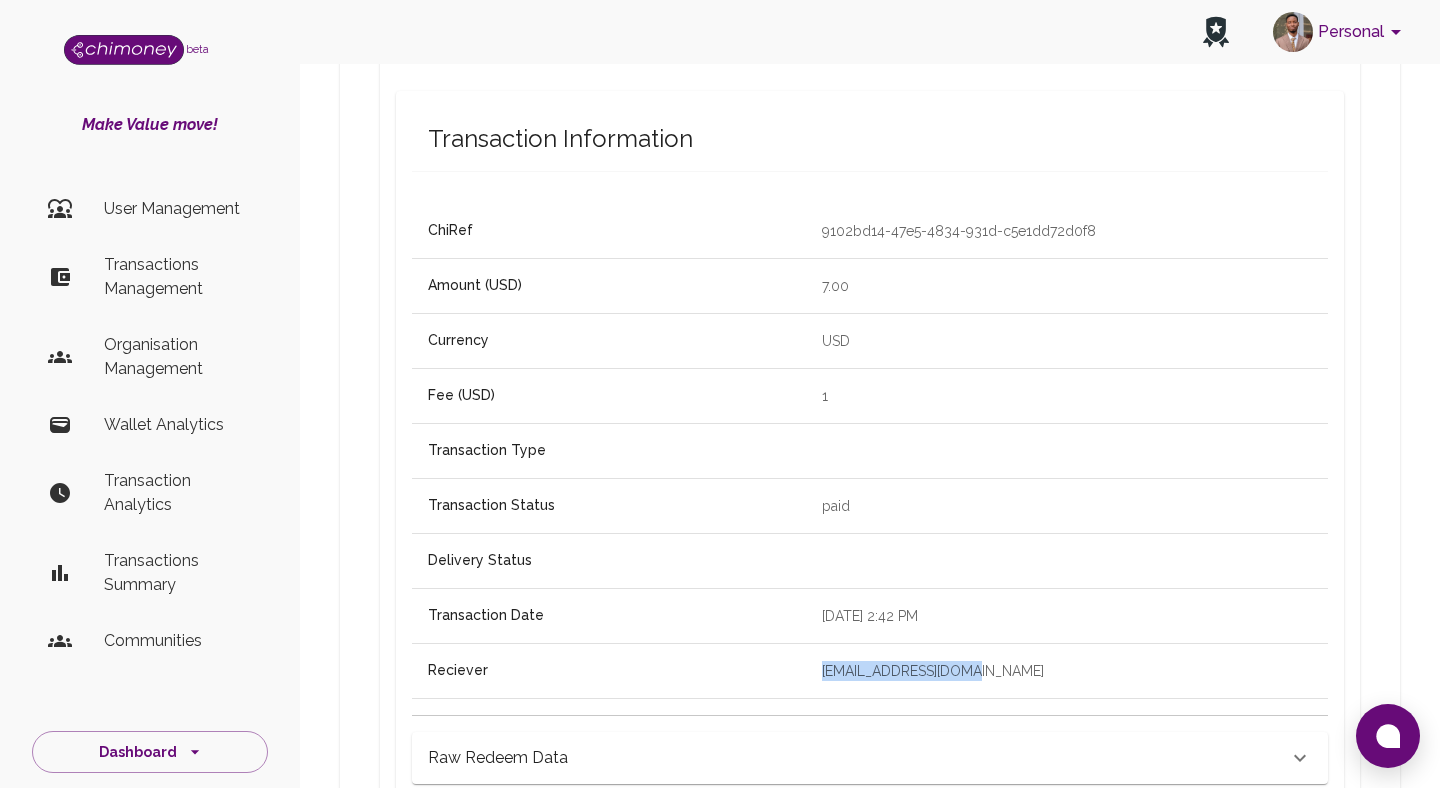 drag, startPoint x: 952, startPoint y: 638, endPoint x: 719, endPoint y: 632, distance: 233.07724 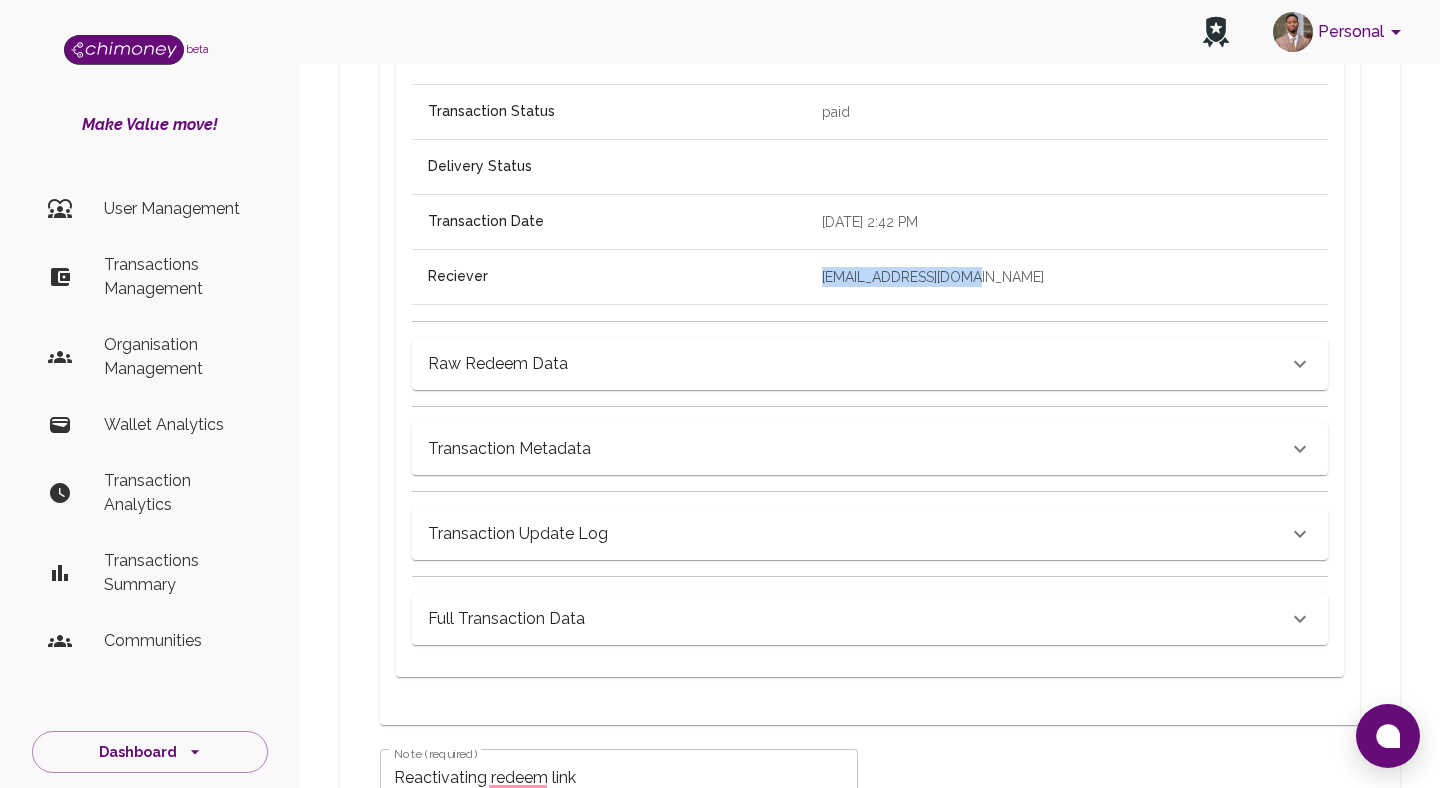 scroll, scrollTop: 1032, scrollLeft: 0, axis: vertical 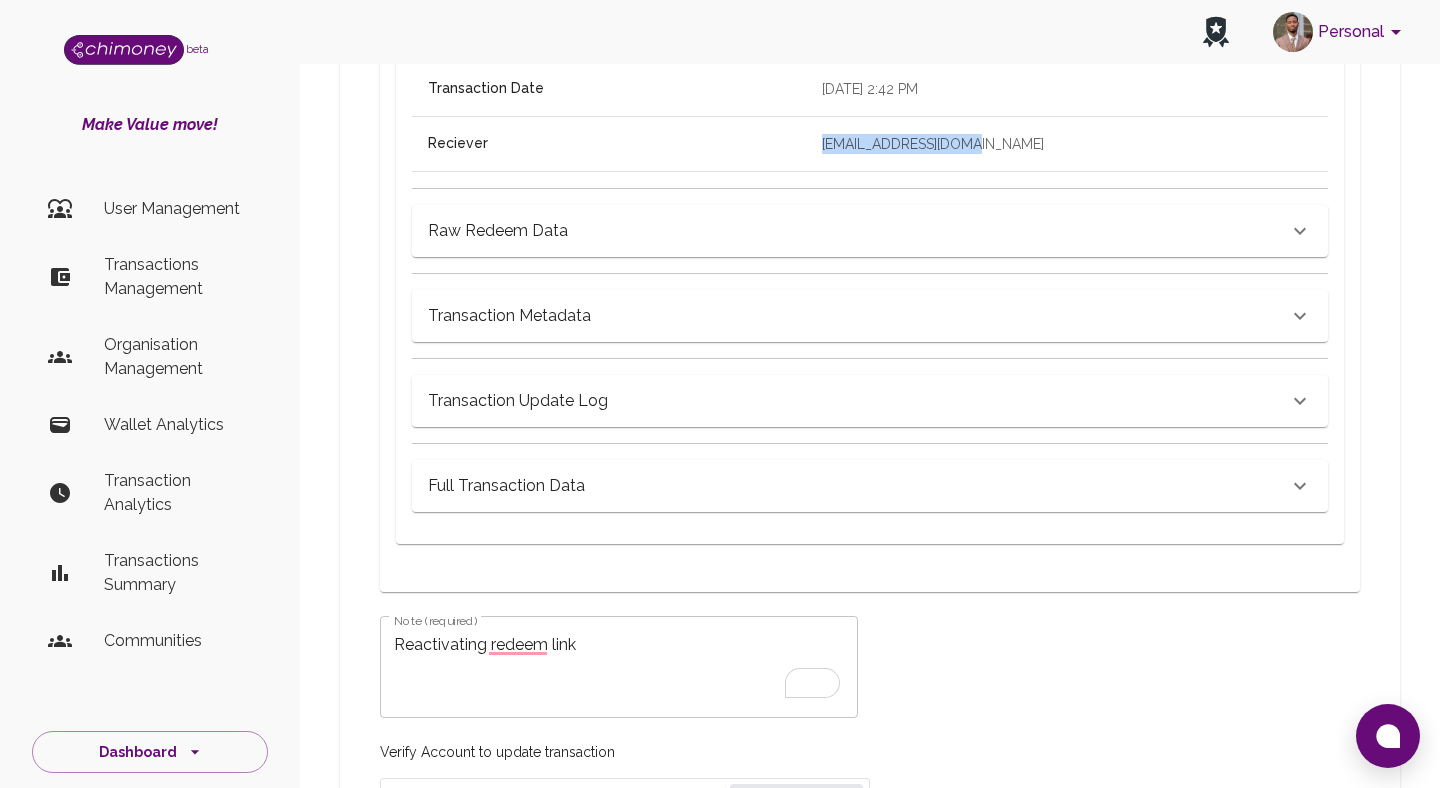 click at bounding box center (558, 800) 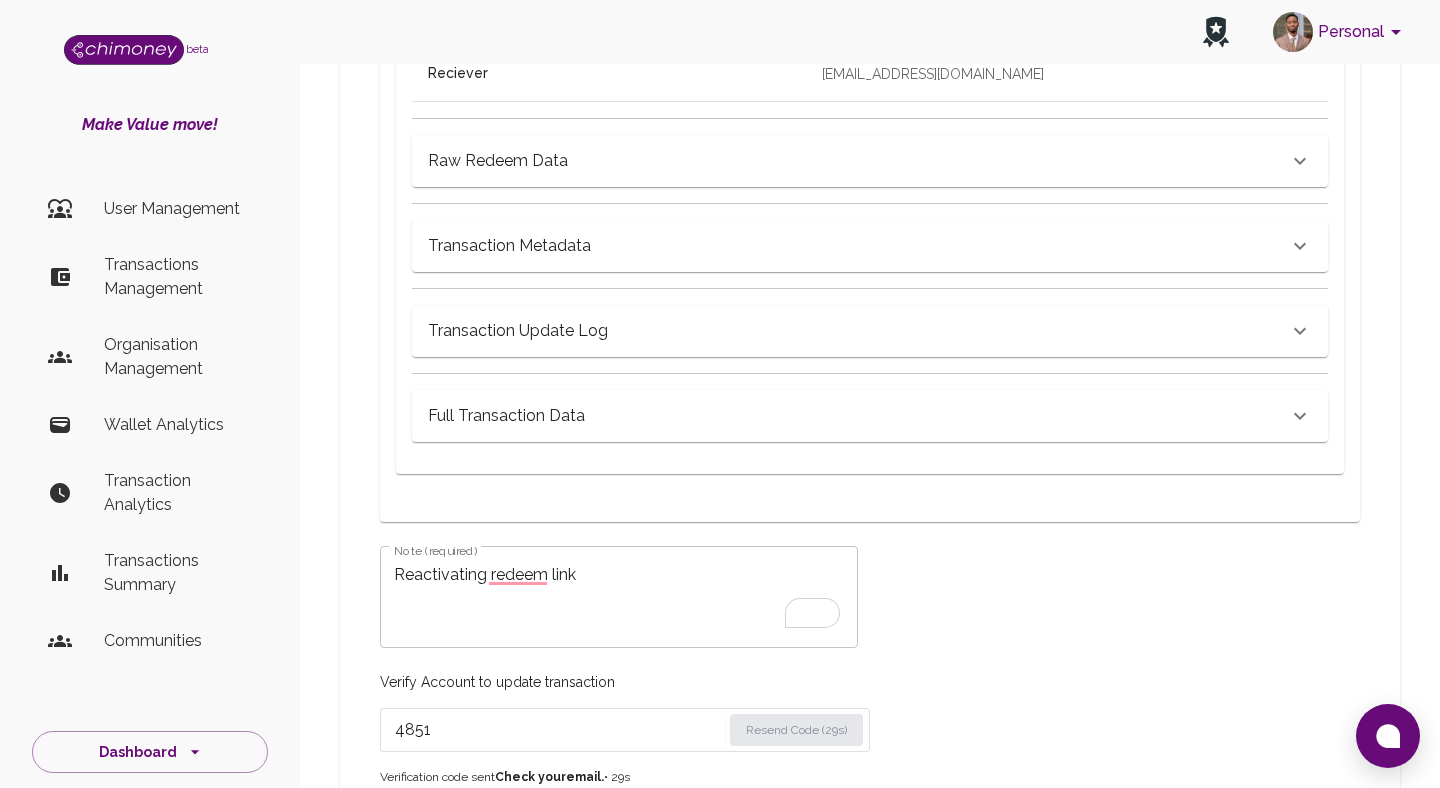 scroll, scrollTop: 1146, scrollLeft: 0, axis: vertical 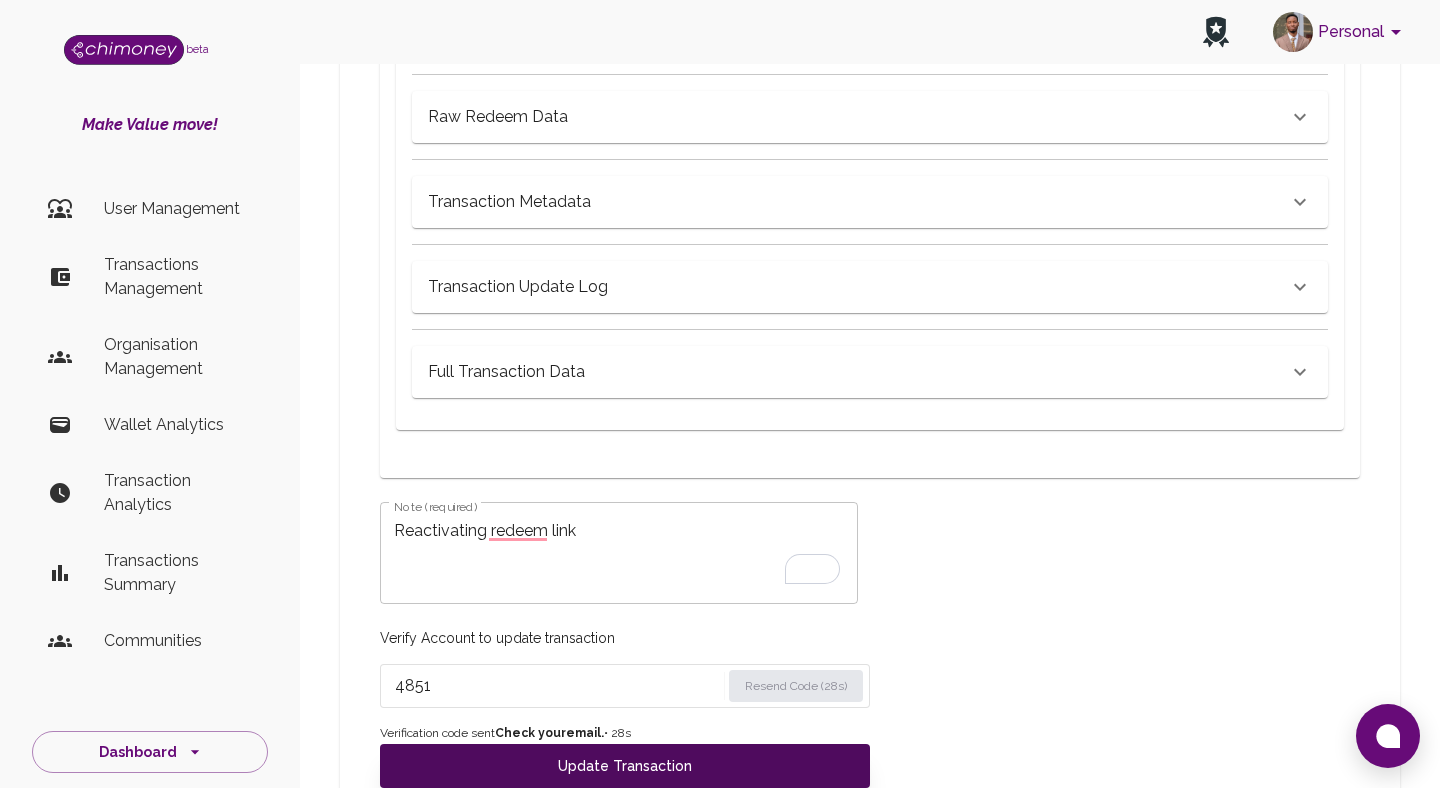 type on "4851" 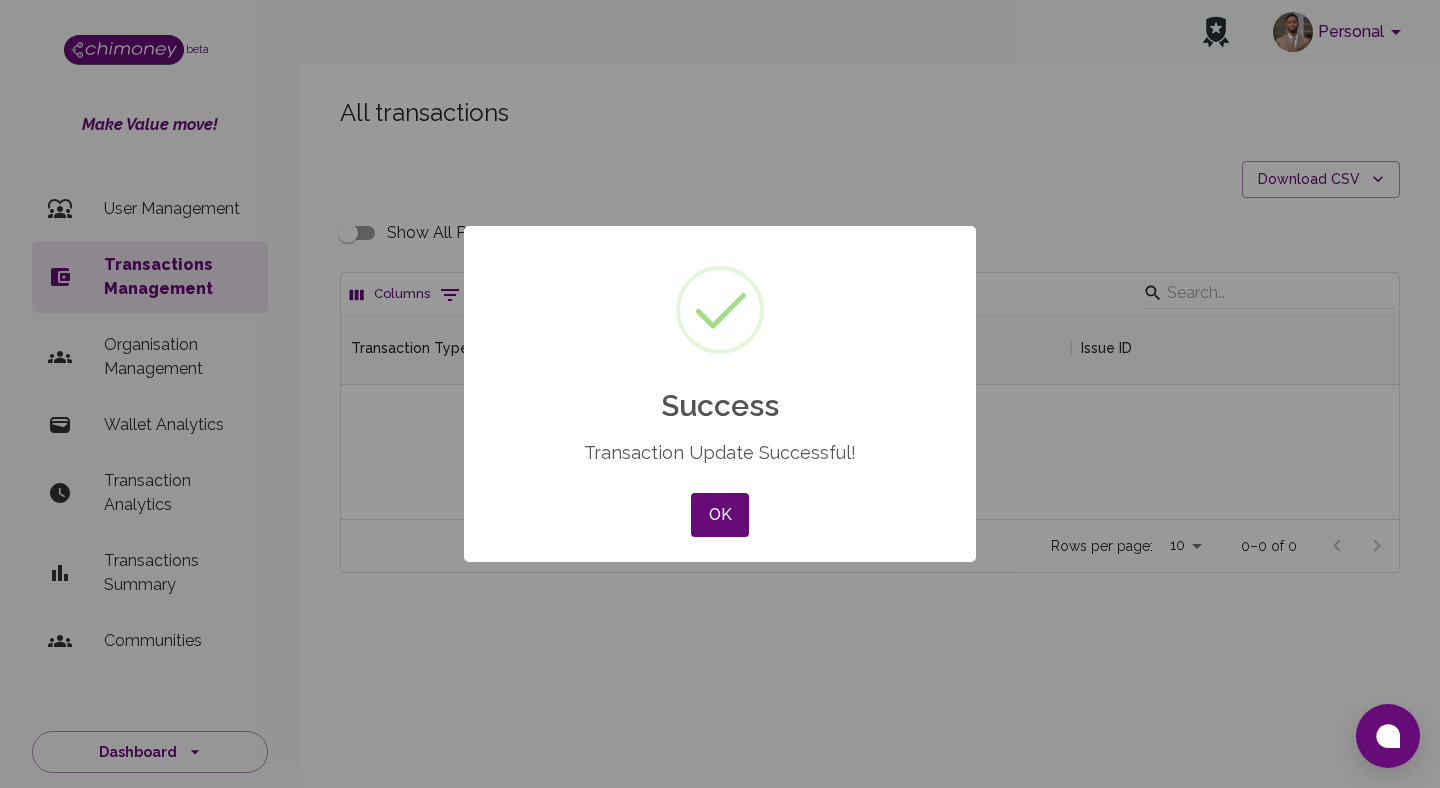 scroll, scrollTop: 0, scrollLeft: 0, axis: both 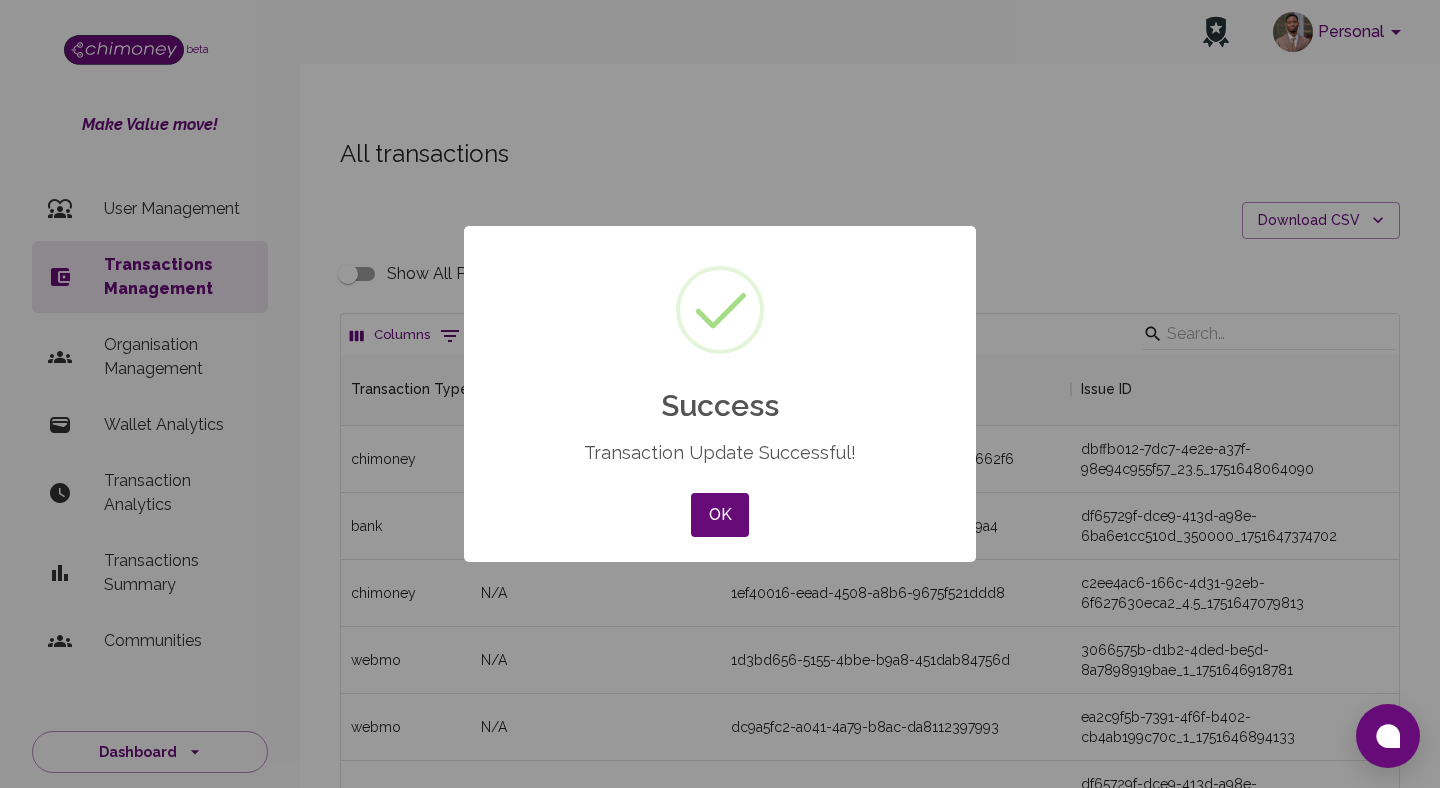 click on "OK No Cancel" at bounding box center (720, 515) 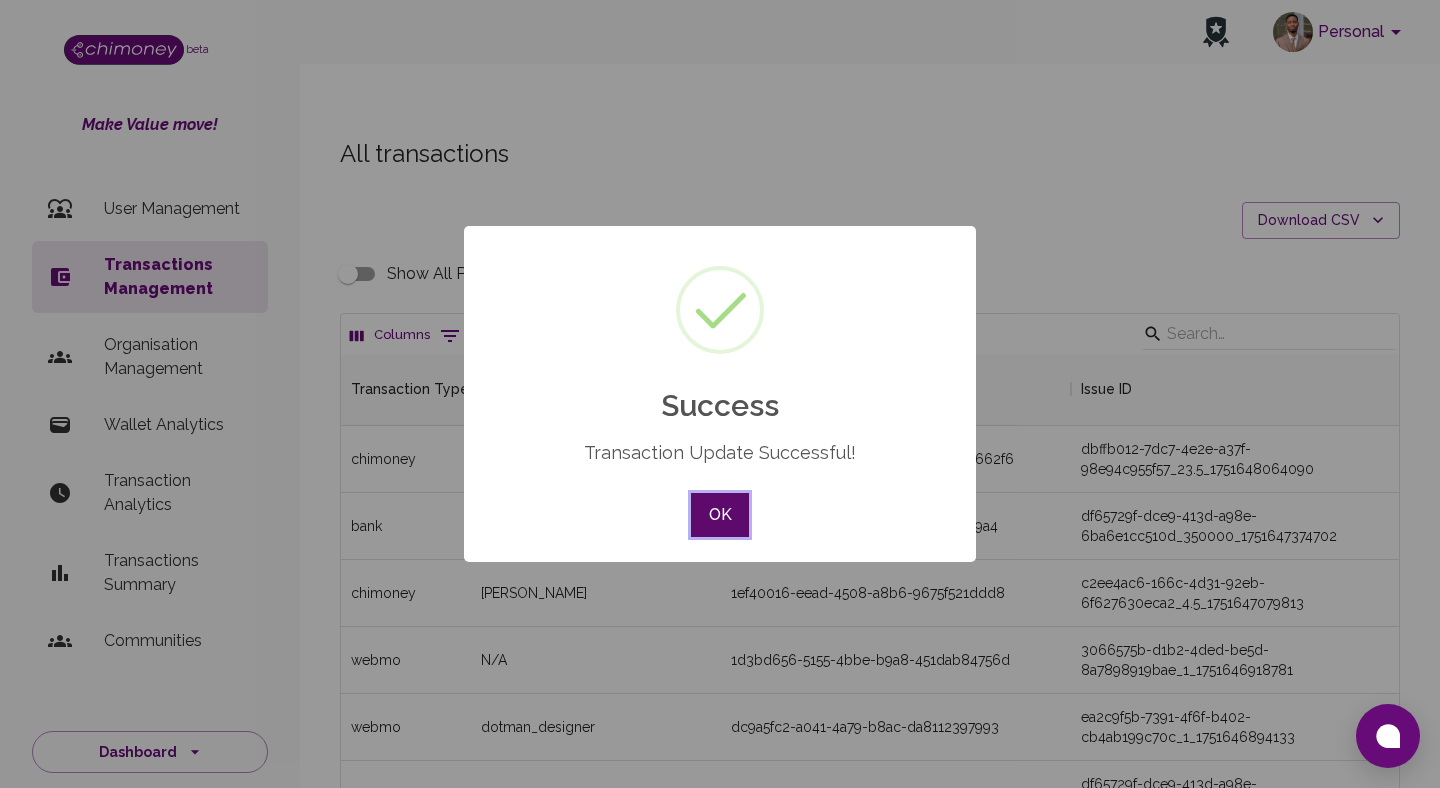 click on "OK" at bounding box center (720, 515) 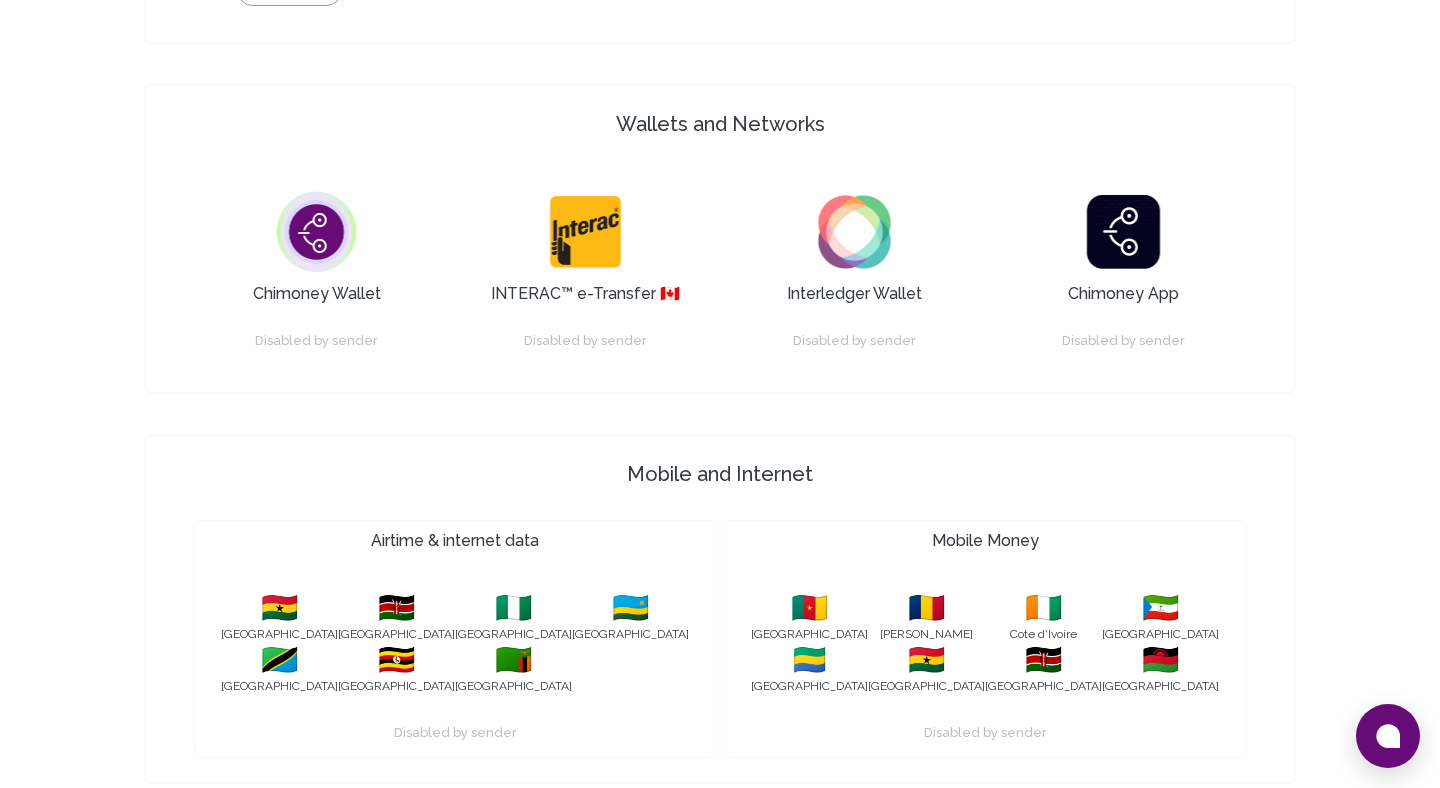 scroll, scrollTop: 1537, scrollLeft: 0, axis: vertical 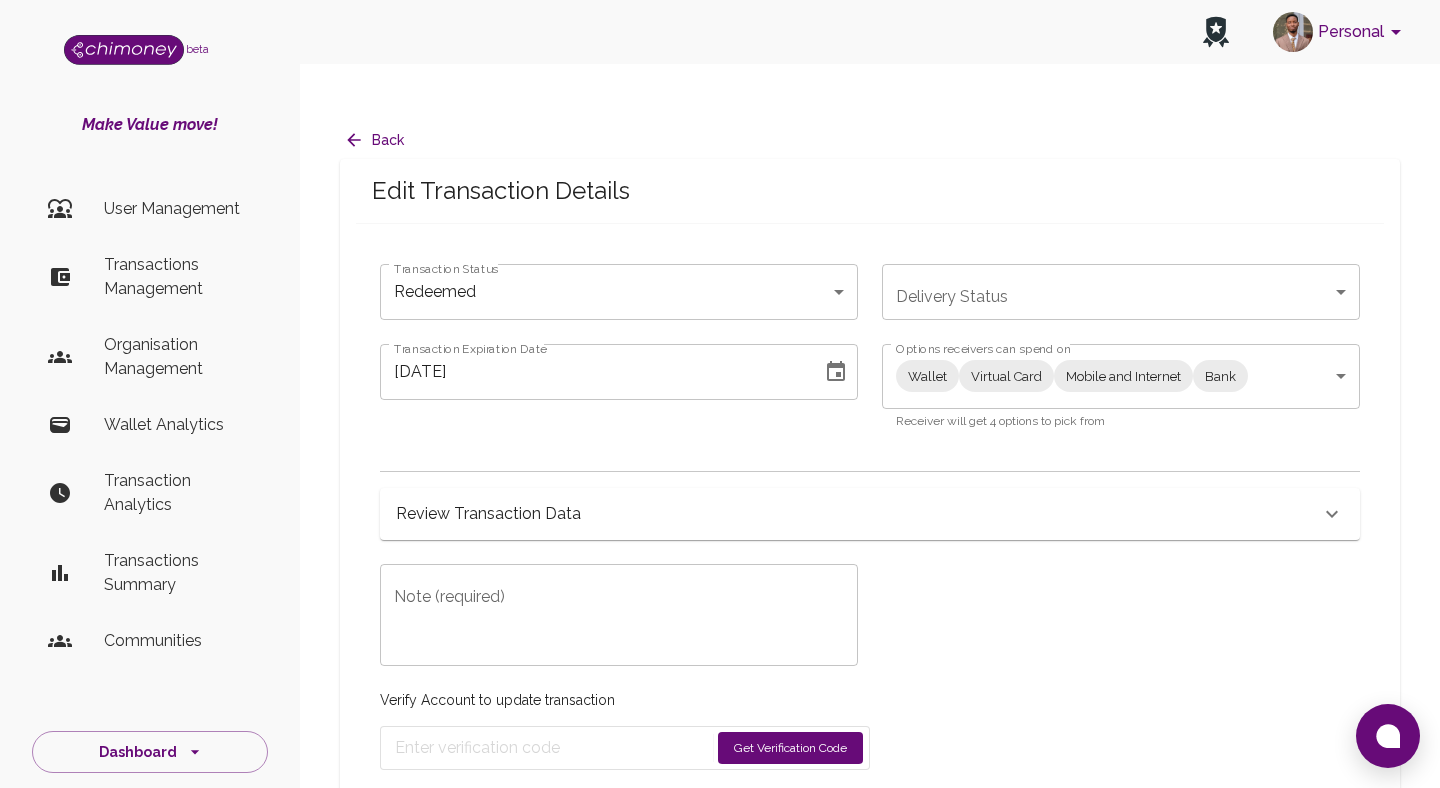 click on "Personal   beta Make Value move! User Management Transactions Management Organisation Management Wallet Analytics Transaction Analytics Transactions Summary Communities Dashboard ©  2025  Chi Technologies Inc. Back Edit Transaction Details Transaction Status Redeemed redeemed Transaction Status Delivery Status ​ Delivery Status Transaction Expiration Date [DATE] Transaction Expiration Date Options receivers can spend on Wallet Virtual Card Mobile and Internet Bank Wallet,Virtual Card,Mobile and Internet,Bank Options receivers can spend on Receiver will get 4 options to pick from Review Transaction Data Transaction Information ChiRef 1cb79a85-b417-487a-a54d-ea6dc6c59d88 Amount (USD) 7.00 Currency USD Fee (USD) 1 Transaction Type Transaction Status redeemed Delivery Status Transaction Date [DATE] 2:42 PM Reciever [EMAIL_ADDRESS][DOMAIN_NAME] Raw Redeem Data {}   Transaction Metadata Transaction Update Log Full Transaction Data Note (required) x Note (required) Verify Account to update transaction" at bounding box center (720, 414) 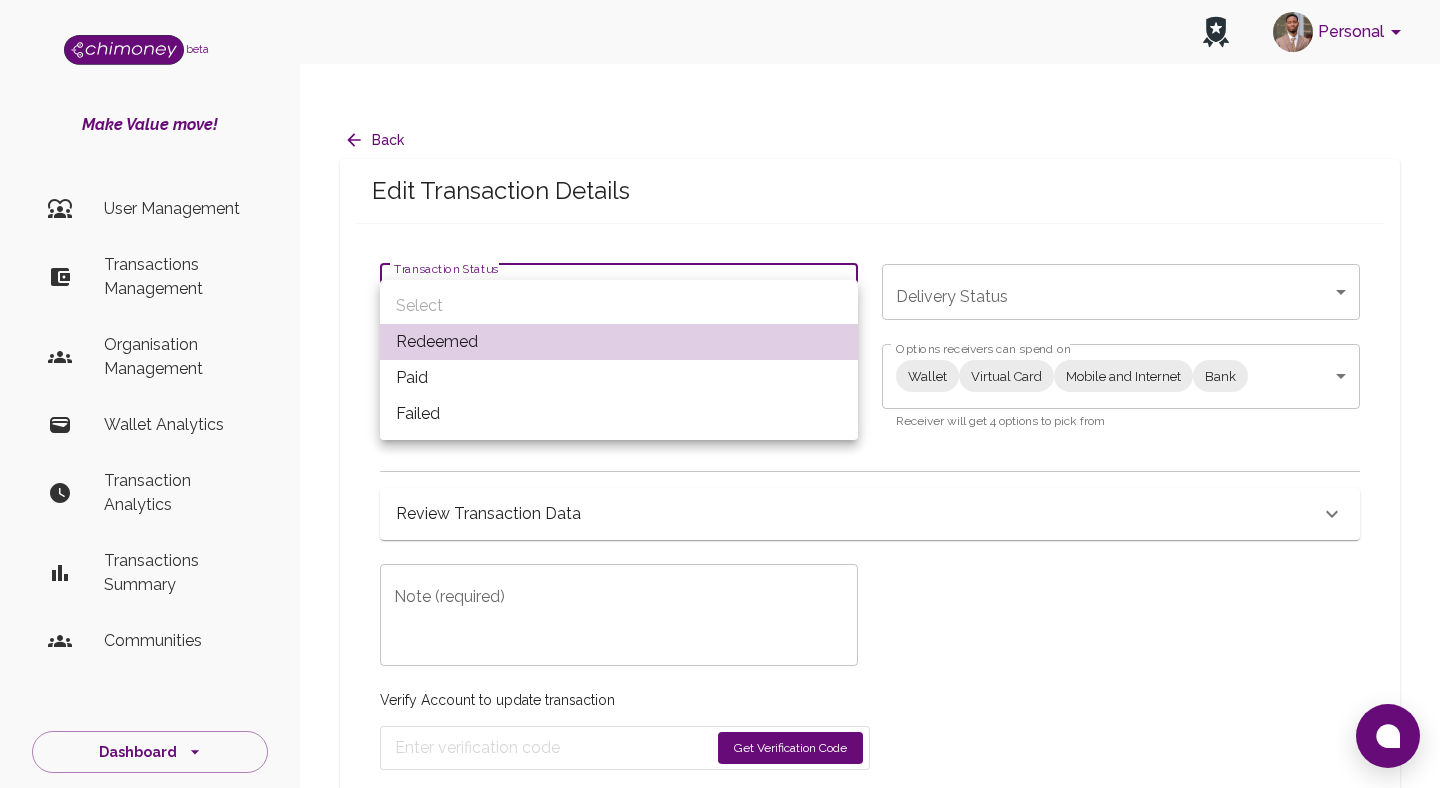 click on "Paid" at bounding box center (619, 378) 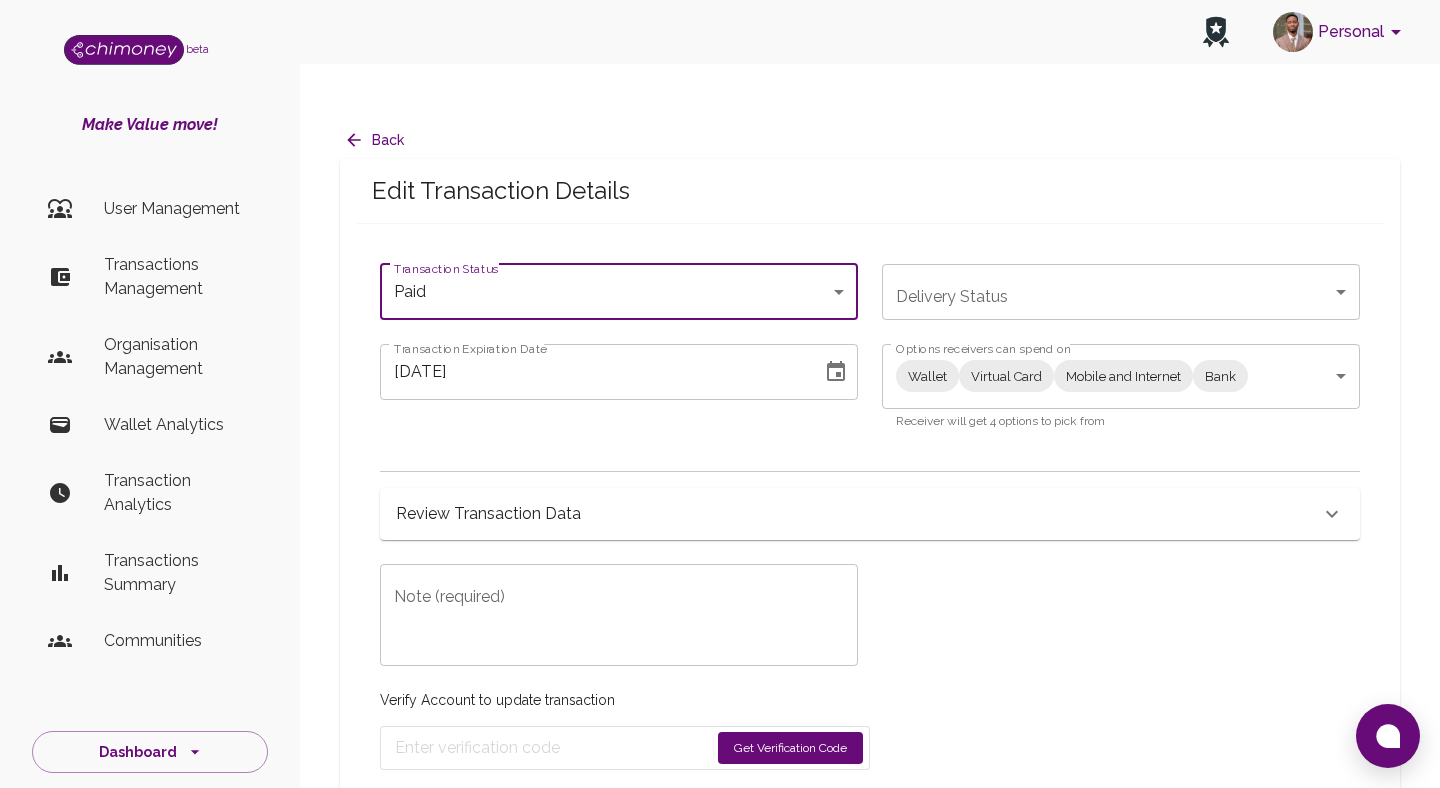 click on "Personal   beta Make Value move! User Management Transactions Management Organisation Management Wallet Analytics Transaction Analytics Transactions Summary Communities Dashboard ©  2025  Chi Technologies Inc. Back Edit Transaction Details Transaction Status Paid paid Transaction Status Delivery Status ​ Delivery Status Transaction Expiration Date [DATE] Transaction Expiration Date Options receivers can spend on Wallet Virtual Card Mobile and Internet Bank Wallet,Virtual Card,Mobile and Internet,Bank Options receivers can spend on Receiver will get 4 options to pick from Review Transaction Data Transaction Information ChiRef 1cb79a85-b417-487a-a54d-ea6dc6c59d88 Amount (USD) 7.00 Currency USD Fee (USD) 1 Transaction Type Transaction Status paid Delivery Status Transaction Date [DATE] 2:42 PM Reciever [EMAIL_ADDRESS][DOMAIN_NAME] Raw Redeem Data {}   Transaction Metadata Transaction Update Log Full Transaction Data Note (required) x Note (required) Verify Account to update transaction     Account test" at bounding box center [720, 414] 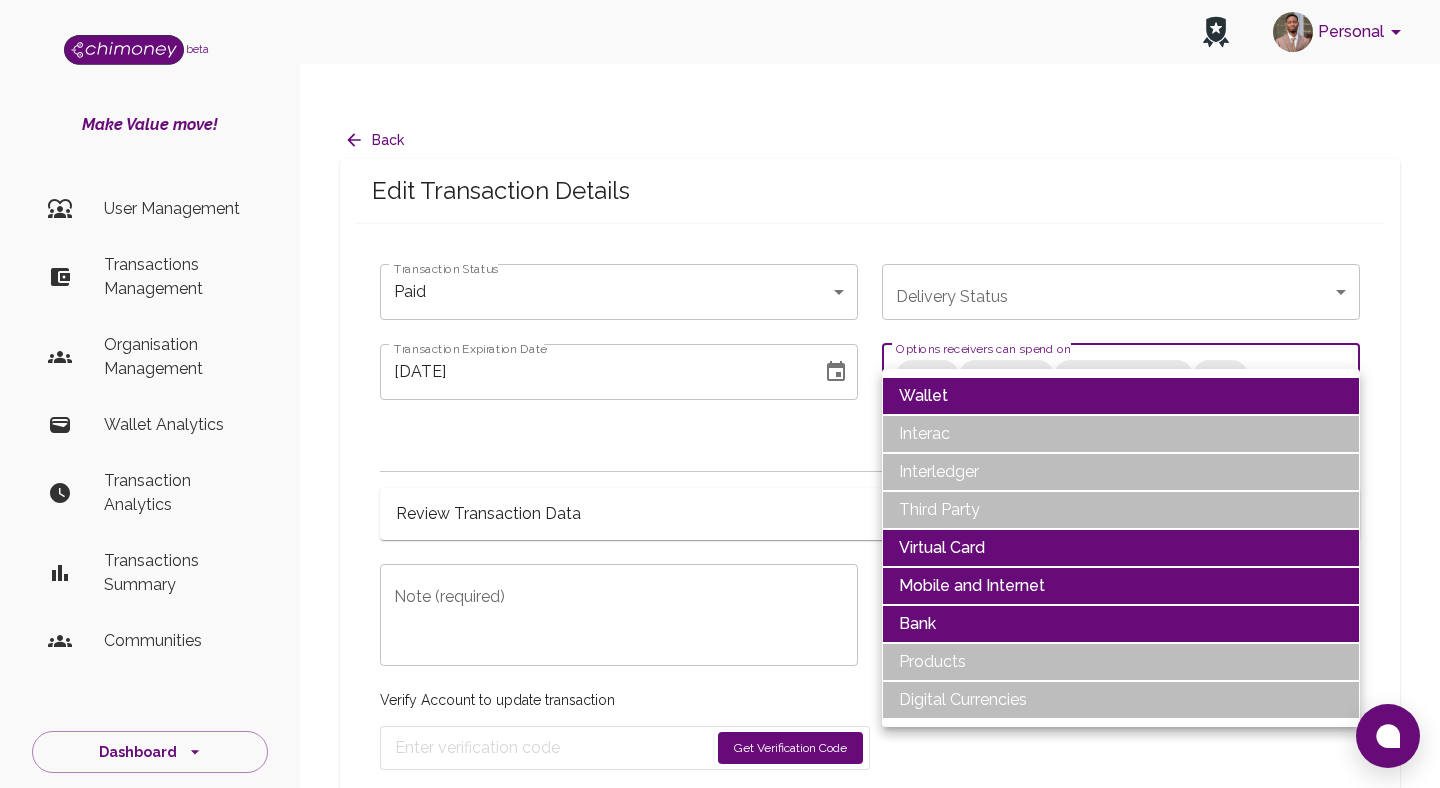 click at bounding box center [720, 394] 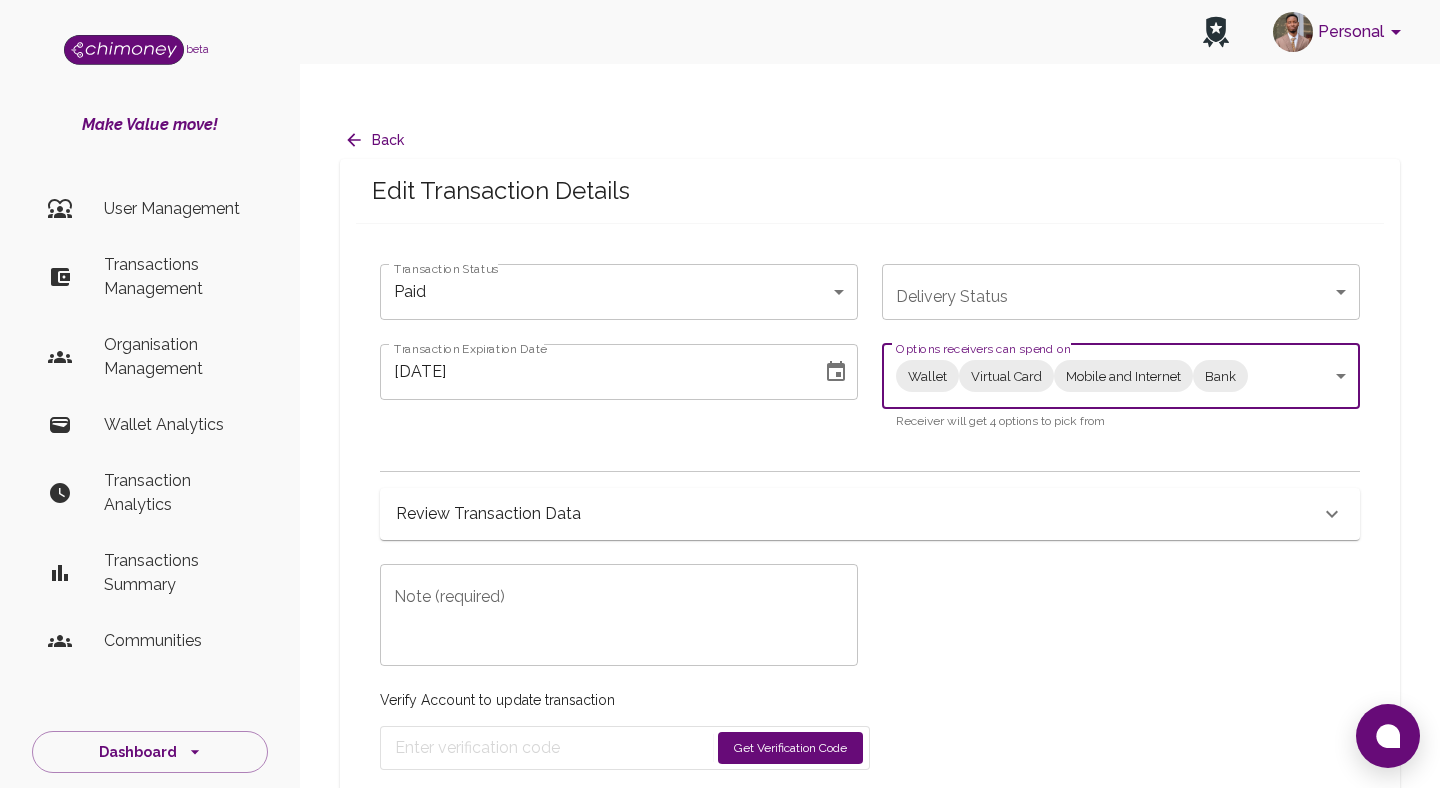 click on "Personal   beta Make Value move! User Management Transactions Management Organisation Management Wallet Analytics Transaction Analytics Transactions Summary Communities Dashboard ©  2025  Chi Technologies Inc. Back Edit Transaction Details Transaction Status Paid paid Transaction Status Delivery Status ​ Delivery Status Transaction Expiration Date [DATE] Transaction Expiration Date Options receivers can spend on Wallet Virtual Card Mobile and Internet Bank Wallet,Virtual Card,Mobile and Internet,Bank Options receivers can spend on Receiver will get 4 options to pick from Review Transaction Data Transaction Information ChiRef 1cb79a85-b417-487a-a54d-ea6dc6c59d88 Amount (USD) 7.00 Currency USD Fee (USD) 1 Transaction Type Transaction Status paid Delivery Status Transaction Date [DATE] 2:42 PM Reciever [EMAIL_ADDRESS][DOMAIN_NAME] Raw Redeem Data {}   Transaction Metadata Transaction Update Log Full Transaction Data Note (required) x Note (required) Verify Account to update transaction     Account test" at bounding box center (720, 414) 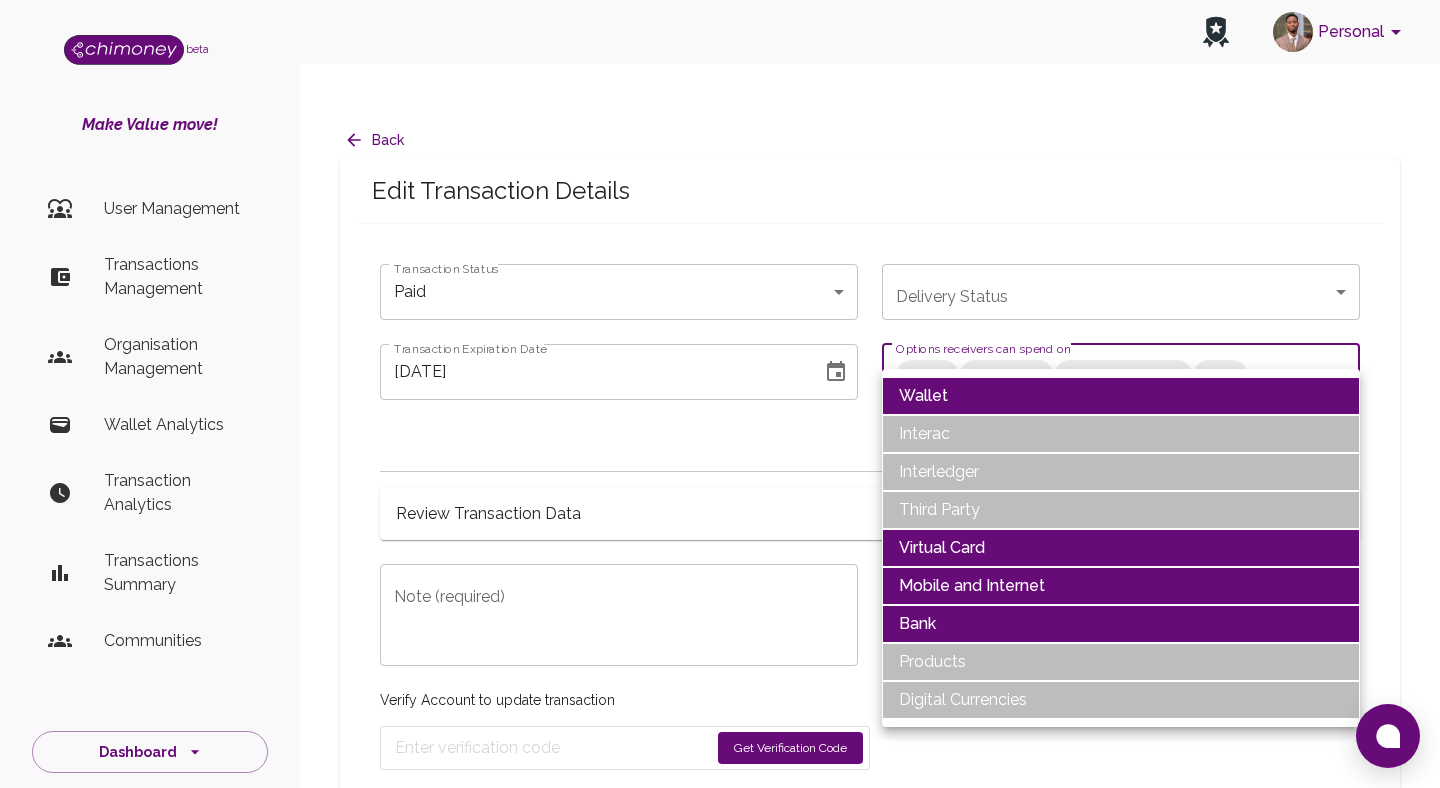 click on "Wallet" at bounding box center (1121, 396) 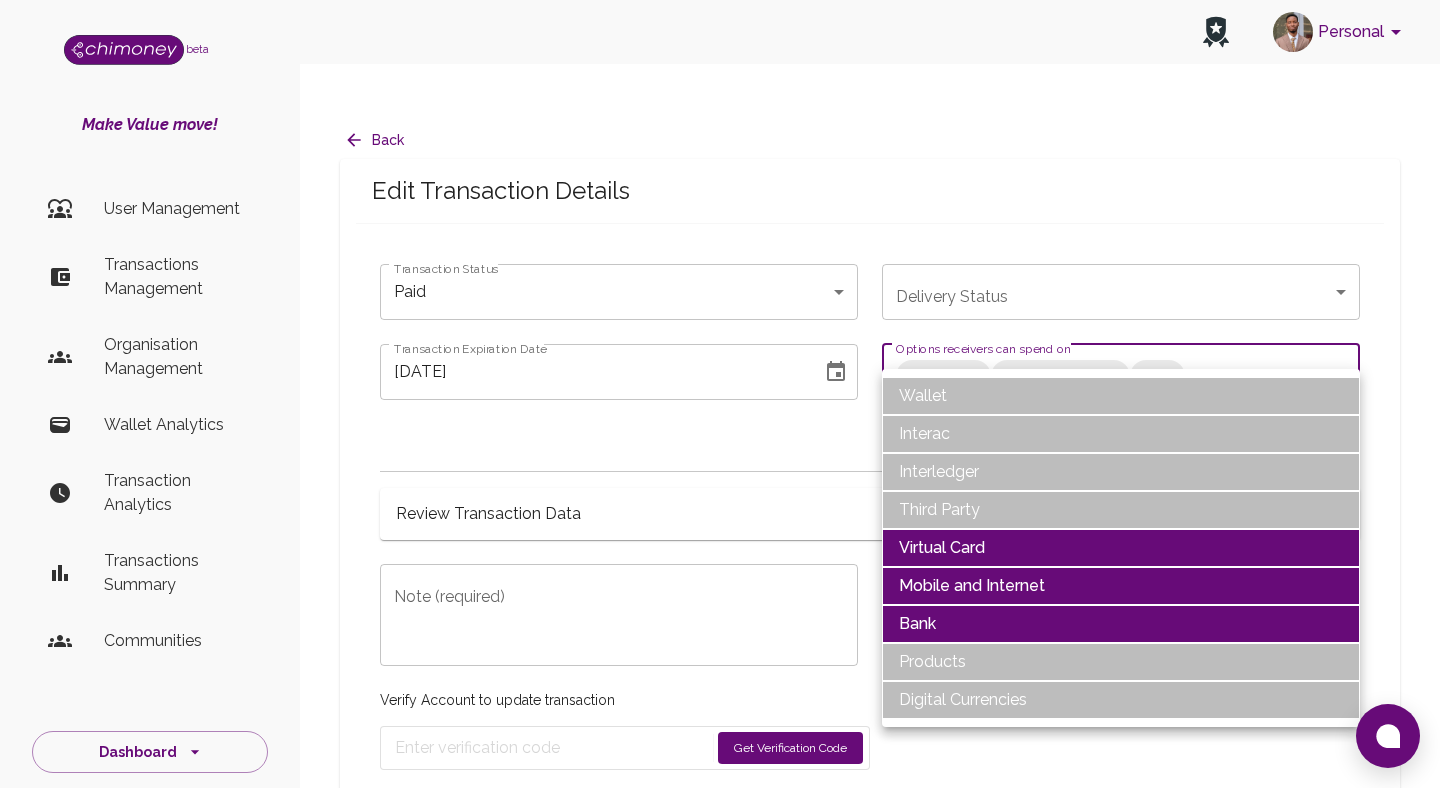 click on "Virtual Card" at bounding box center (1121, 548) 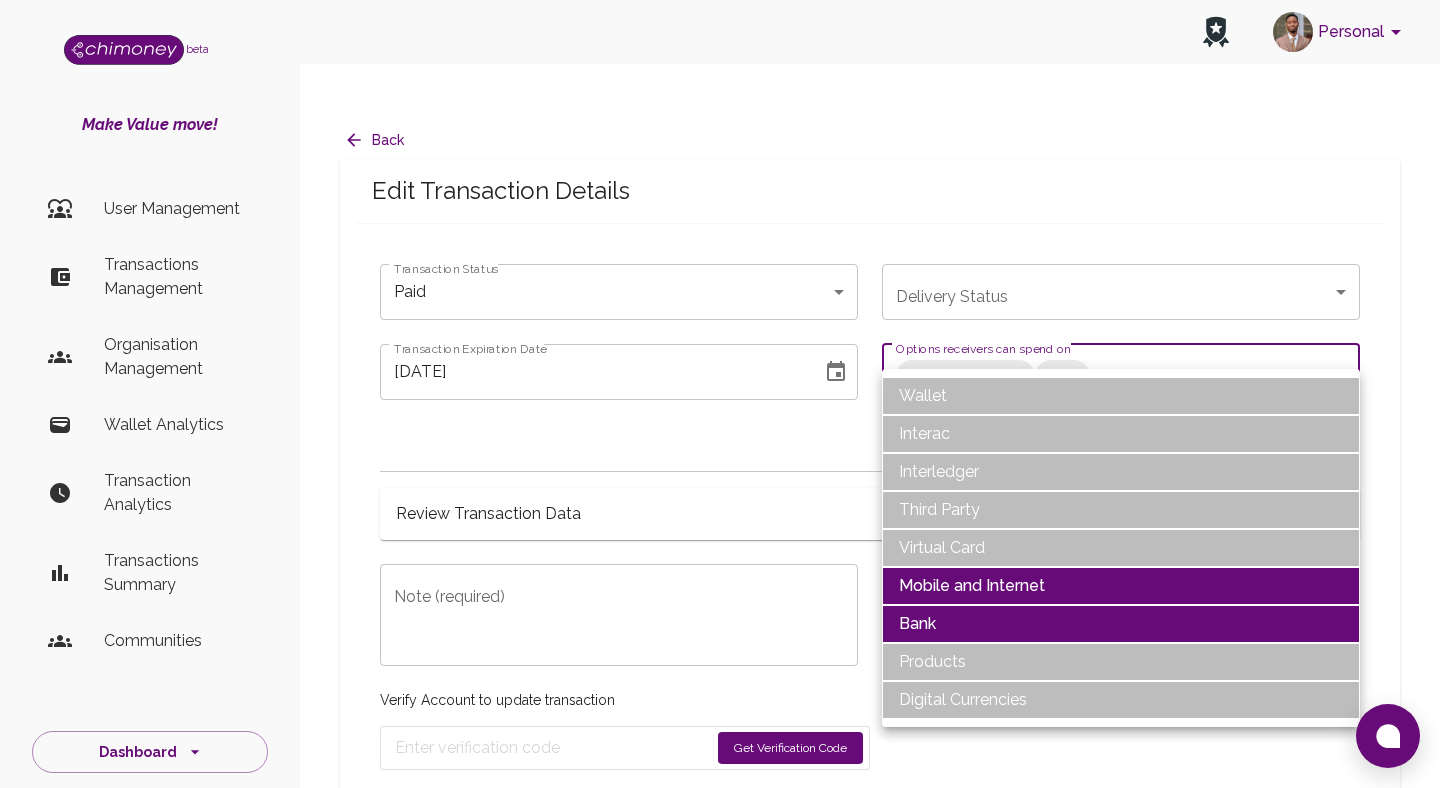 click on "Mobile and Internet" at bounding box center (1121, 586) 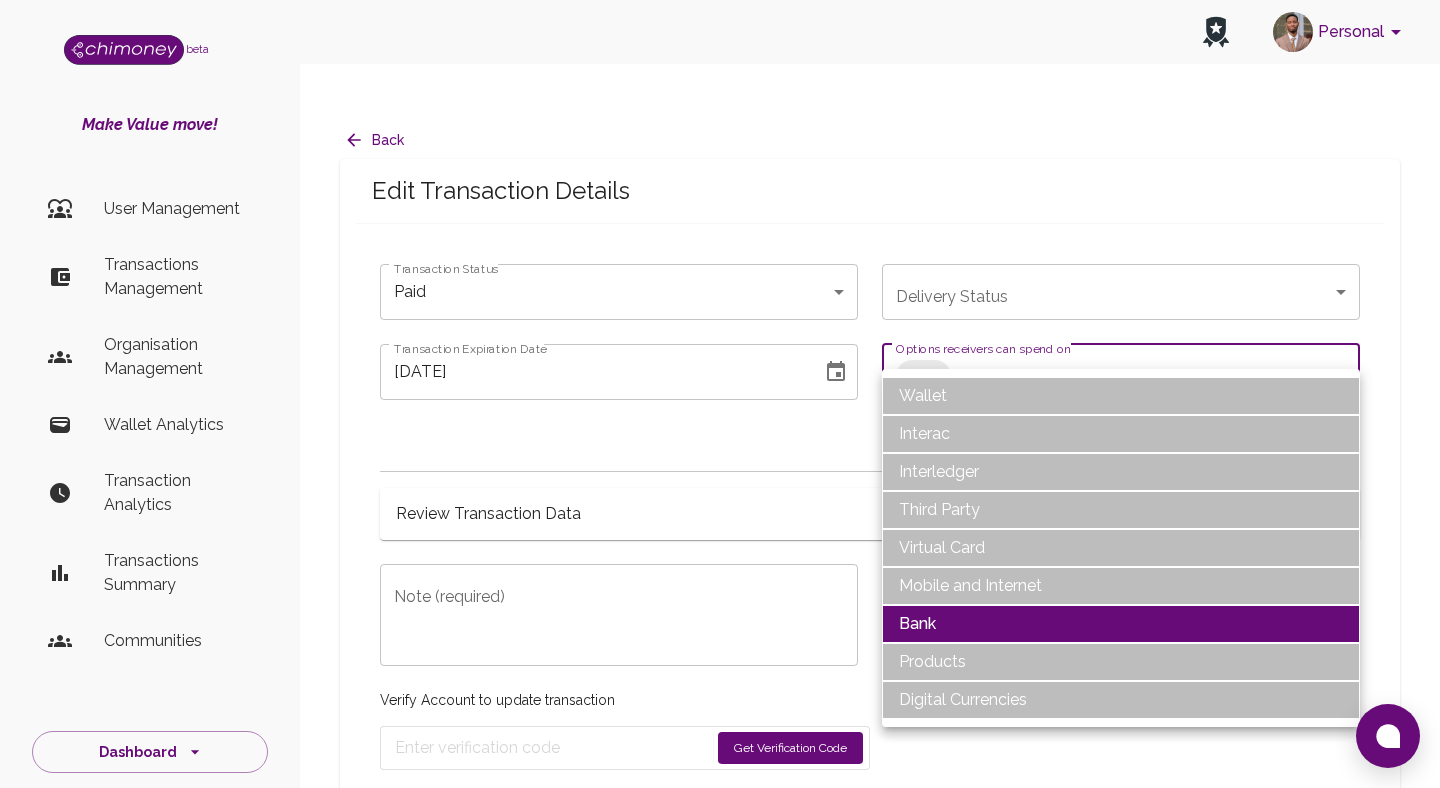 click at bounding box center [720, 394] 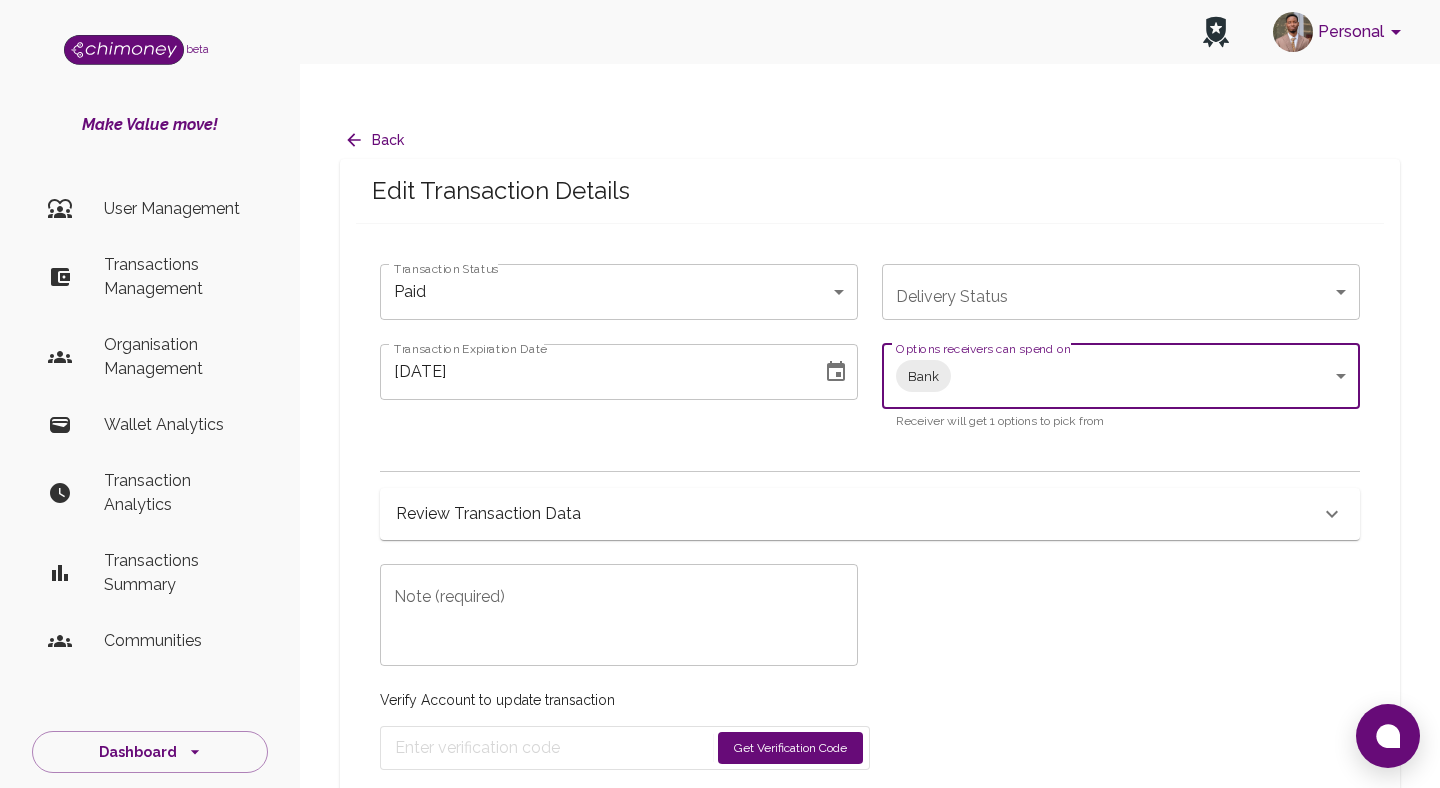 click 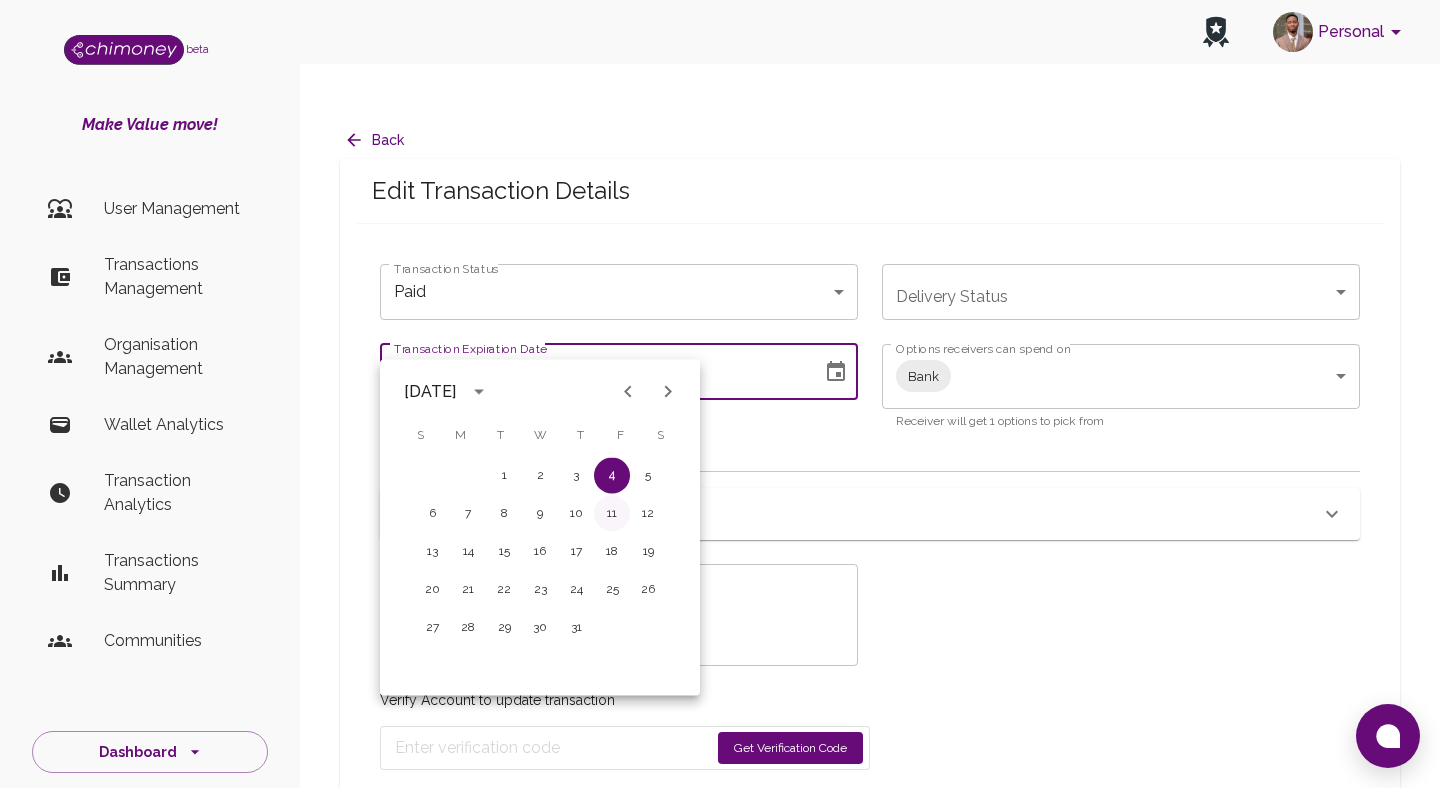 click on "11" at bounding box center [612, 514] 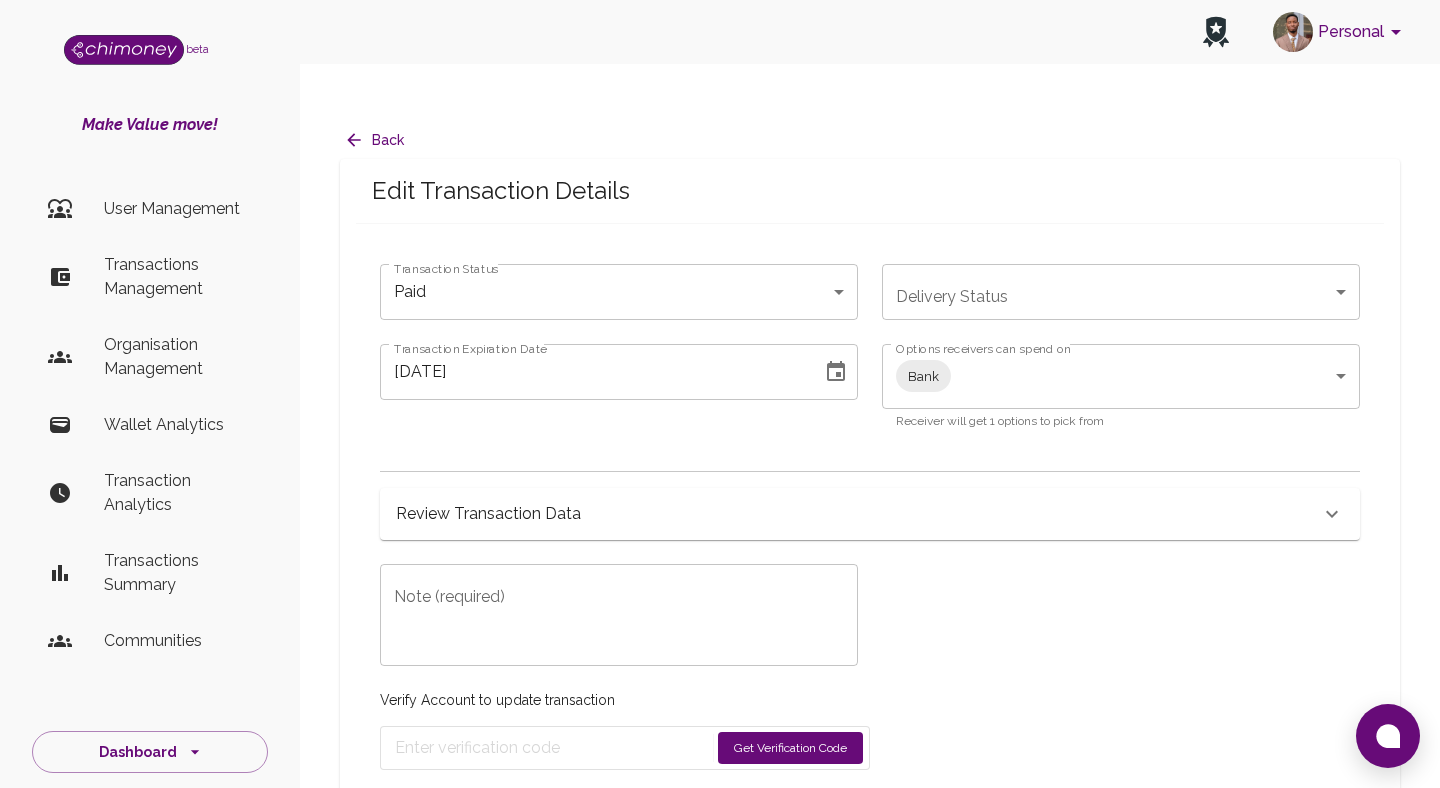 click on "Note (required)" at bounding box center [619, 615] 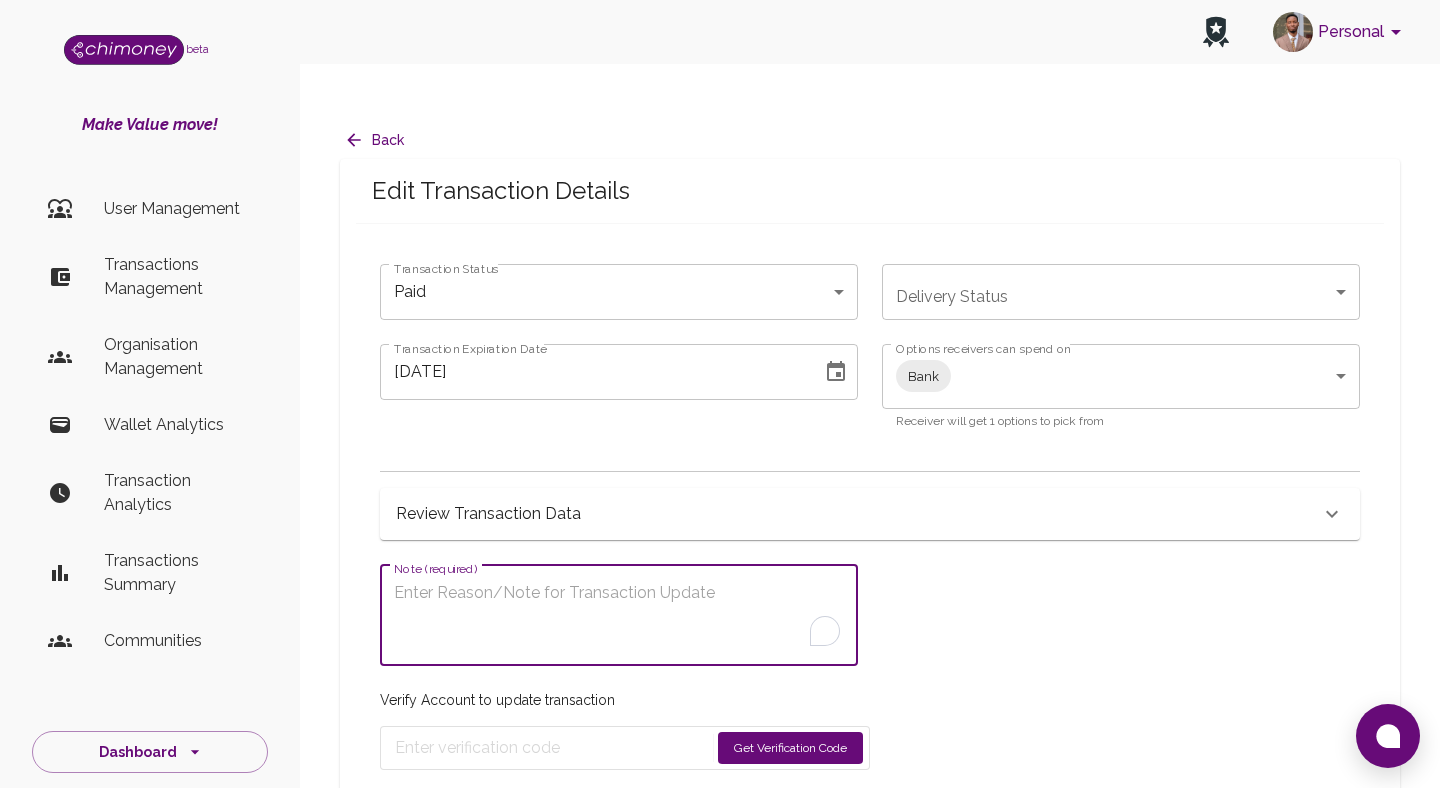 click on "Review Transaction Data" at bounding box center (488, 514) 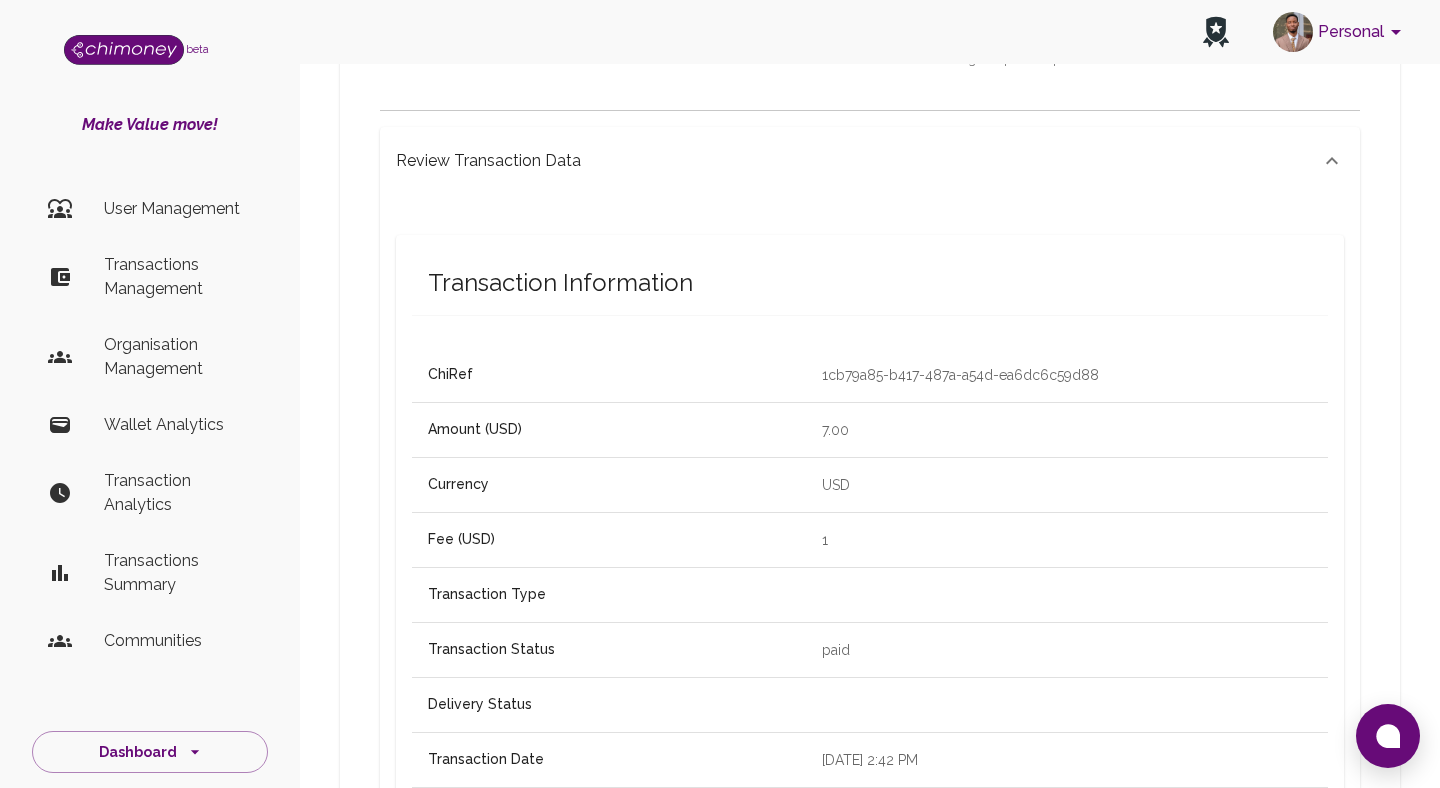 scroll, scrollTop: 424, scrollLeft: 0, axis: vertical 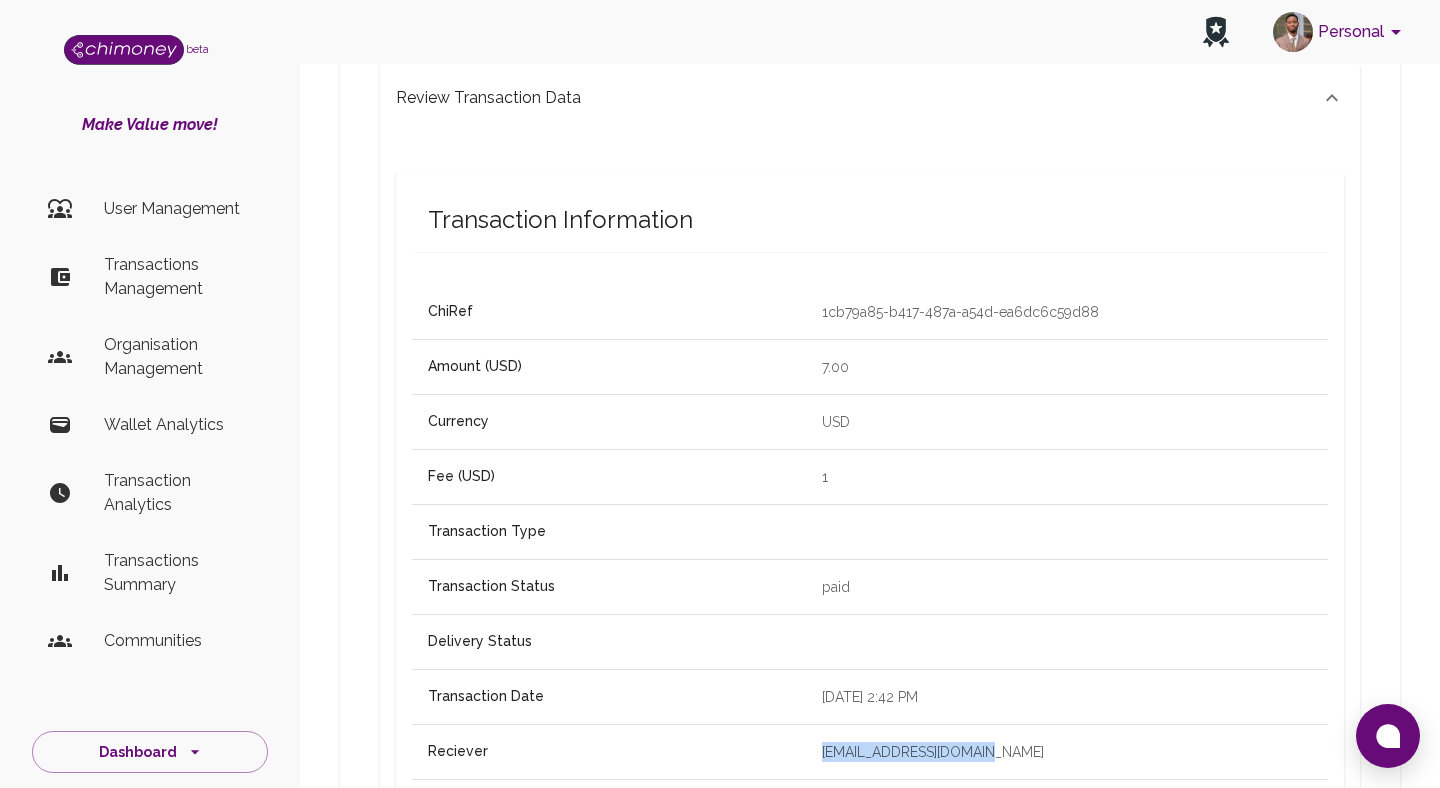 drag, startPoint x: 925, startPoint y: 709, endPoint x: 608, endPoint y: 705, distance: 317.02524 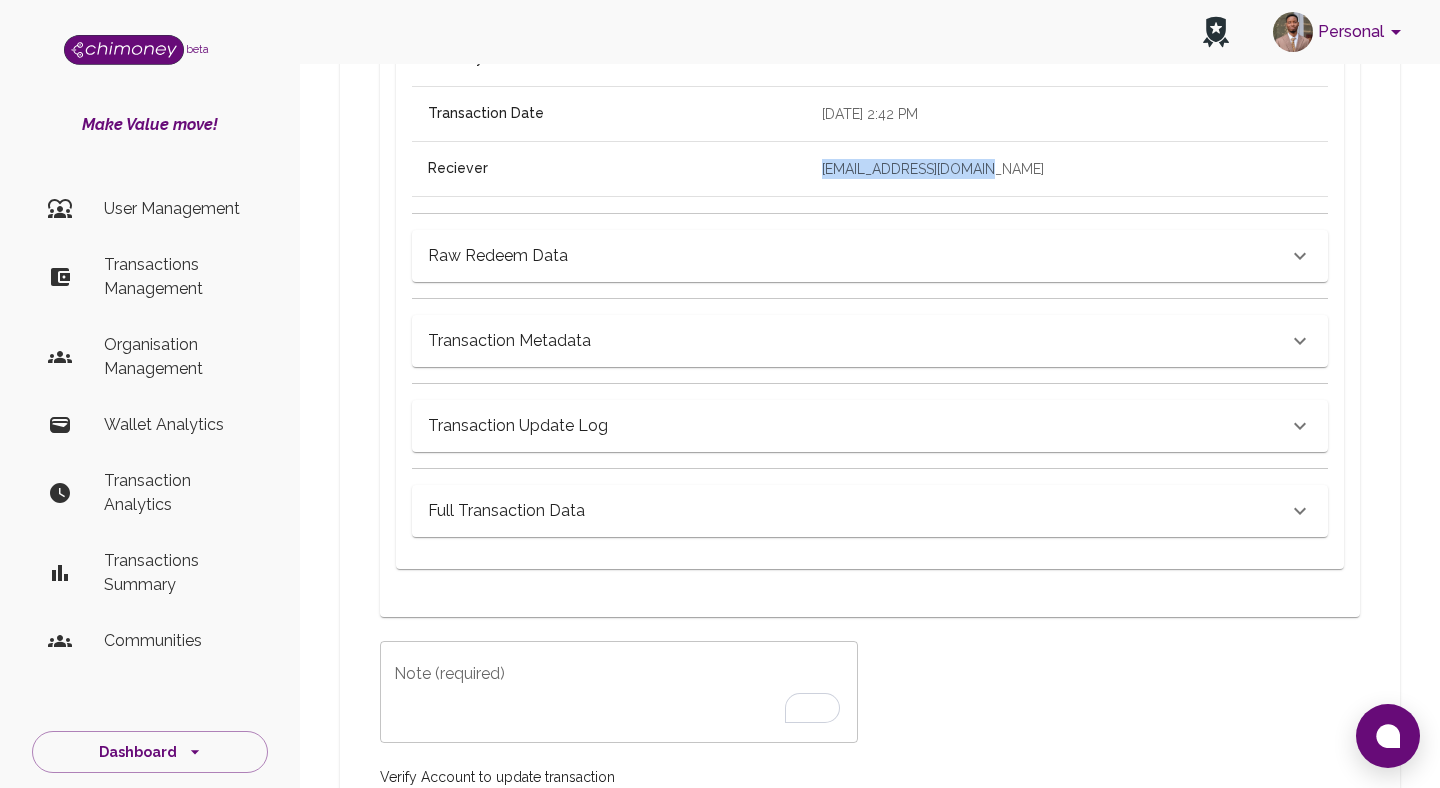 scroll, scrollTop: 1082, scrollLeft: 0, axis: vertical 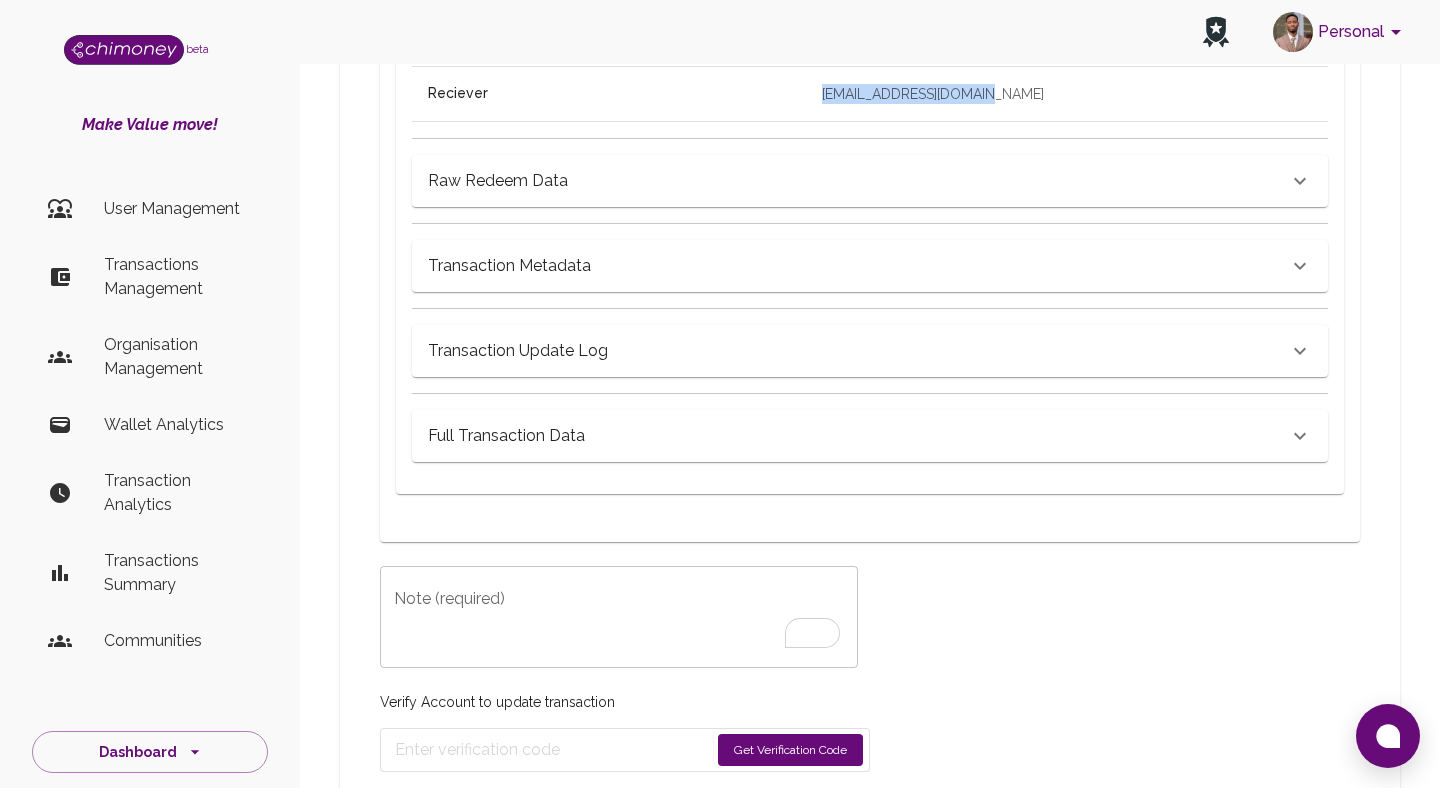 click on "Note (required) x Note (required)" at bounding box center (607, 605) 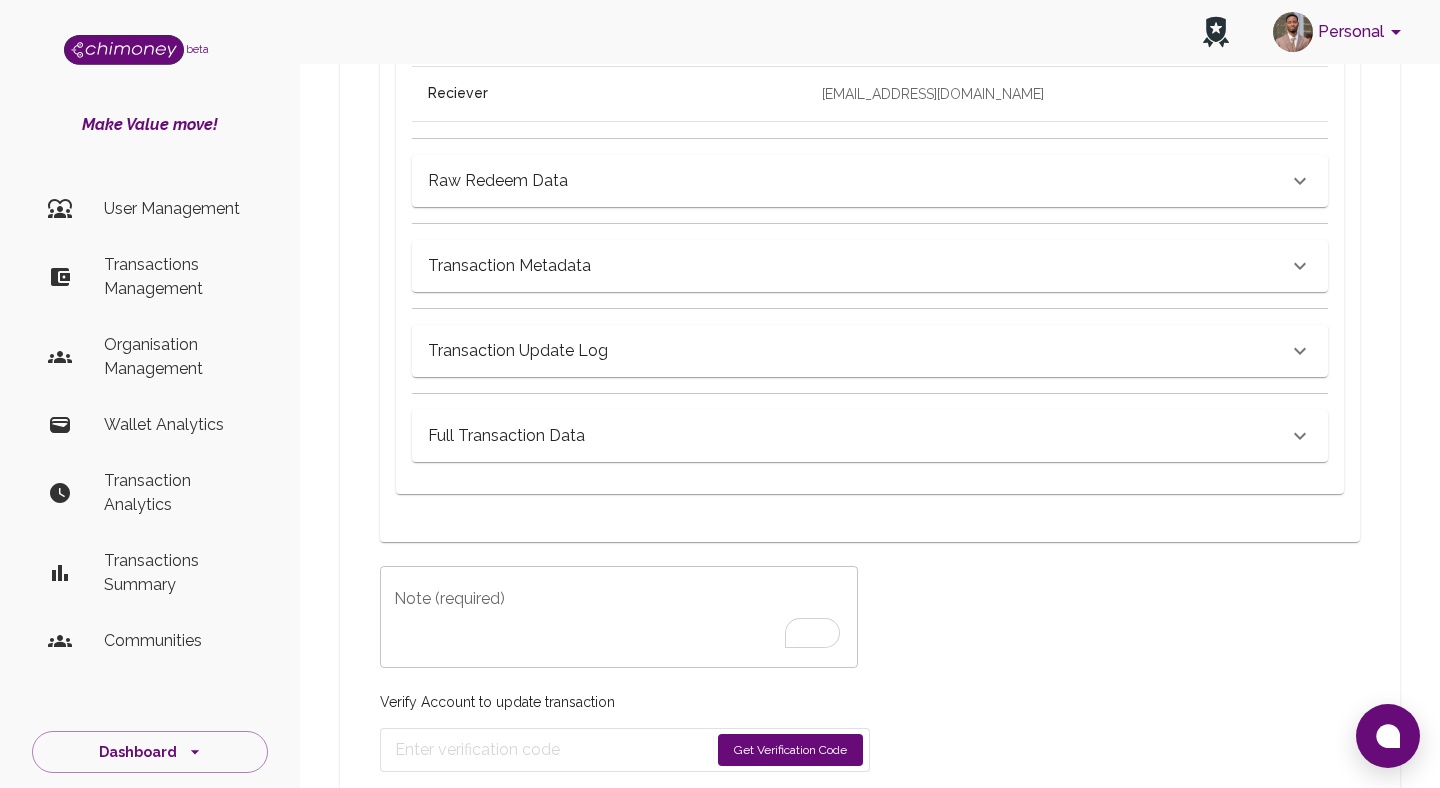 click on "Note (required)" at bounding box center (619, 617) 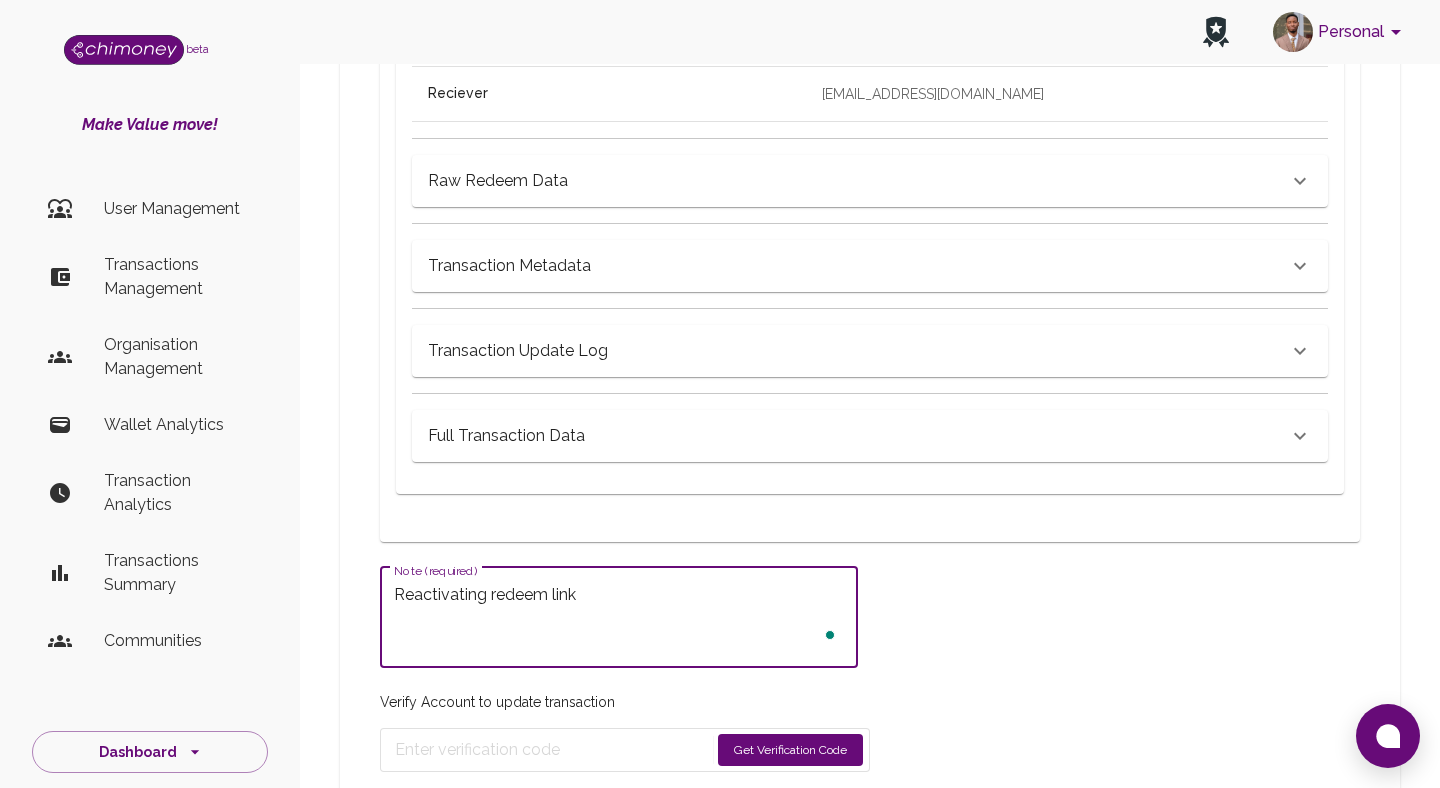 type on "Reactivating redeem link" 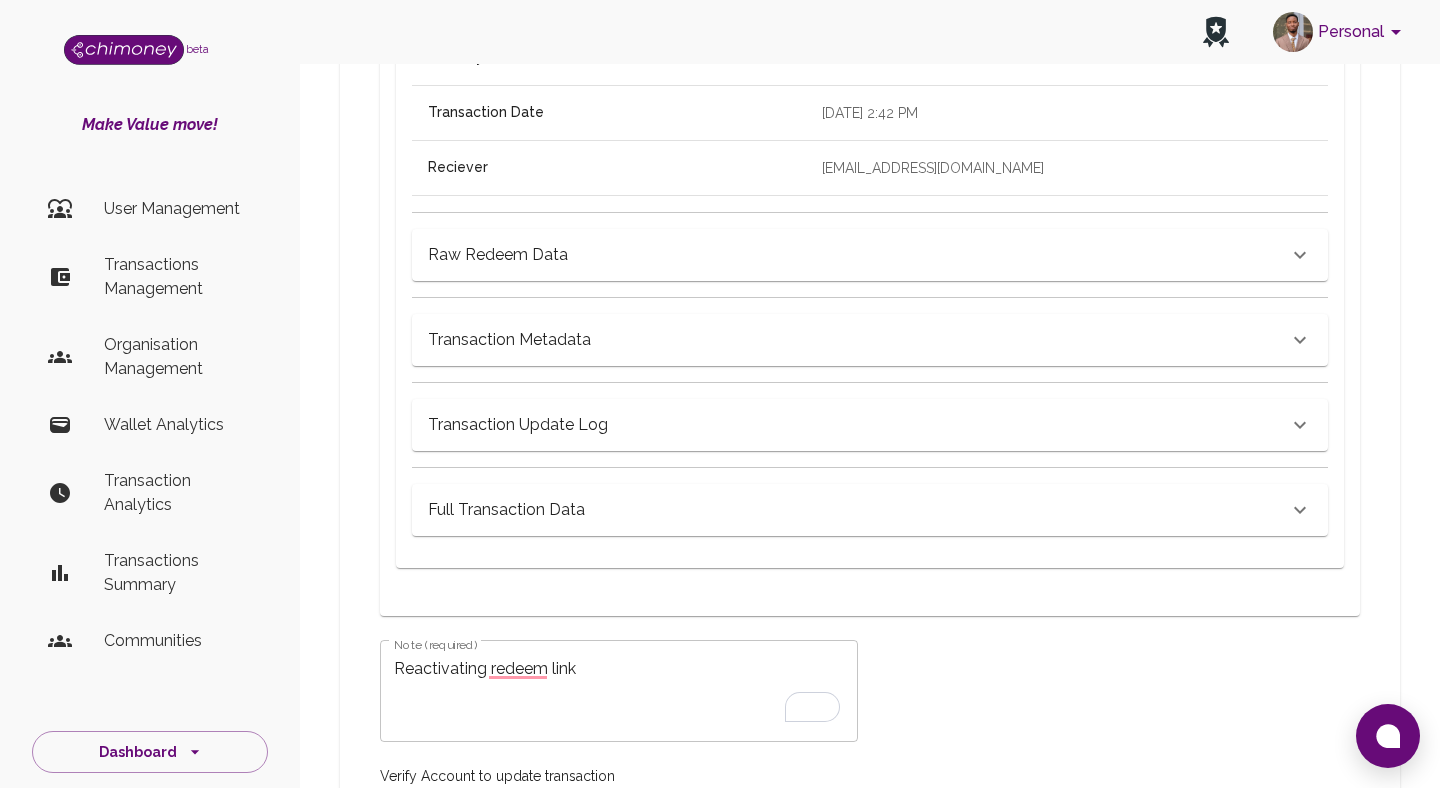 scroll, scrollTop: 1146, scrollLeft: 0, axis: vertical 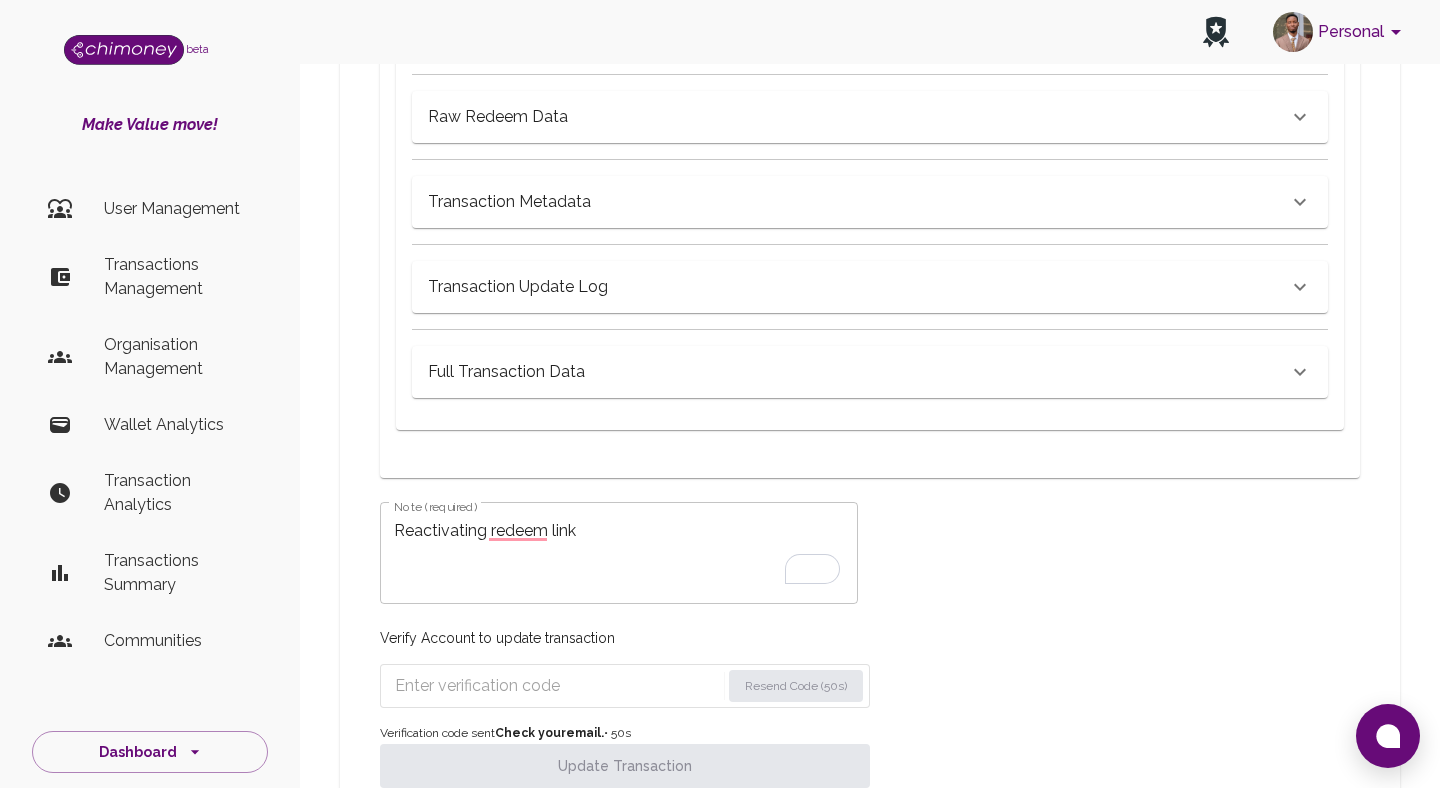 click at bounding box center [557, 686] 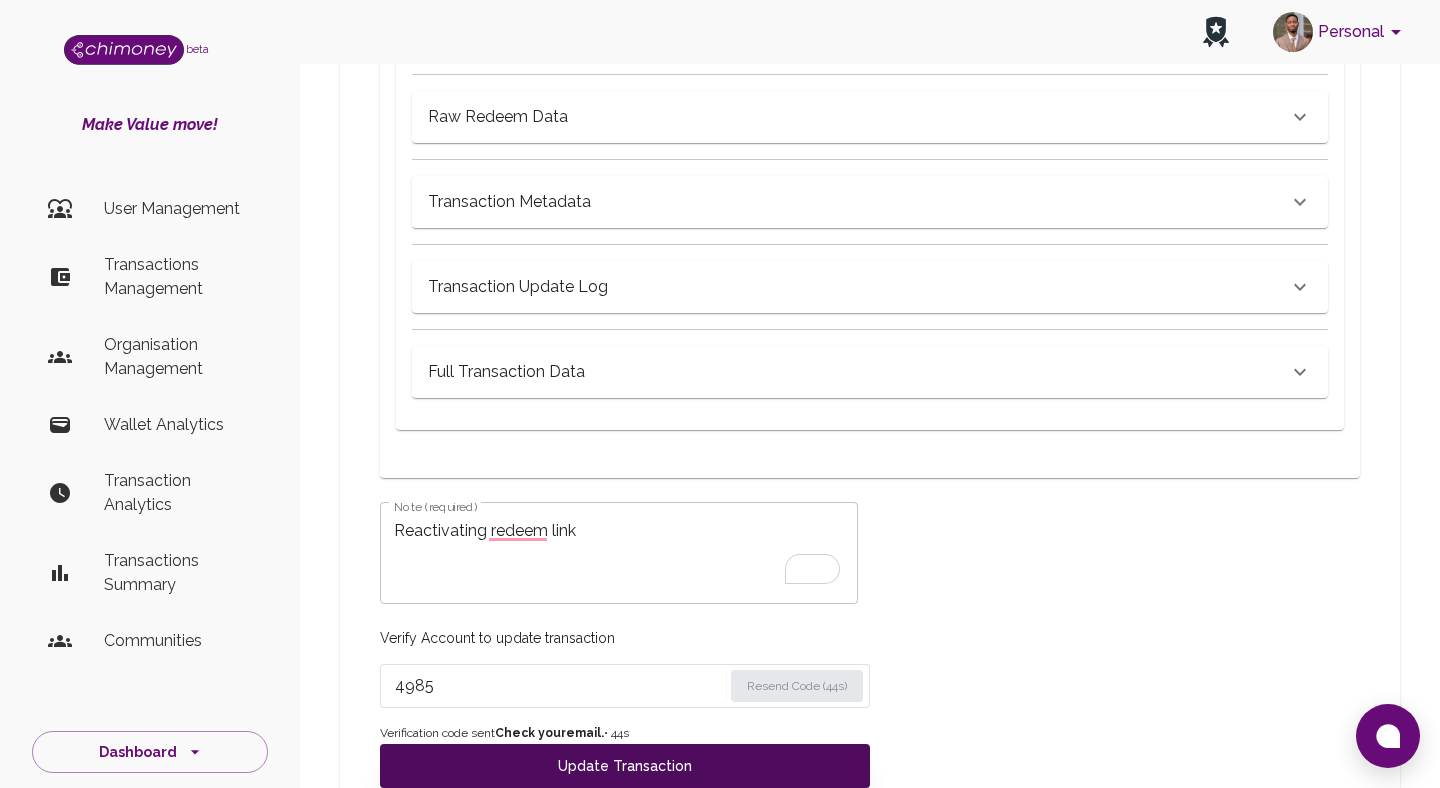 type on "4985" 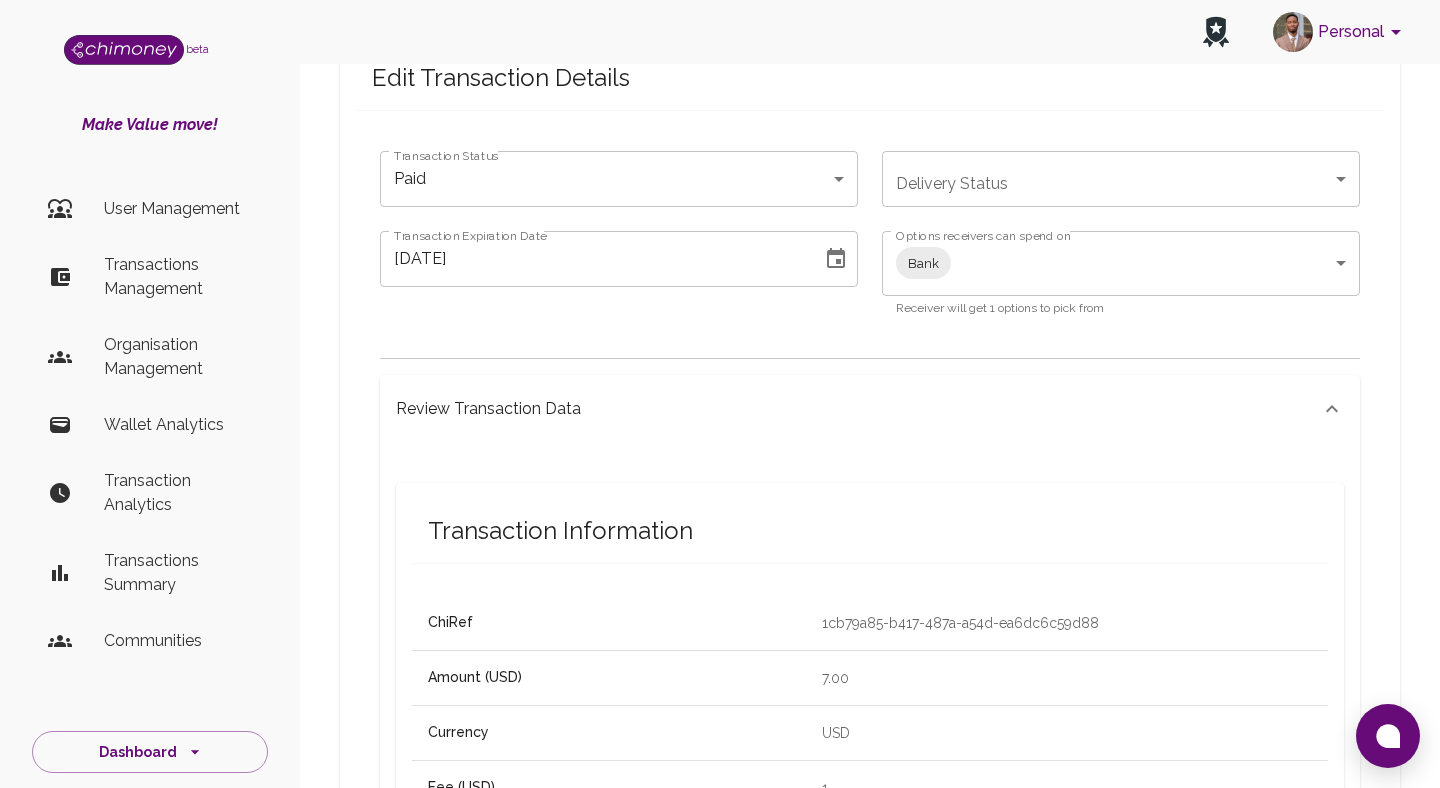 scroll, scrollTop: 0, scrollLeft: 0, axis: both 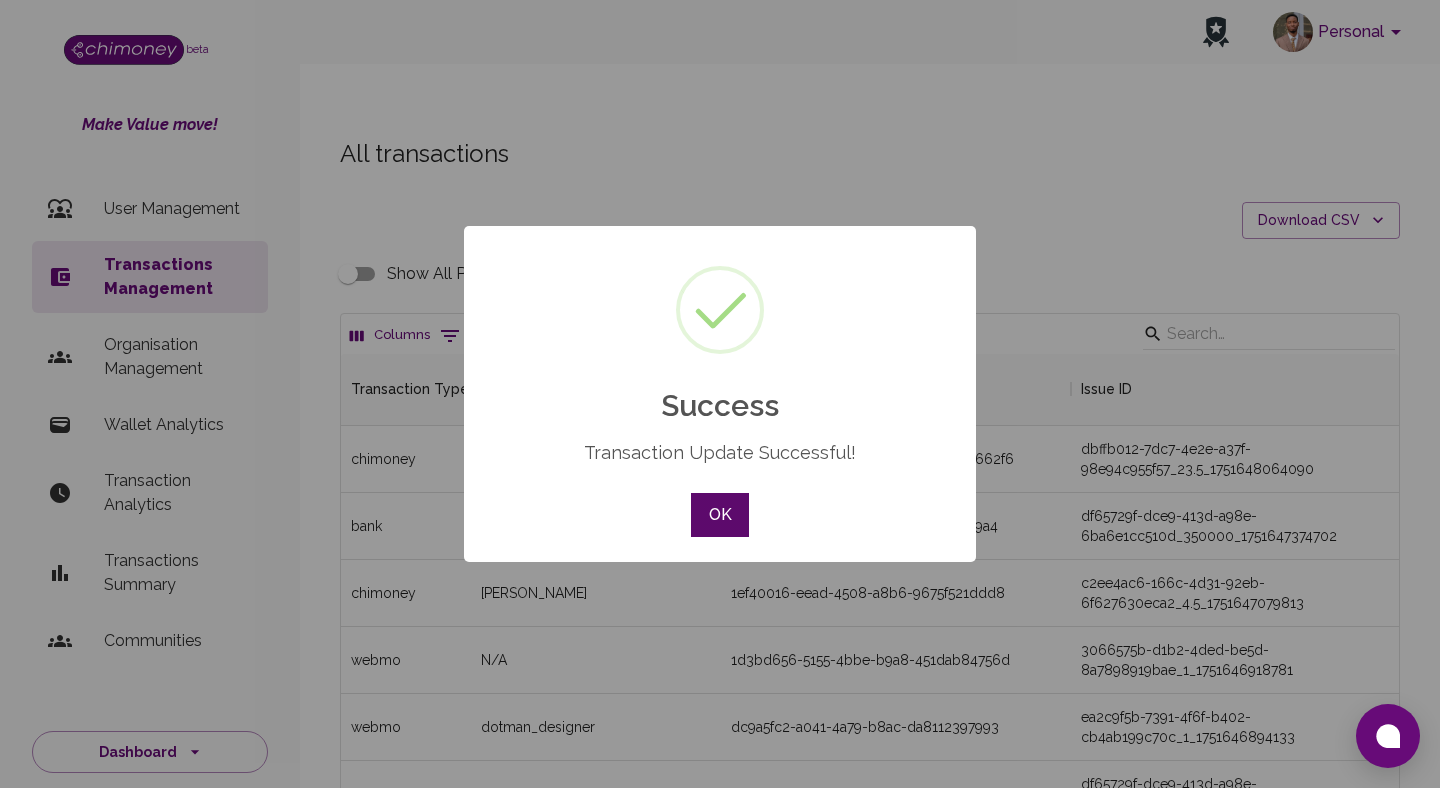 click on "OK" at bounding box center (720, 515) 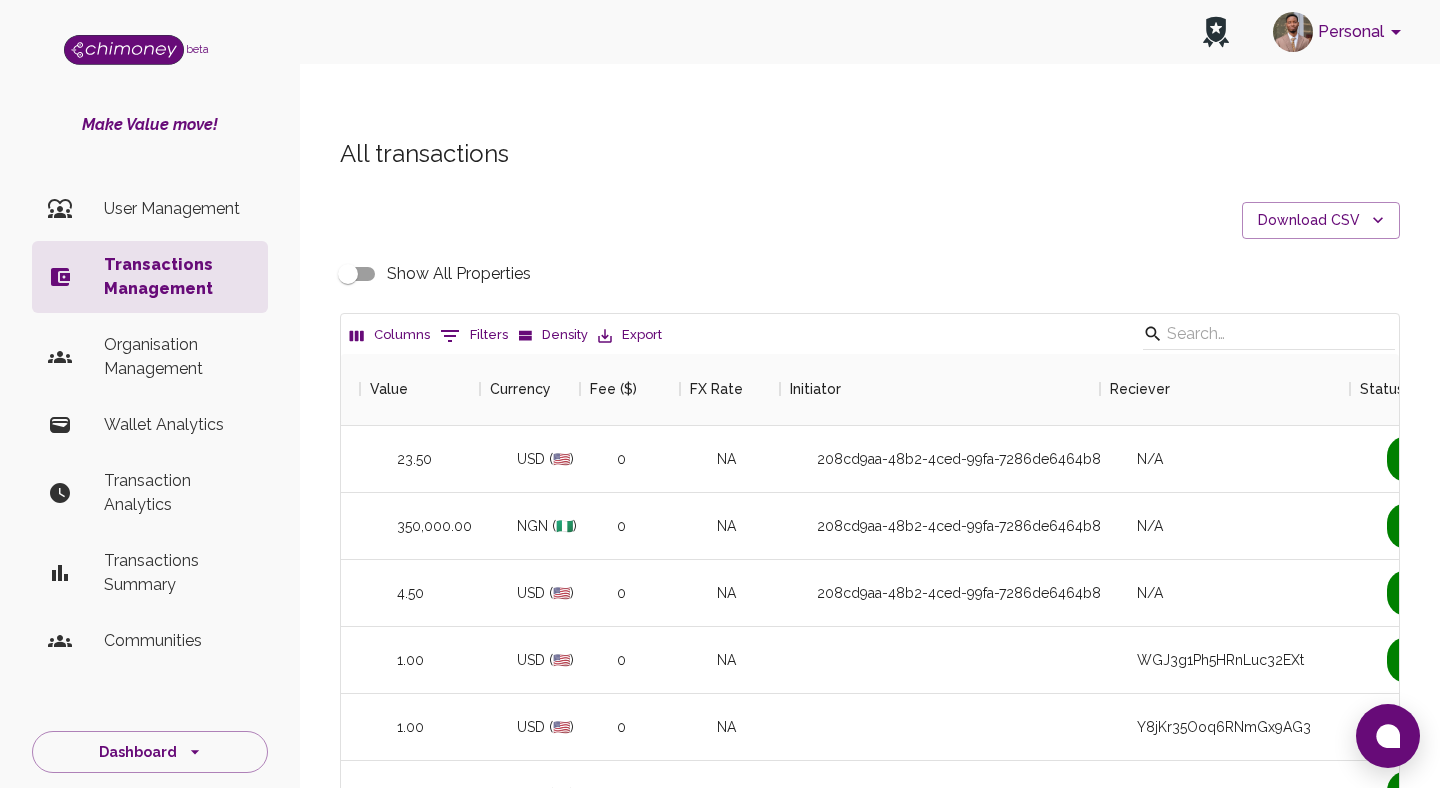 scroll, scrollTop: 0, scrollLeft: 1257, axis: horizontal 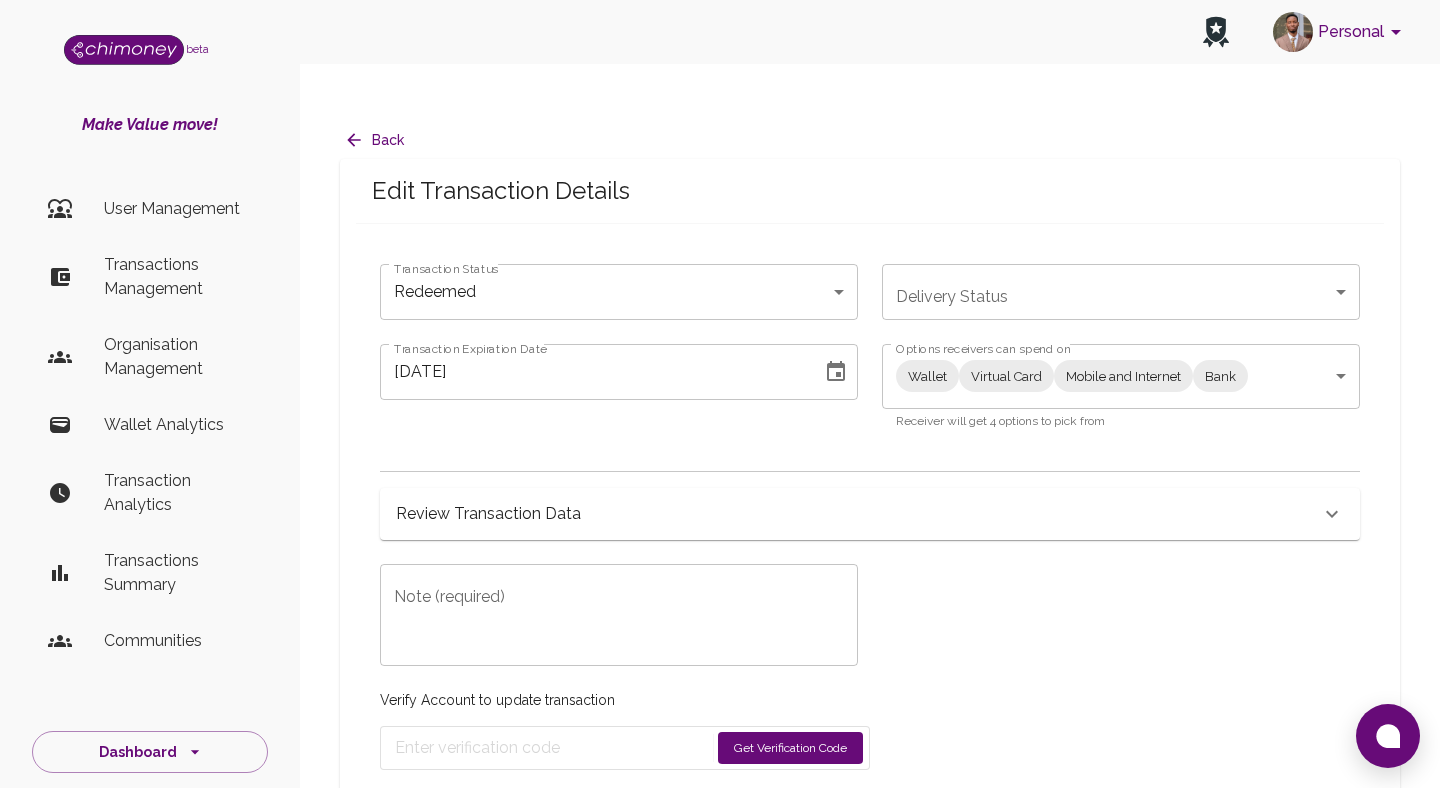 click on "Transaction Expiration Date [DATE] Transaction Expiration Date" at bounding box center [607, 376] 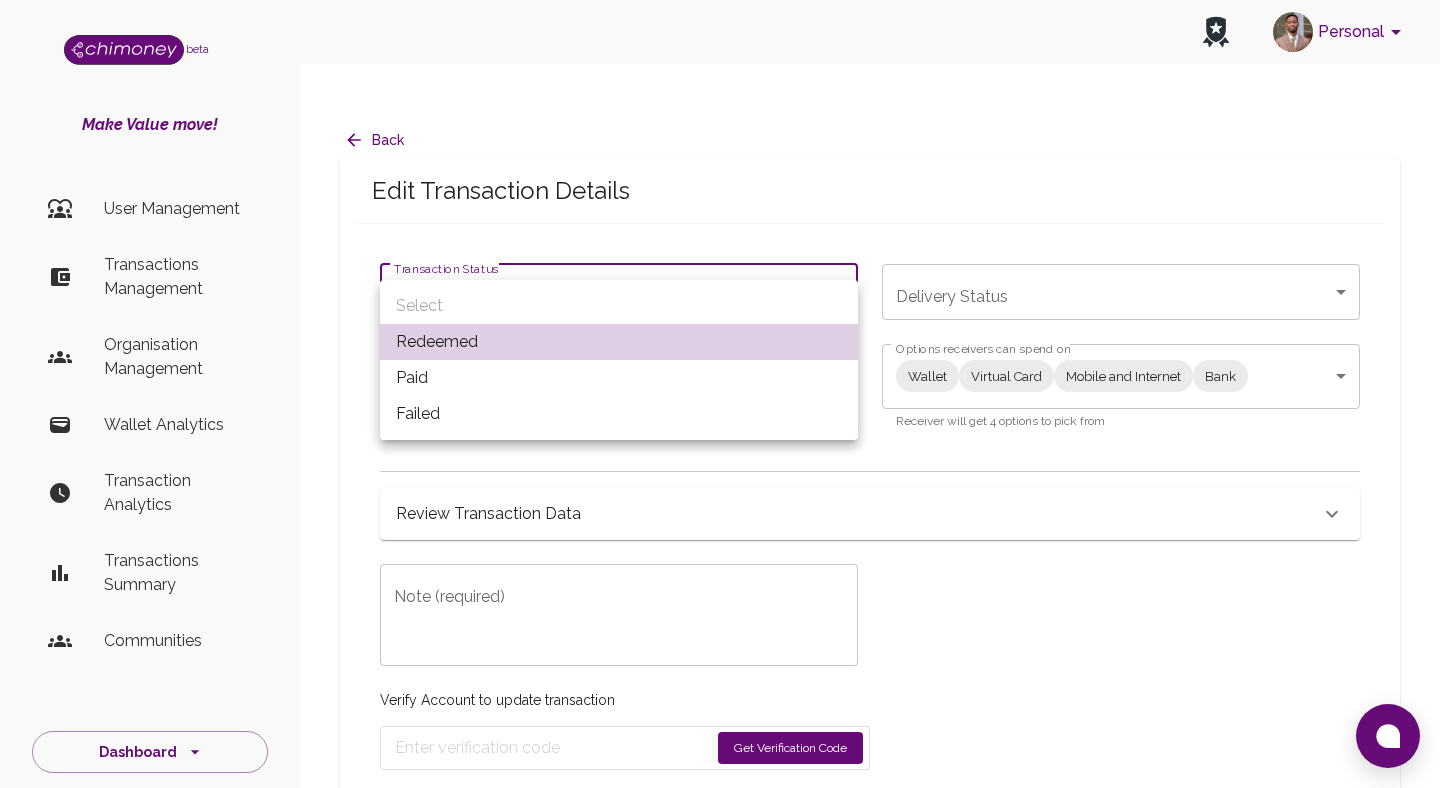 click on "Failed" at bounding box center [619, 414] 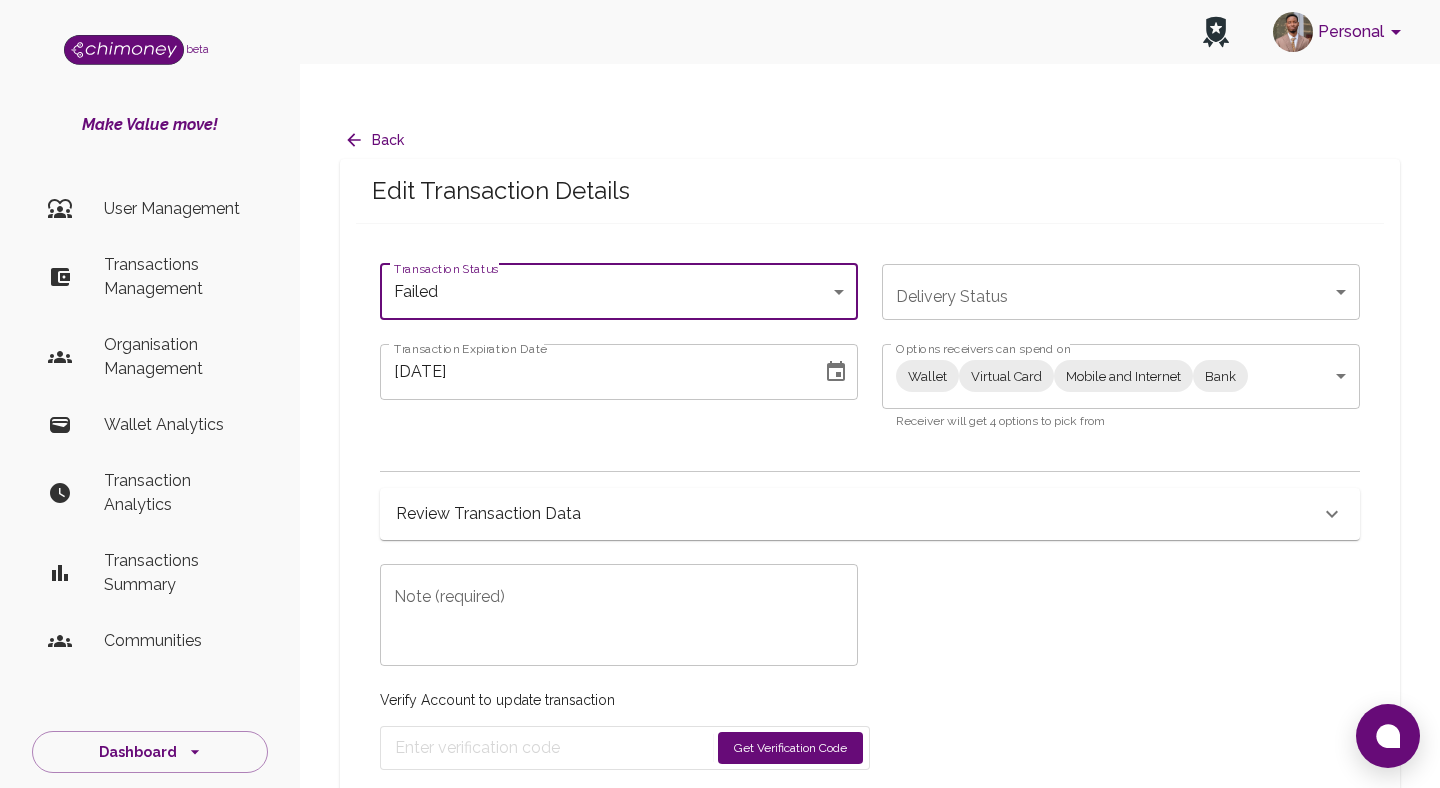 click on "Personal   beta Make Value move! User Management Transactions Management Organisation Management Wallet Analytics Transaction Analytics Transactions Summary Communities Dashboard ©  2025  Chi Technologies Inc. Back Edit Transaction Details Transaction Status Failed failed Transaction Status Delivery Status ​ Delivery Status Transaction Expiration Date [DATE] Transaction Expiration Date Options receivers can spend on Wallet Virtual Card Mobile and Internet Bank Wallet,Virtual Card,Mobile and Internet,Bank Options receivers can spend on Receiver will get 4 options to pick from Review Transaction Data Transaction Information ChiRef 04c1a4a8-41d4-4841-ad9a-254832a78fdf Amount (USD) 7.00 Currency USD Fee (USD) 1 Transaction Type Transaction Status failed Delivery Status Transaction Date [DATE] 2:42 PM Reciever [EMAIL_ADDRESS][DOMAIN_NAME] Raw Redeem Data {}   Transaction Metadata Transaction Update Log Full Transaction Data Note (required) x Note (required) Verify Account to update transaction   Account" at bounding box center (720, 414) 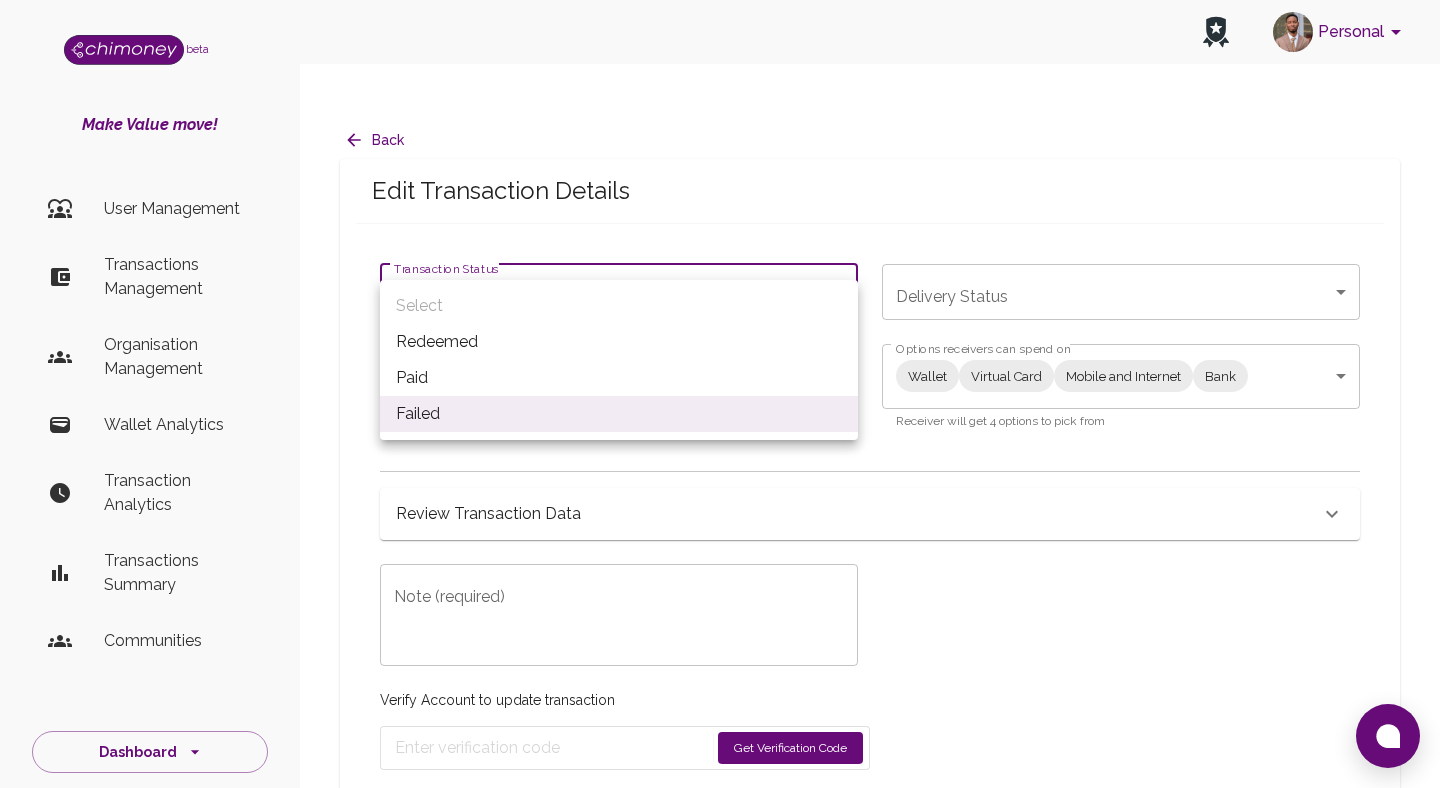 click on "Paid" at bounding box center (619, 378) 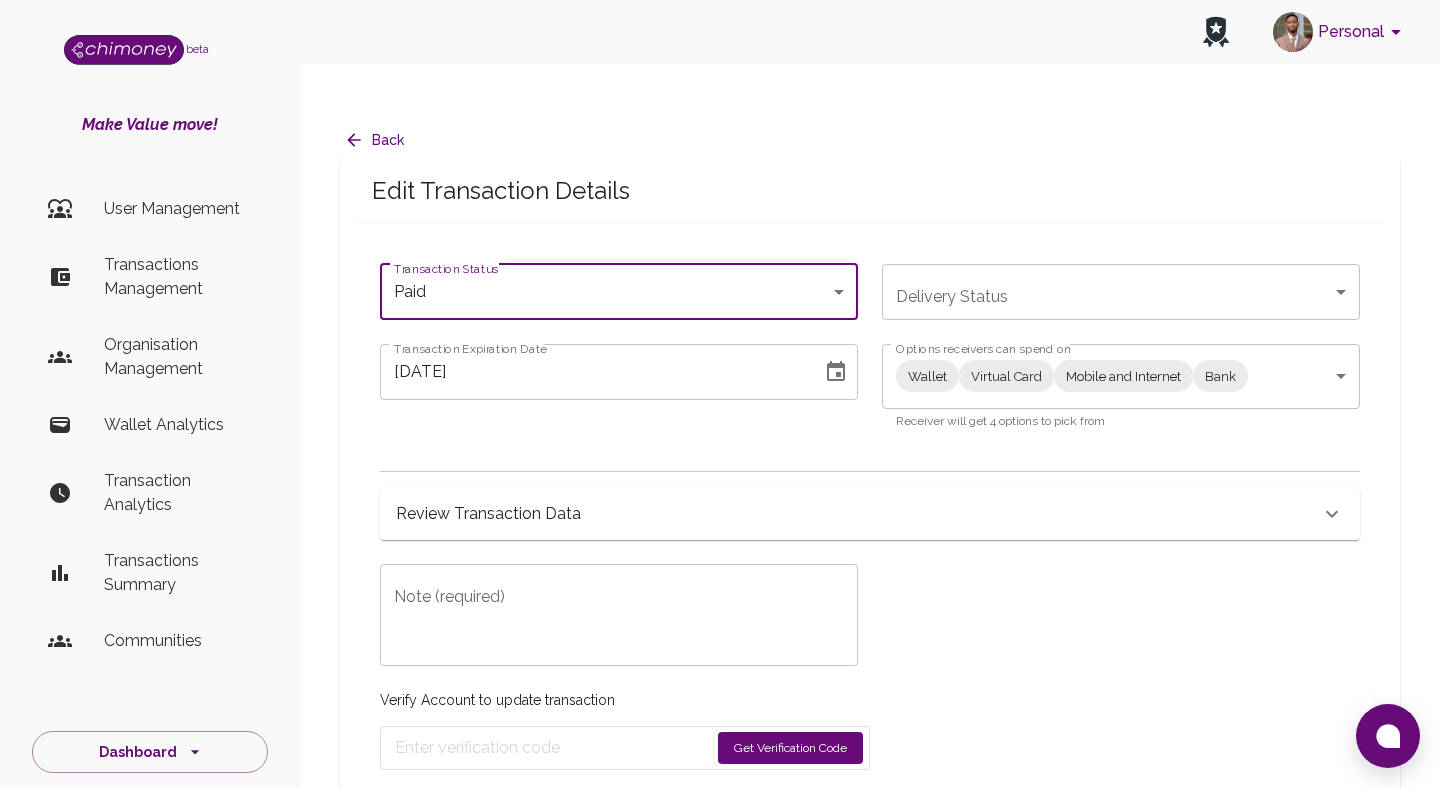 click on "Personal   beta Make Value move! User Management Transactions Management Organisation Management Wallet Analytics Transaction Analytics Transactions Summary Communities Dashboard ©  2025  Chi Technologies Inc. Back Edit Transaction Details Transaction Status Paid paid Transaction Status Delivery Status ​ Delivery Status Transaction Expiration Date [DATE] Transaction Expiration Date Options receivers can spend on Wallet Virtual Card Mobile and Internet Bank Wallet,Virtual Card,Mobile and Internet,Bank Options receivers can spend on Receiver will get 4 options to pick from Review Transaction Data Transaction Information ChiRef 04c1a4a8-41d4-4841-ad9a-254832a78fdf Amount (USD) 7.00 Currency USD Fee (USD) 1 Transaction Type Transaction Status paid Delivery Status Transaction Date [DATE] 2:42 PM Reciever [EMAIL_ADDRESS][DOMAIN_NAME] Raw Redeem Data {}   Transaction Metadata Transaction Update Log Full Transaction Data Note (required) x Note (required) Verify Account to update transaction   Account test" at bounding box center [720, 414] 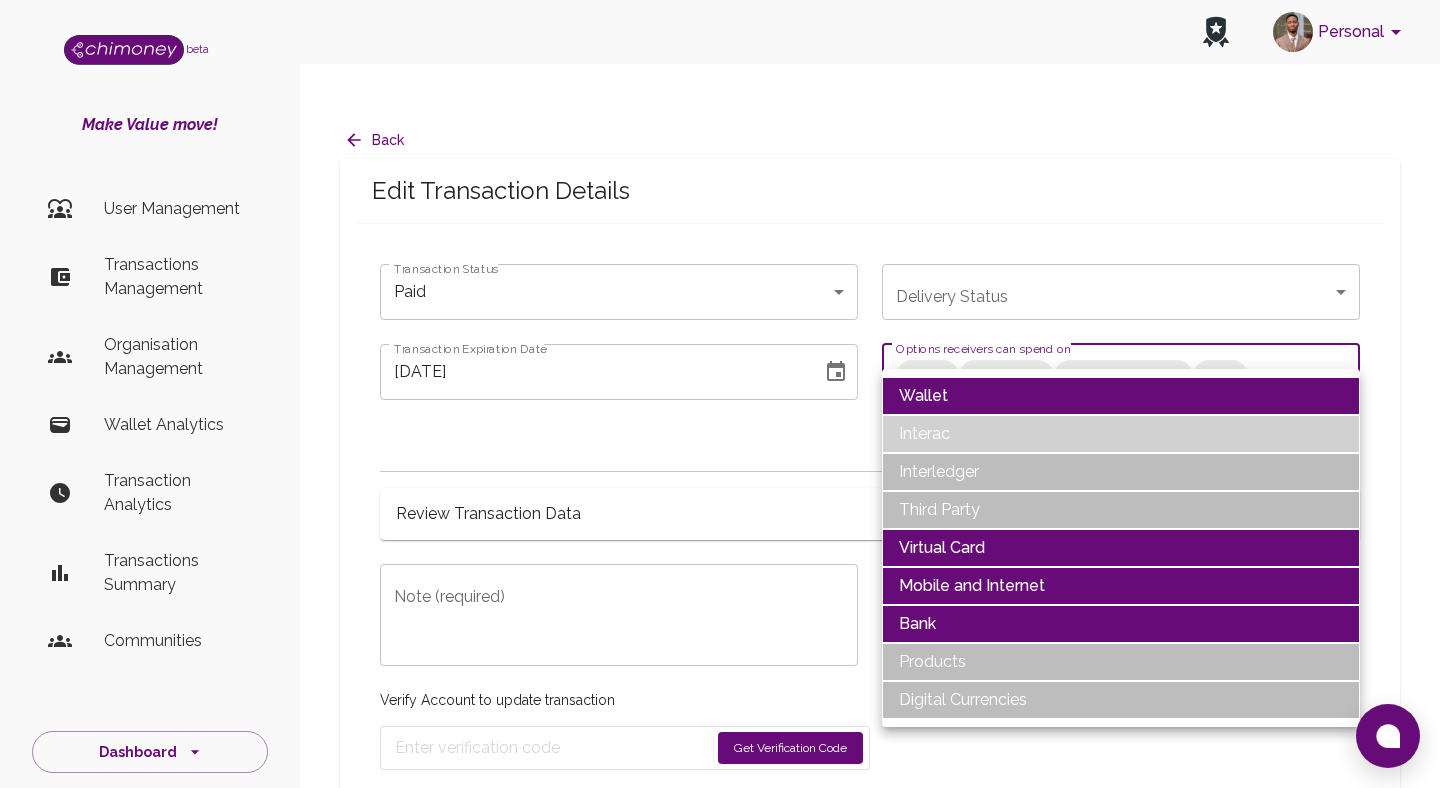 click on "Interac" at bounding box center (1121, 434) 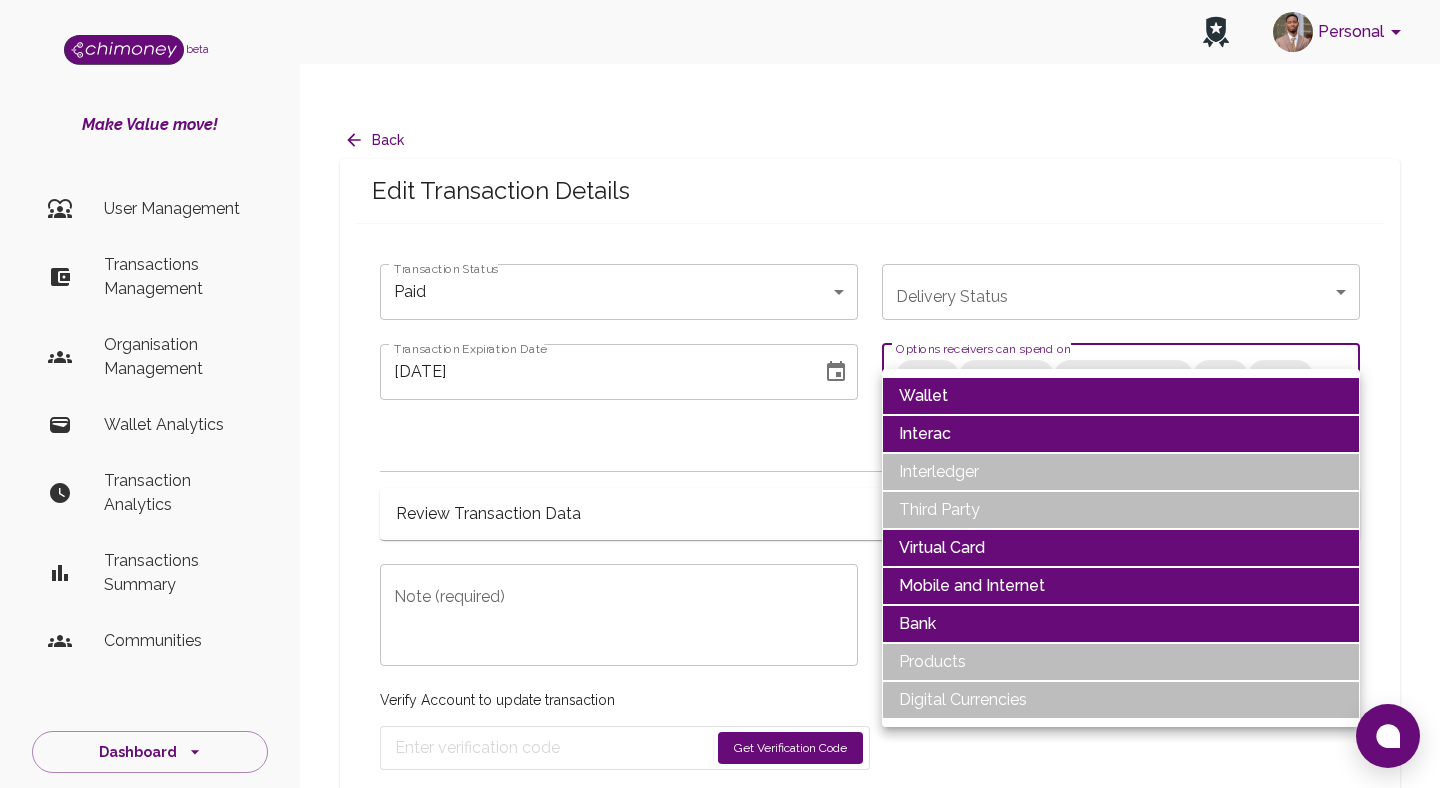 click on "Wallet" at bounding box center [1121, 396] 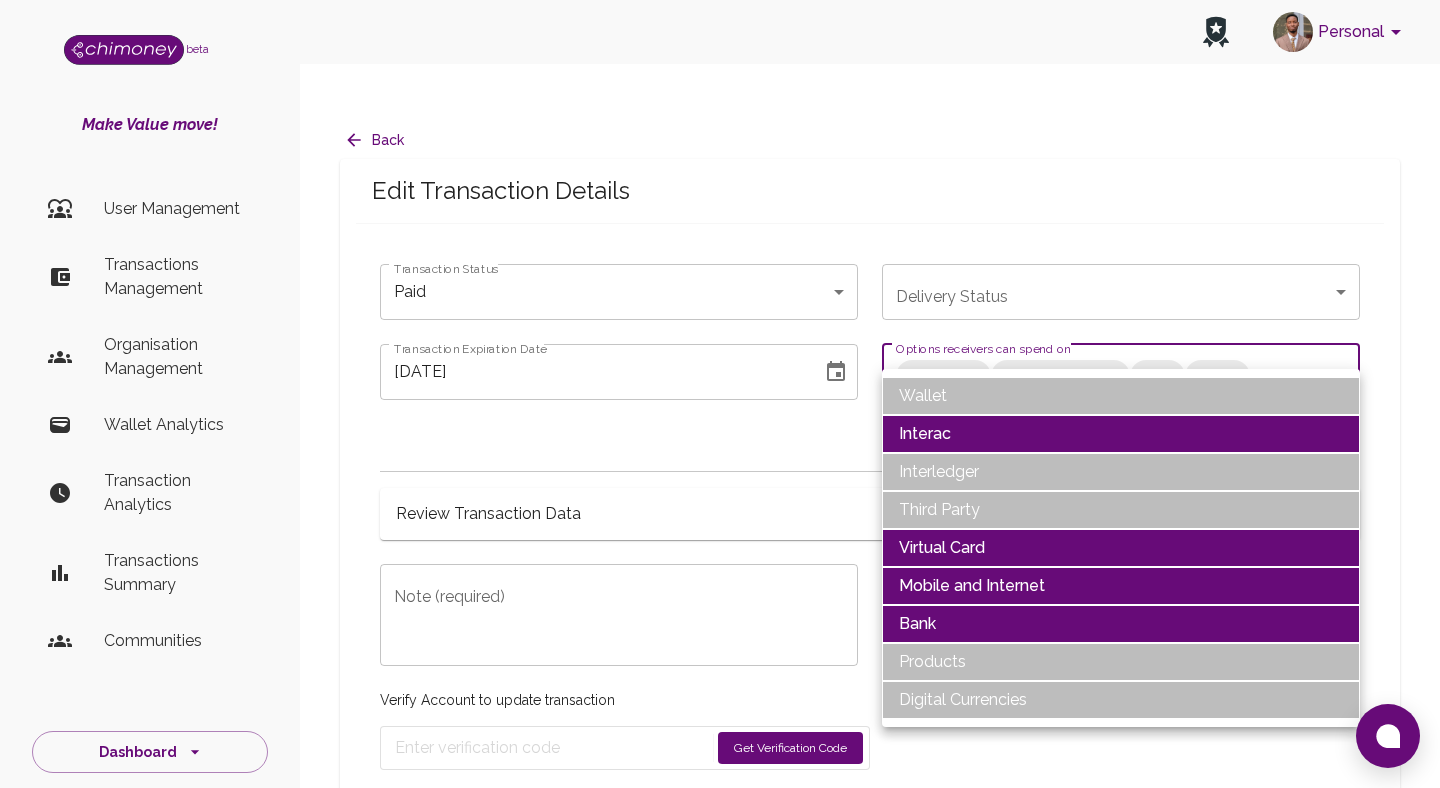 click on "Interac" at bounding box center [1121, 434] 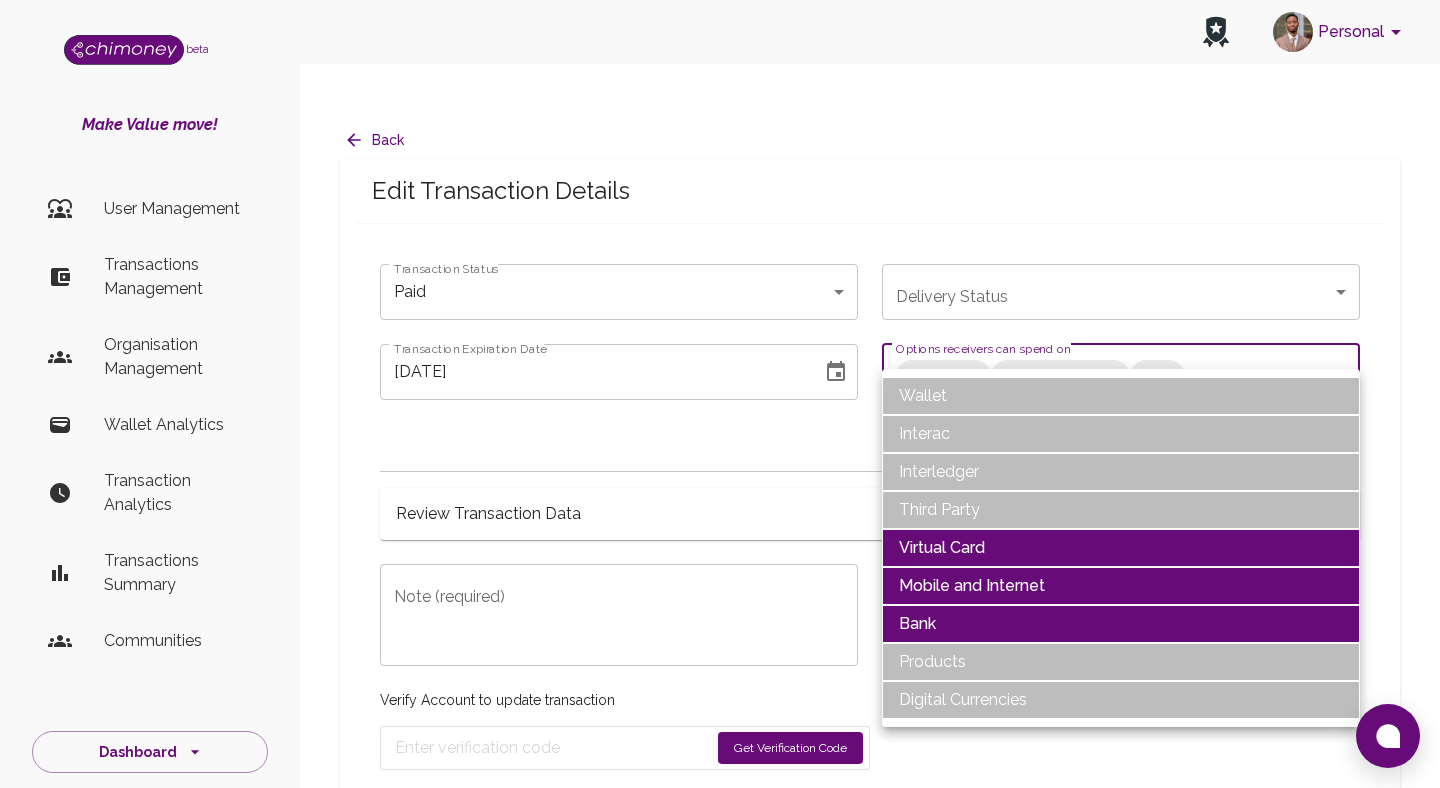 click on "Virtual Card" at bounding box center [1121, 548] 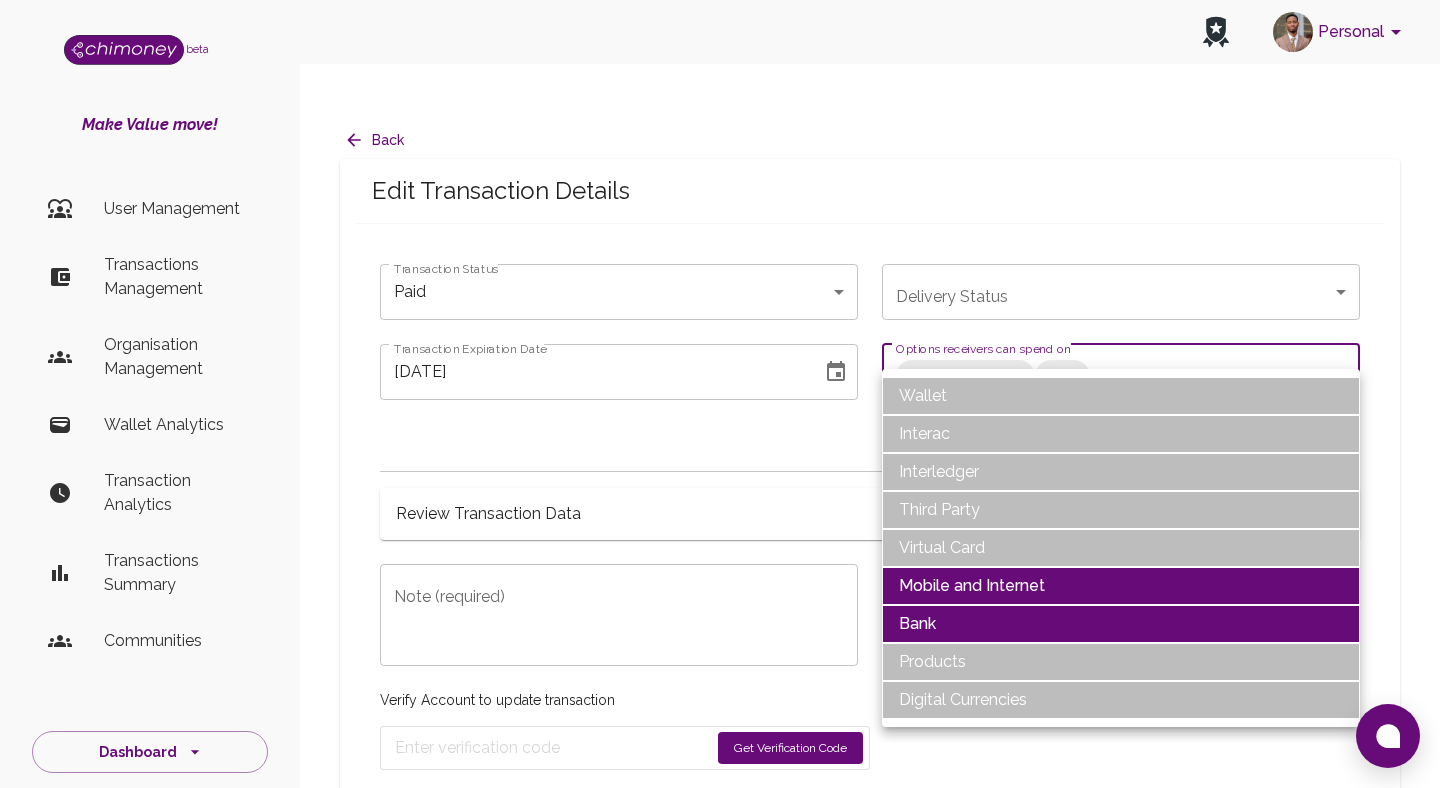 click on "Mobile and Internet" at bounding box center [1121, 586] 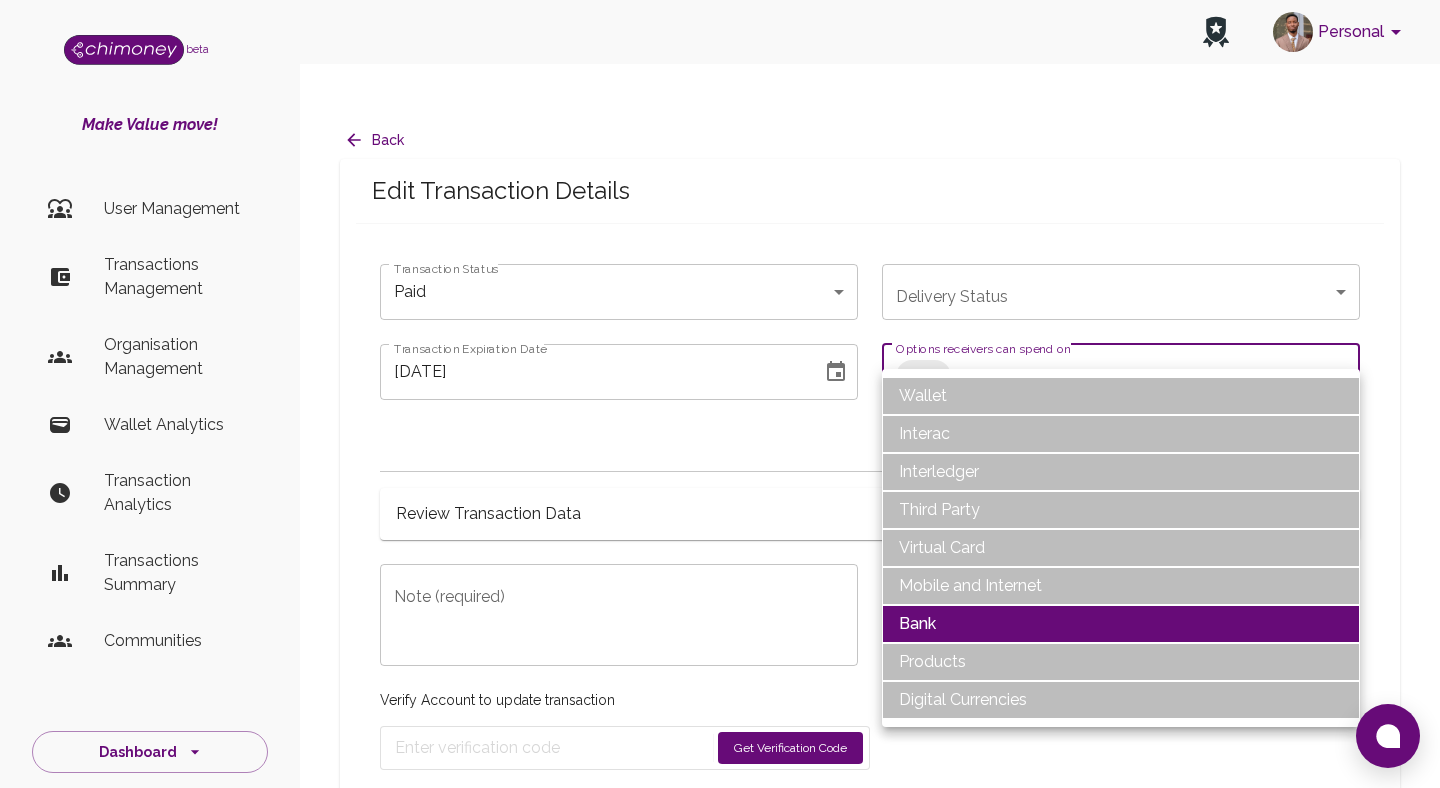 click at bounding box center [720, 394] 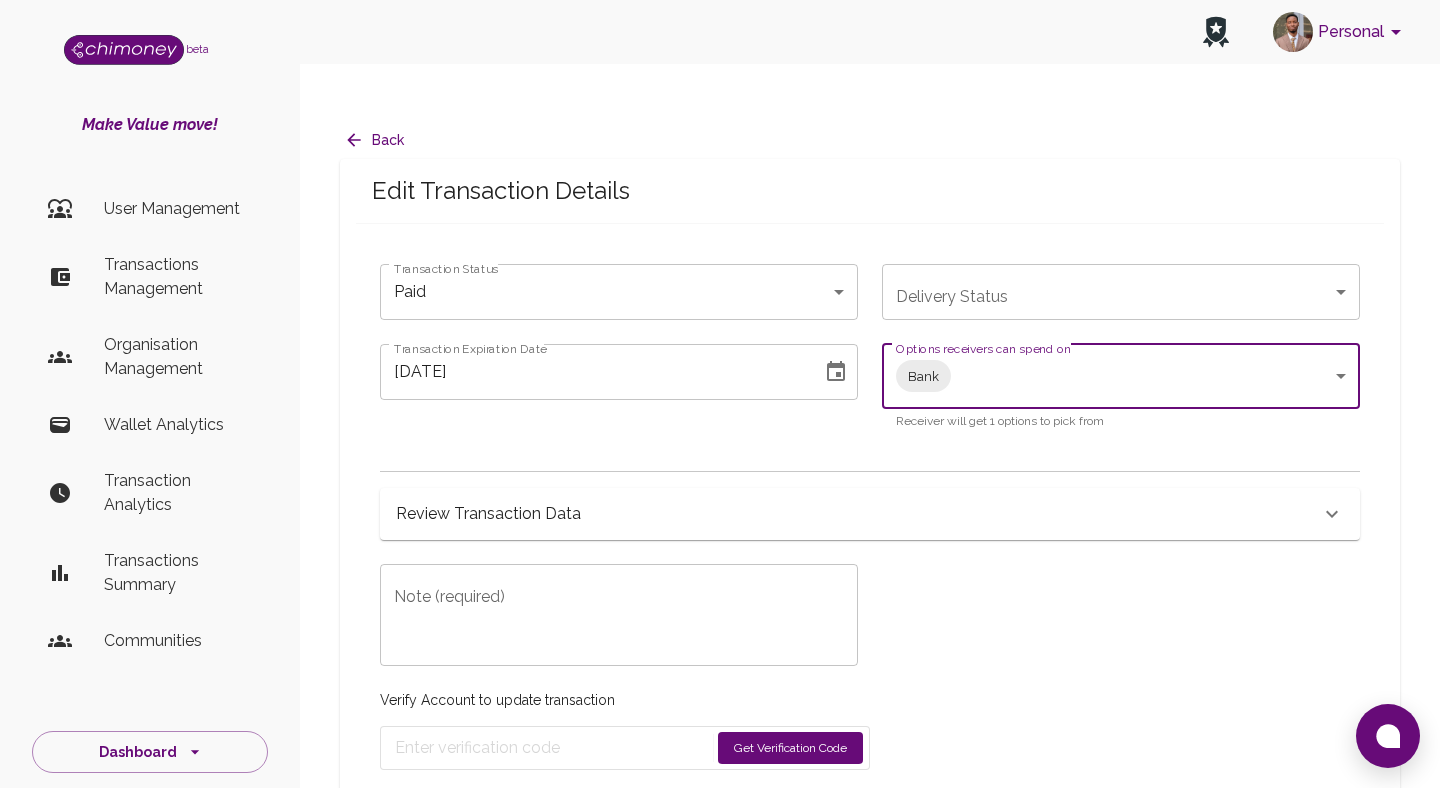 click on "Review Transaction Data" at bounding box center (488, 514) 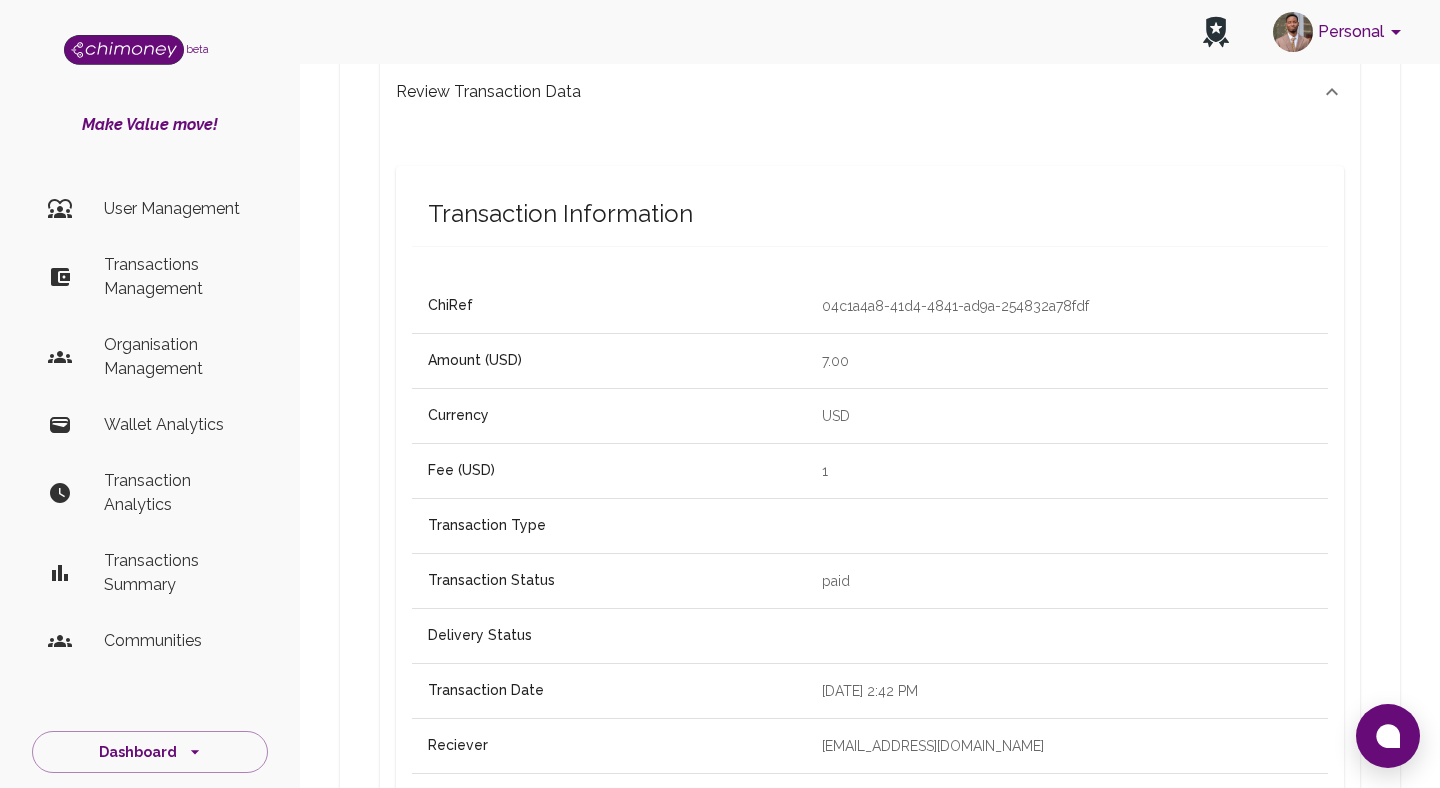 scroll, scrollTop: 437, scrollLeft: 0, axis: vertical 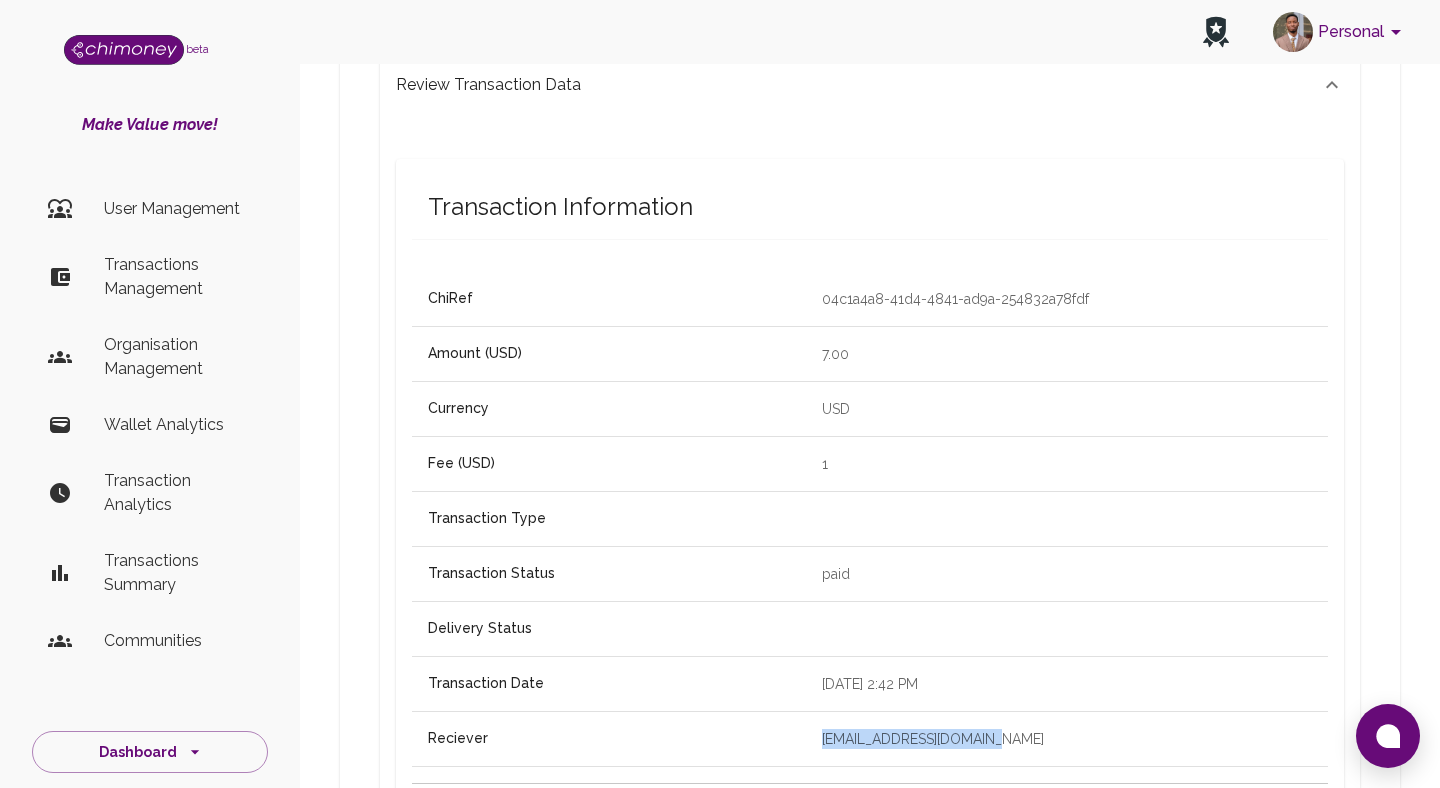 drag, startPoint x: 942, startPoint y: 703, endPoint x: 684, endPoint y: 689, distance: 258.37958 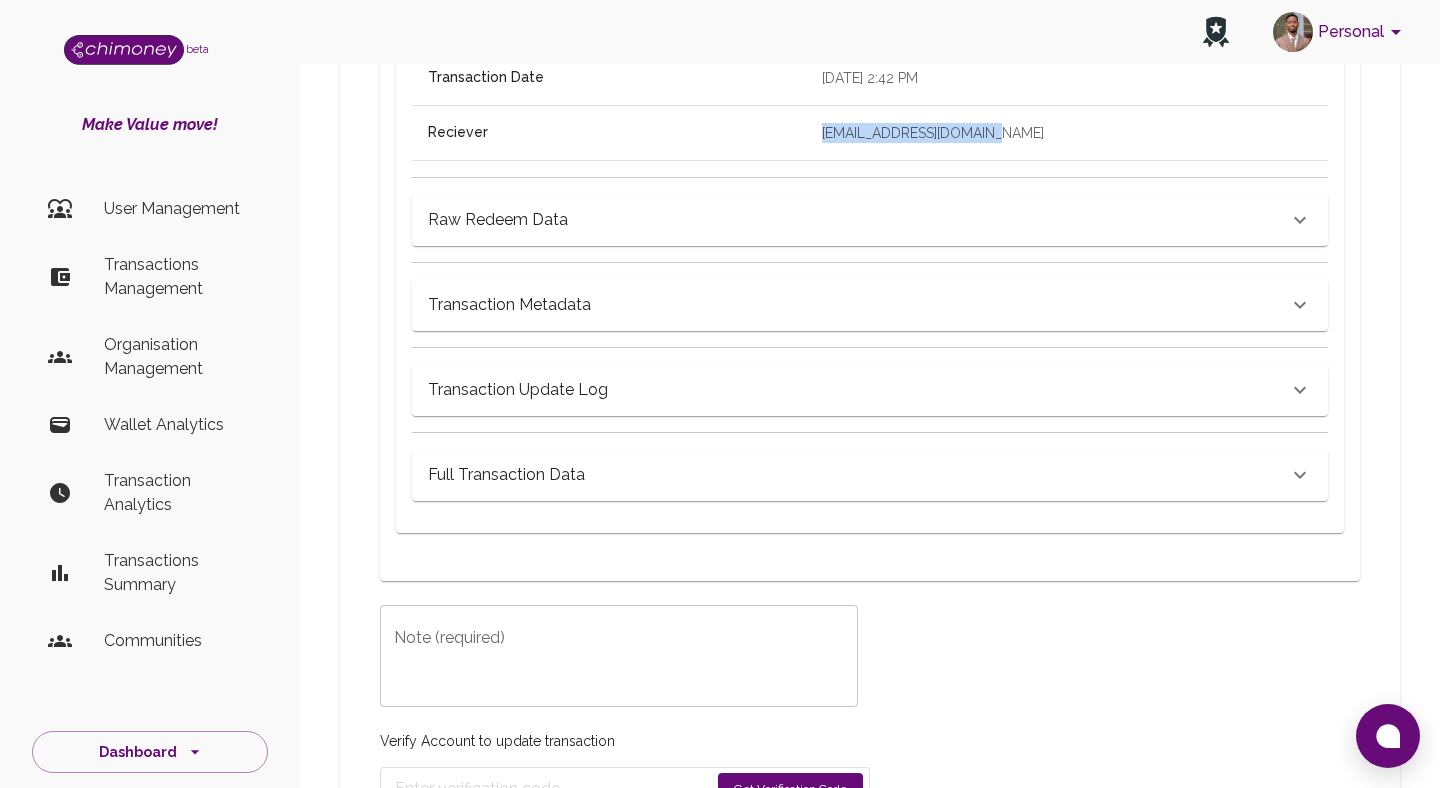 scroll, scrollTop: 1082, scrollLeft: 0, axis: vertical 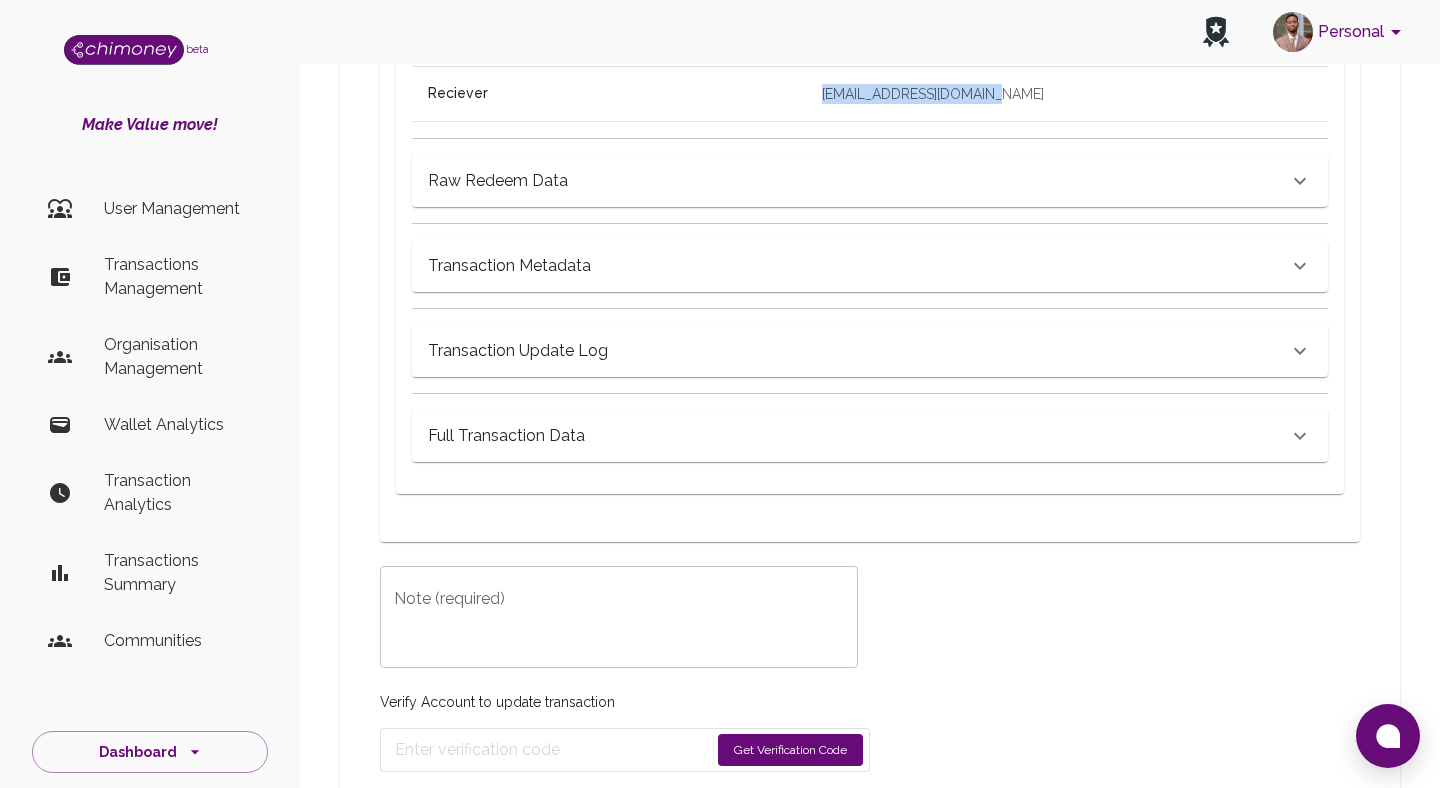 click on "Note (required)" at bounding box center (619, 617) 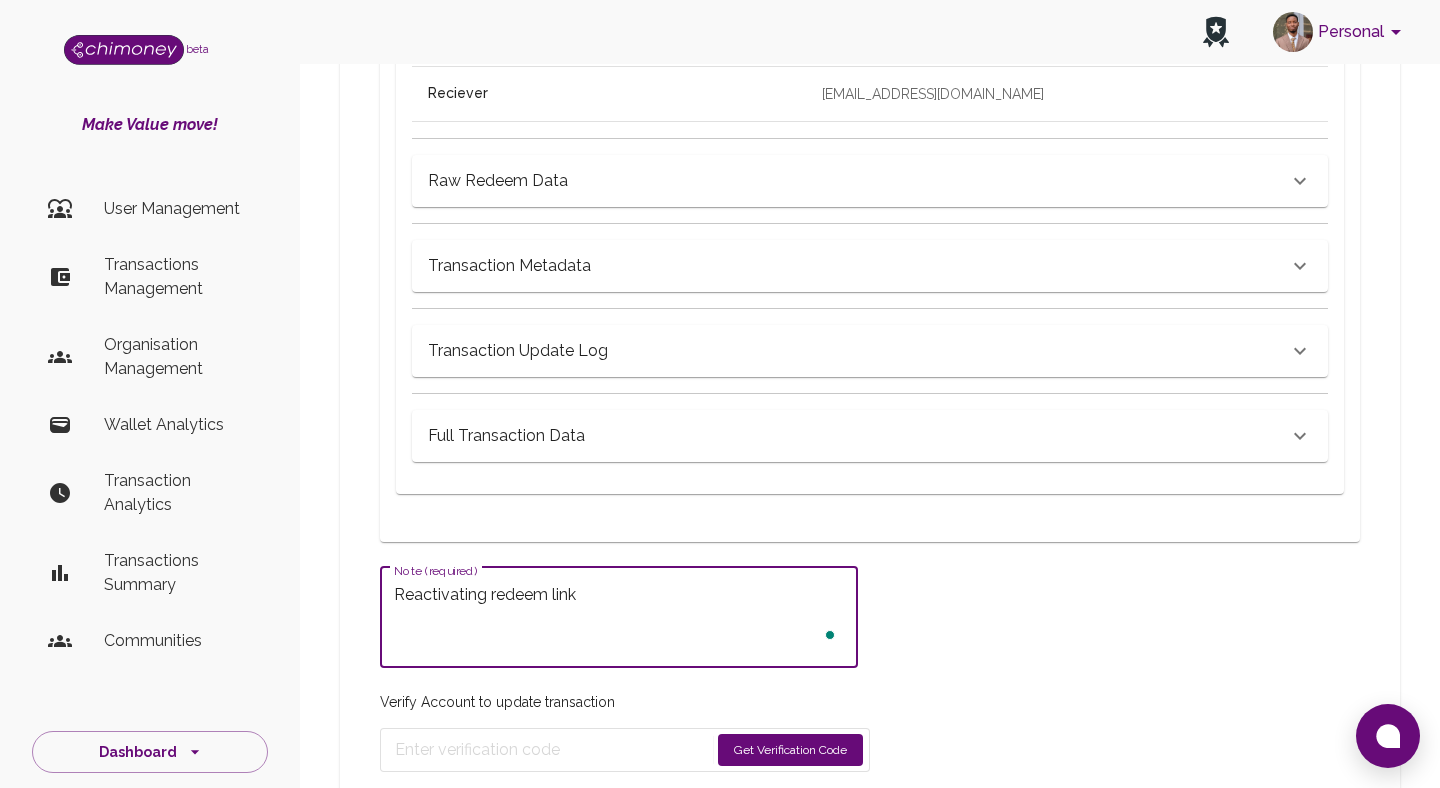 type on "Reactivating redeem link" 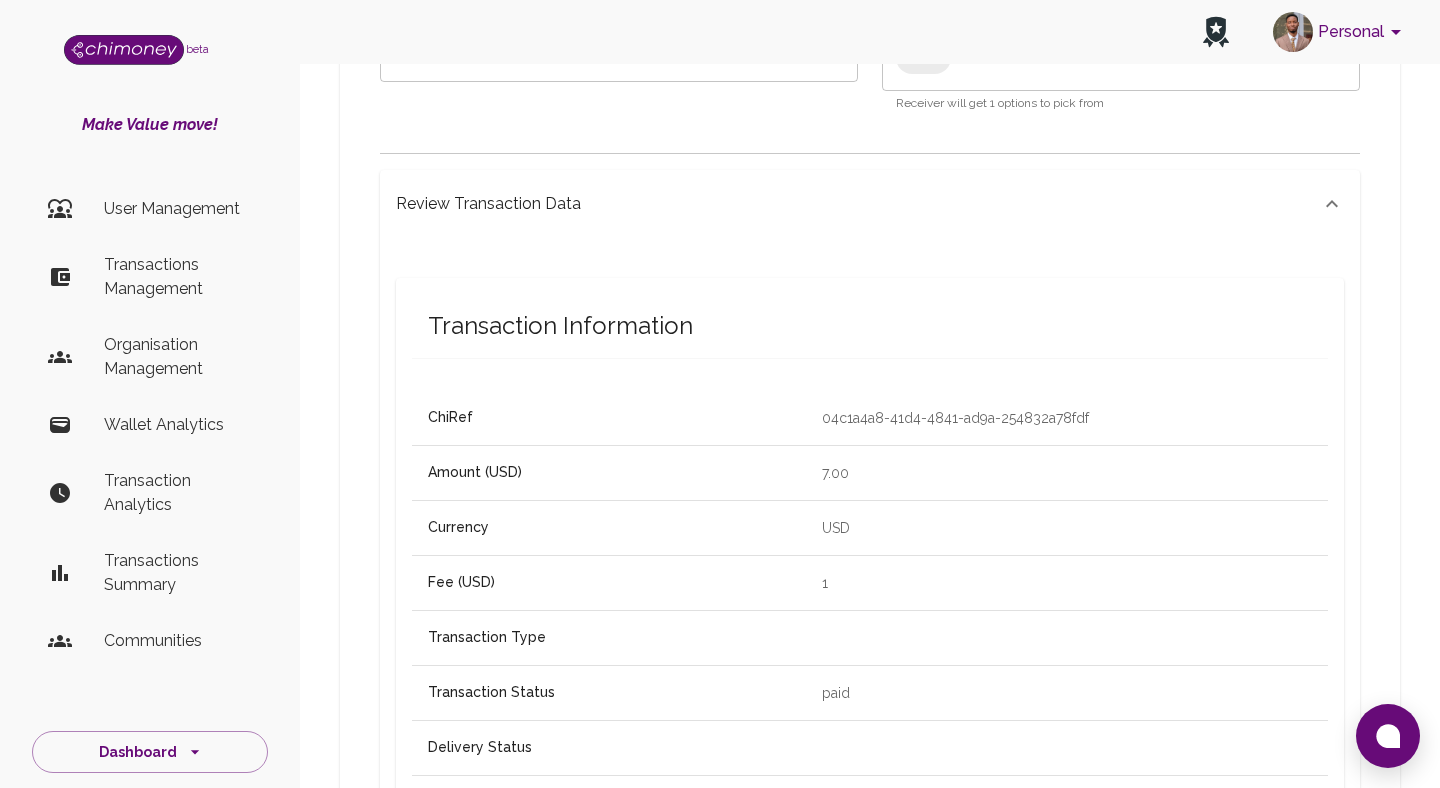 scroll, scrollTop: 0, scrollLeft: 0, axis: both 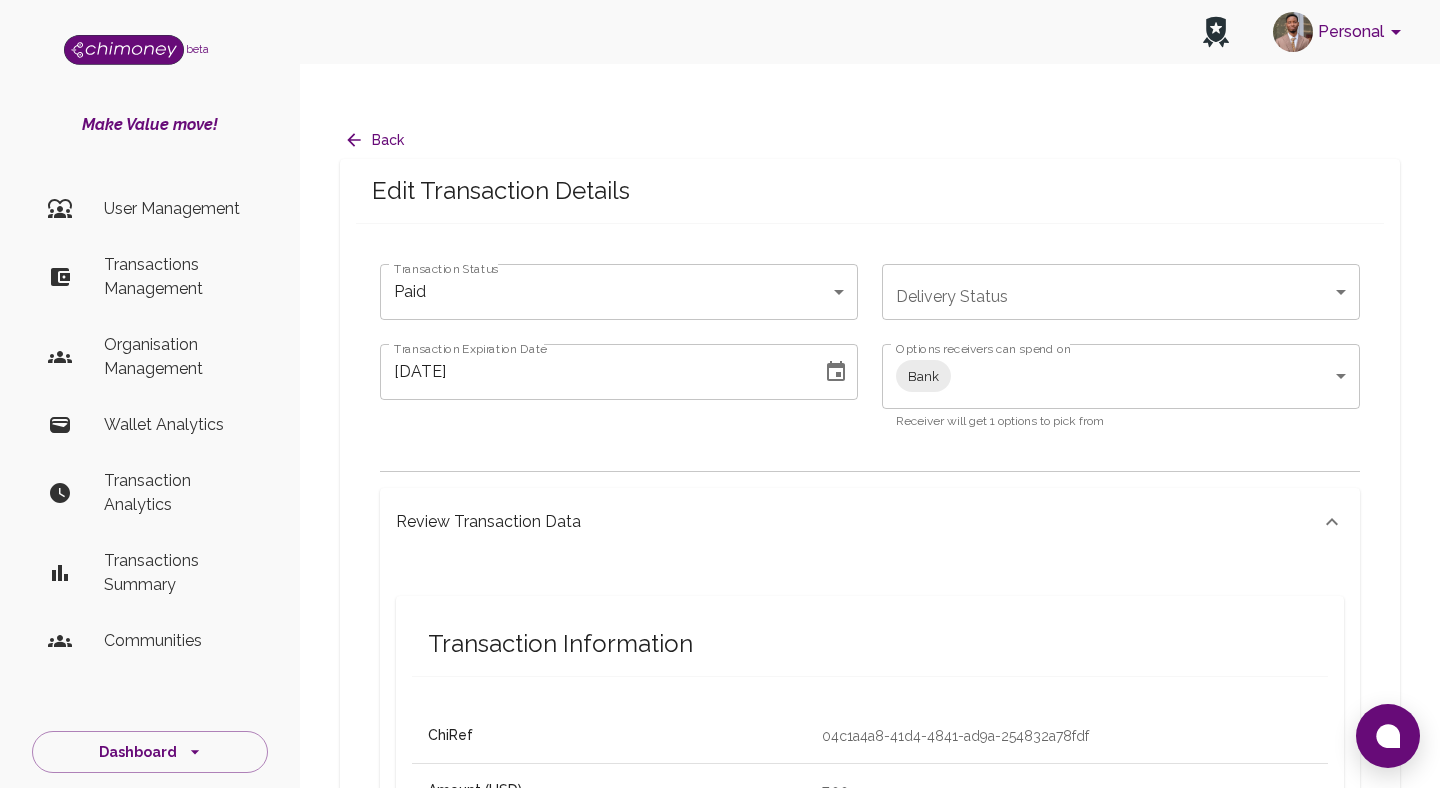 click 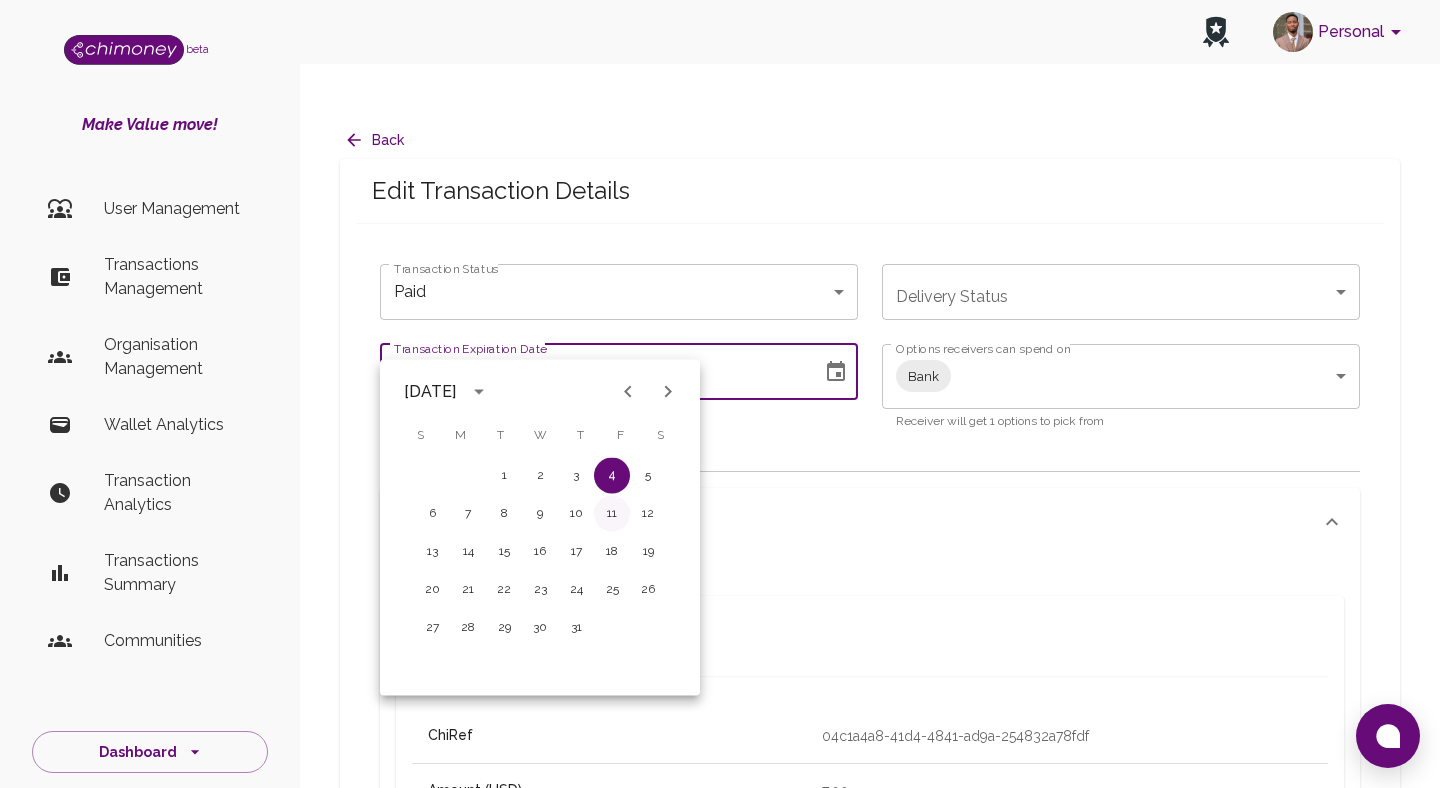 click on "11" at bounding box center [612, 514] 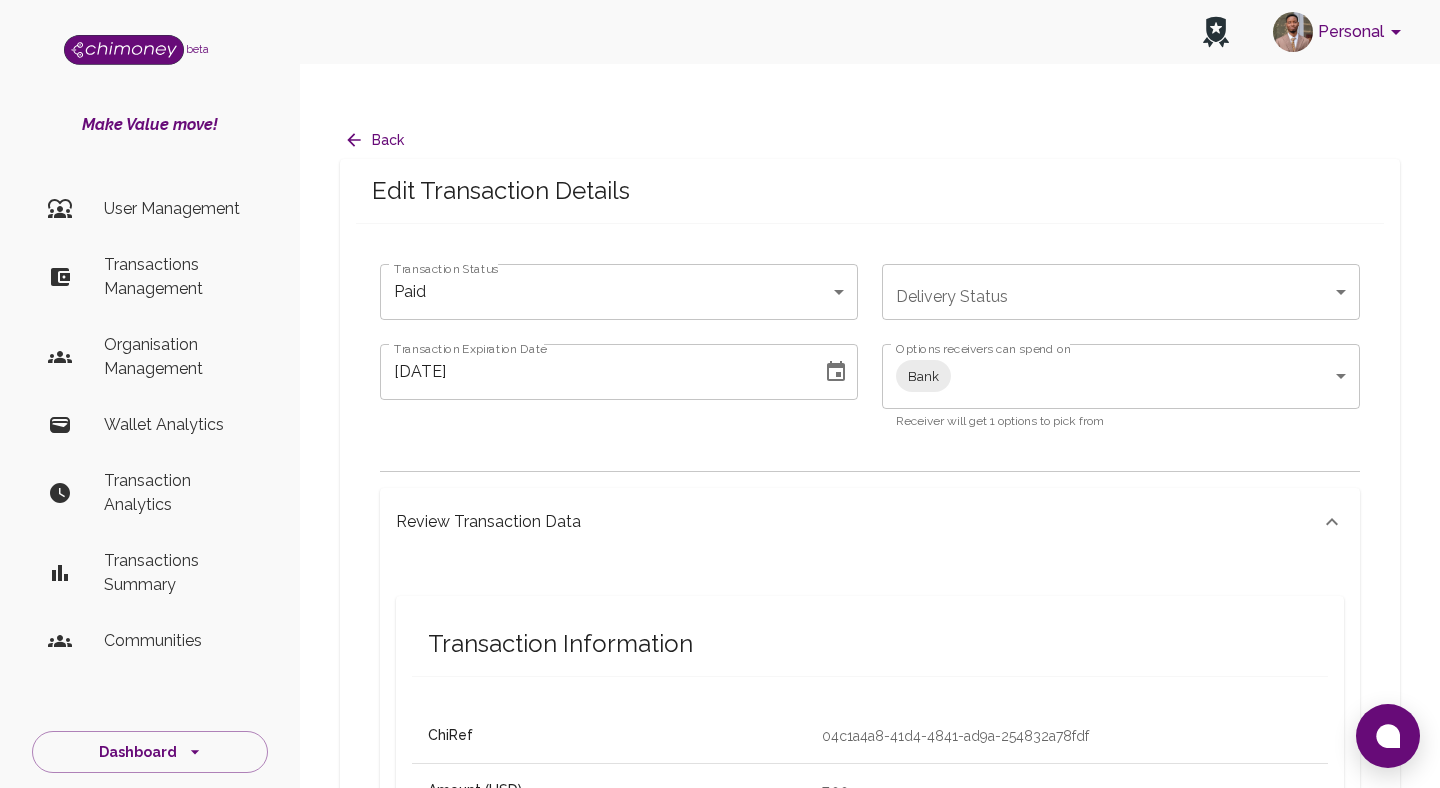 scroll, scrollTop: 1146, scrollLeft: 0, axis: vertical 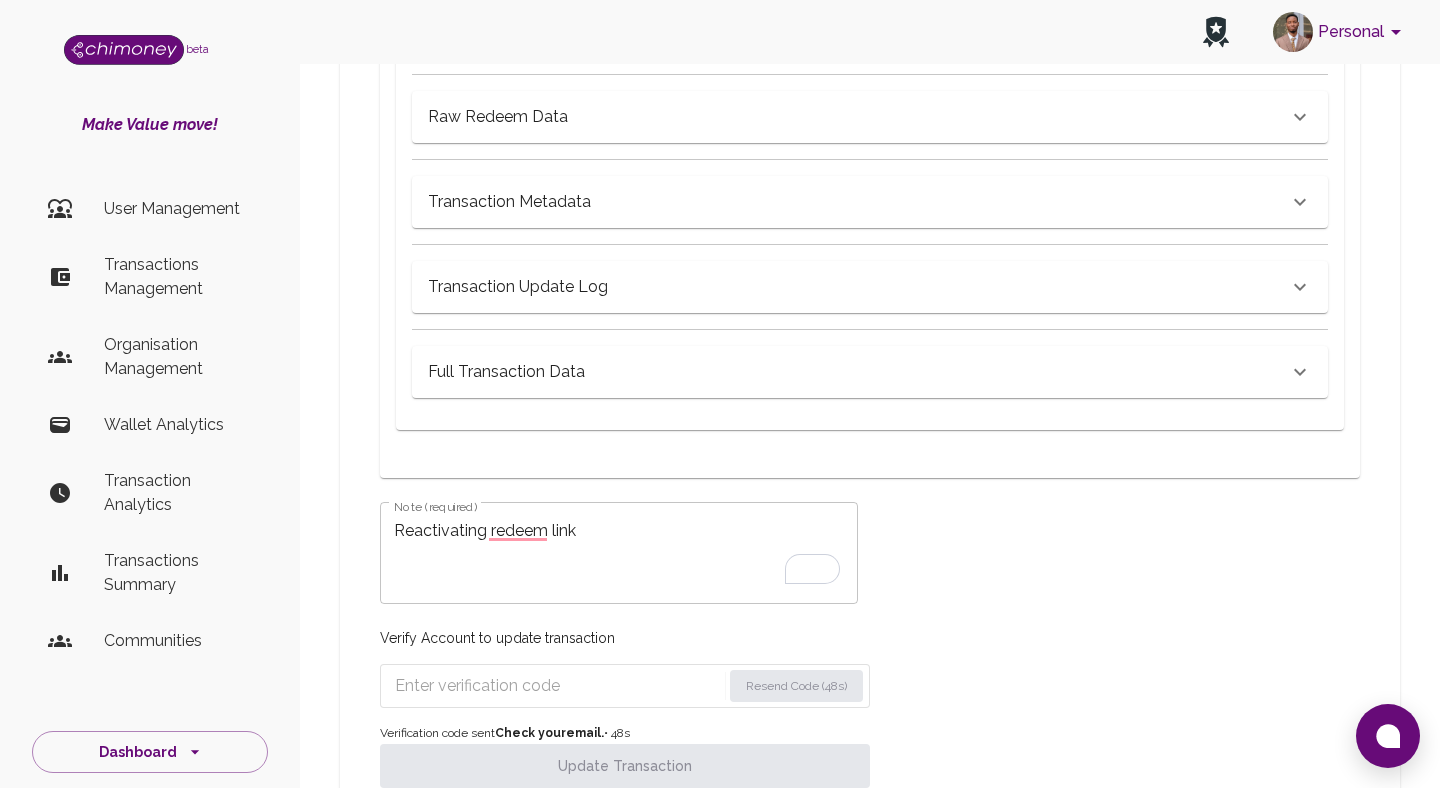click at bounding box center [558, 686] 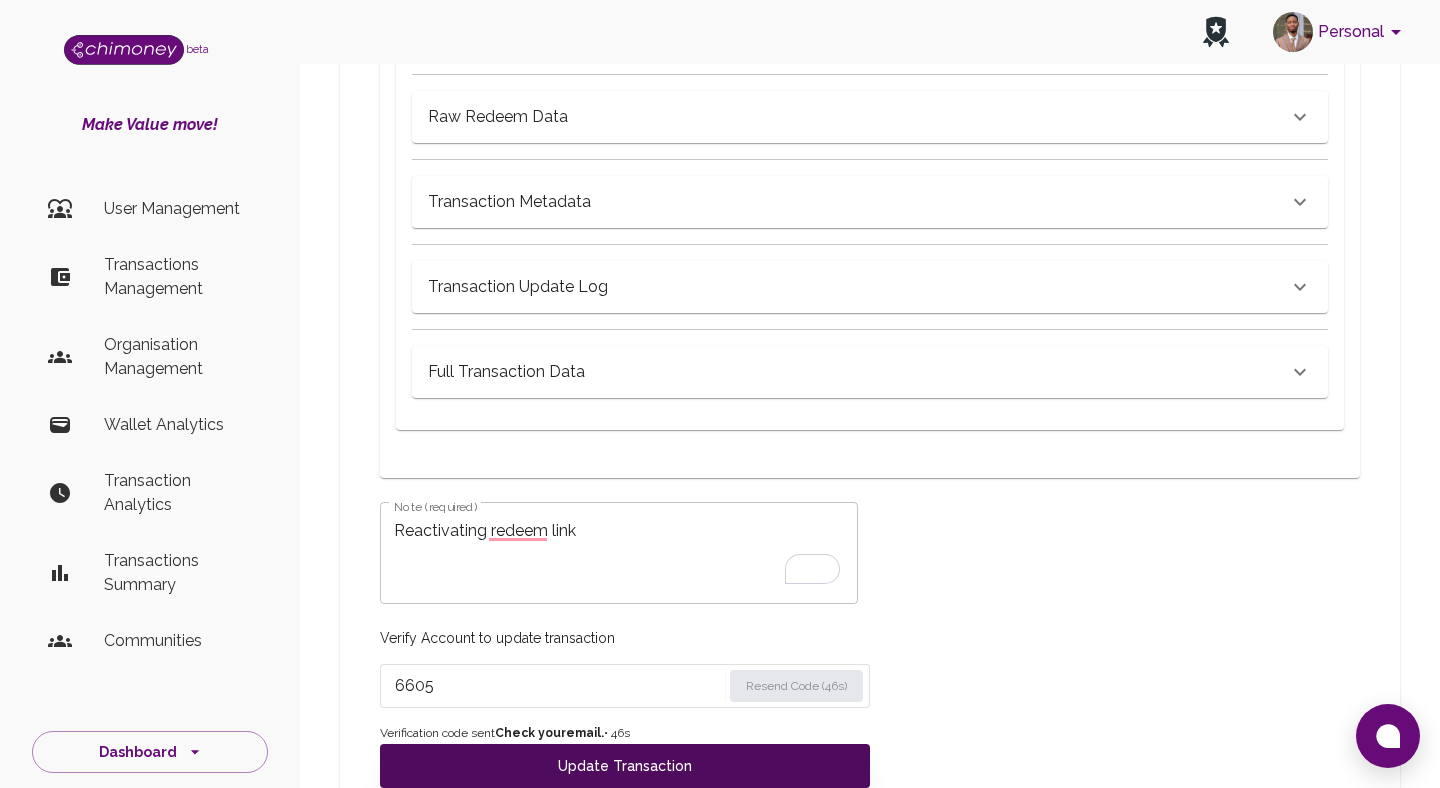 type on "6605" 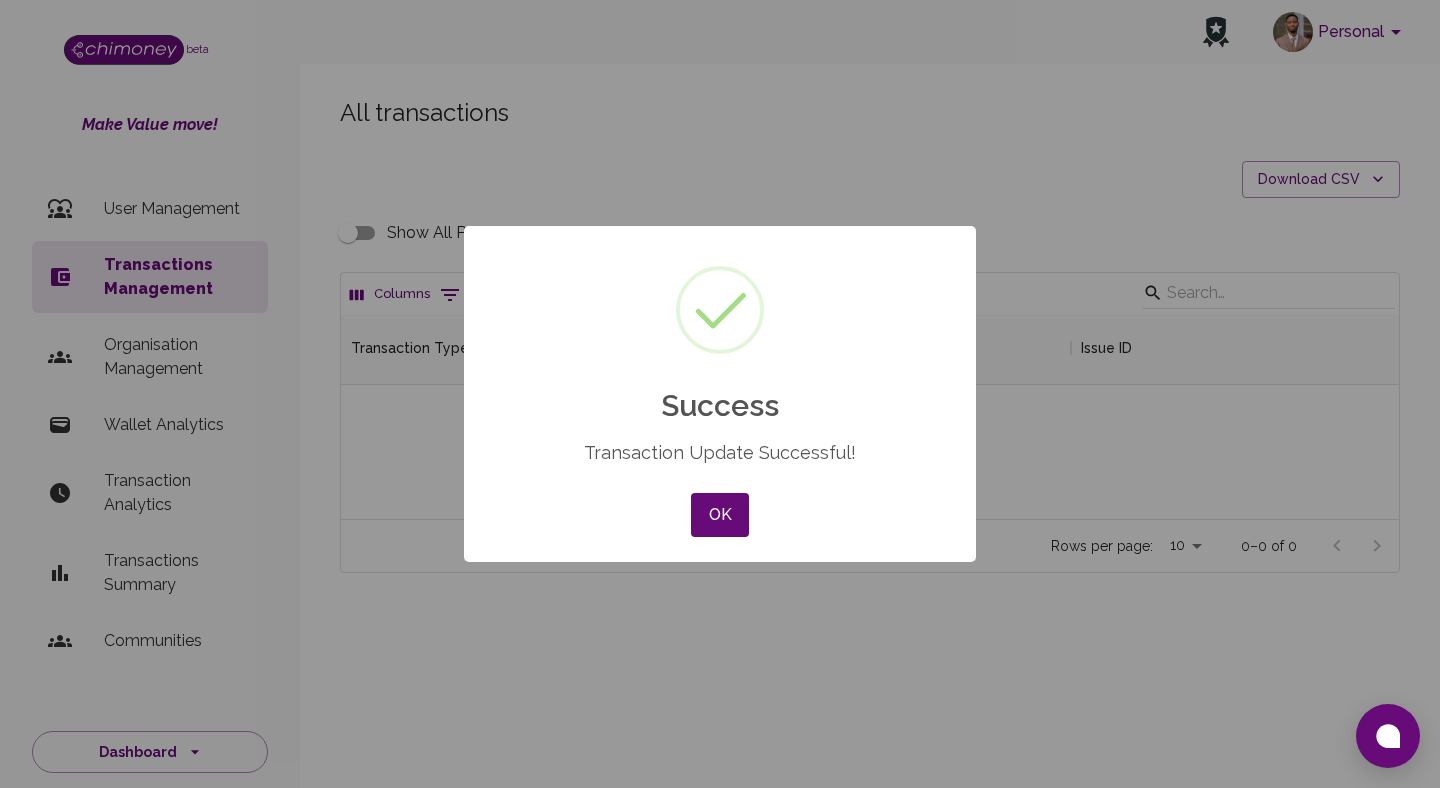 scroll, scrollTop: 0, scrollLeft: 0, axis: both 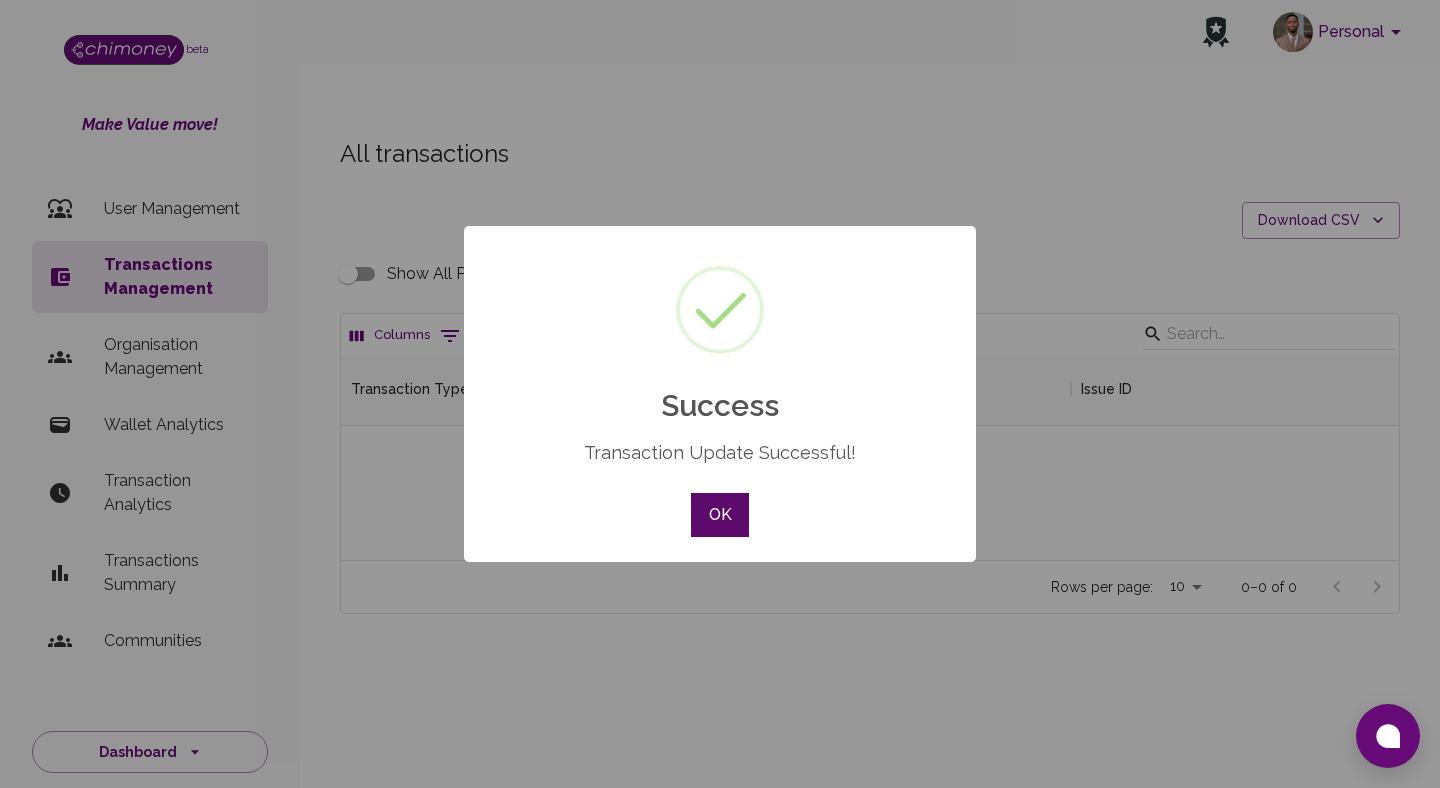 click on "OK" at bounding box center [720, 515] 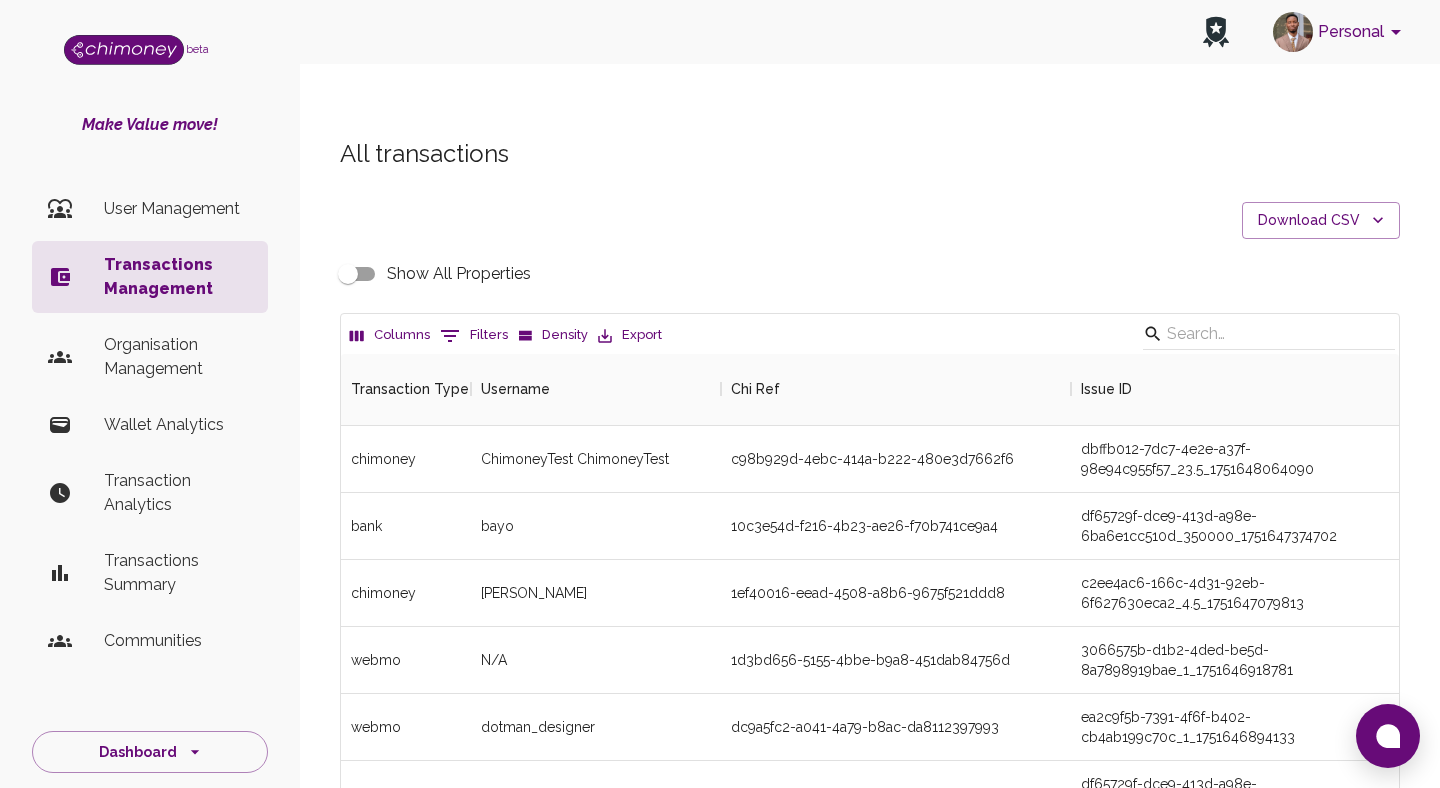 click on "0 Filters" at bounding box center (474, 336) 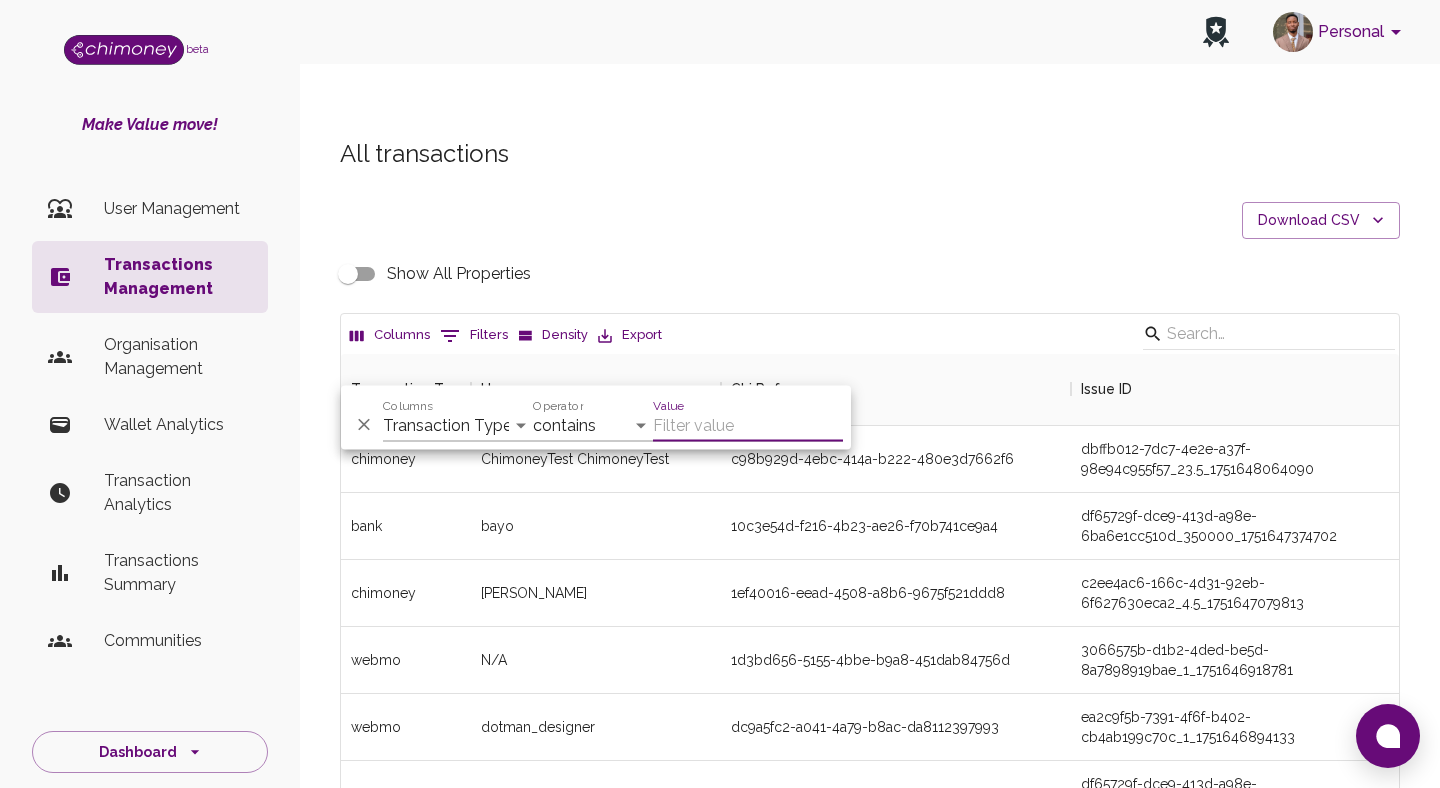 click on "All transactions Download CSV Show All Properties Columns 0 Filters Density Export Transaction Type Username Chi Ref Issue ID Value Currency Fee ($) chimoney ChimoneyTest ChimoneyTest c98b929d-4ebc-414a-b222-480e3d7662f6 dbffb012-7dc7-4e2e-a37f-98e94c955f57_23.5_1751648064090 23.50 USD (🇺🇸) 0 bank bayo 10c3e54d-f216-4b23-ae26-f70b741ce9a4 df65729f-dce9-413d-a98e-6ba6e1cc510d_350000_1751647374702 350,000.00 NGN (🇳🇬) 0 chimoney Hammed Babatunde 1ef40016-eead-4508-a8b6-9675f521ddd8 c2ee4ac6-166c-4d31-92eb-6f627630eca2_4.5_1751647079813 4.50 USD (🇺🇸) 0 webmo N/A 1d3bd656-5155-4bbe-b9a8-451dab84756d 3066575b-d1b2-4ded-be5d-8a7898919bae_1_1751646918781 1.00 USD (🇺🇸) 0 webmo dotman_designer dc9a5fc2-a041-4a79-b8ac-da8112397993 ea2c9f5b-7391-4f6f-b402-cb4ab199c70c_1_1751646894133 1.00 USD (🇺🇸) 0 chimoney bayo a6950f30-ae8a-4bca-89fc-0c9b683ca1c6 df65729f-dce9-413d-a98e-6ba6e1cc510d_227.63_1751646513949 227.63 USD (🇺🇸) 0 webmo dotman_designer 0bece666-9cad-4f8e-9c47-834680f37ab7 0 0" at bounding box center [870, 644] 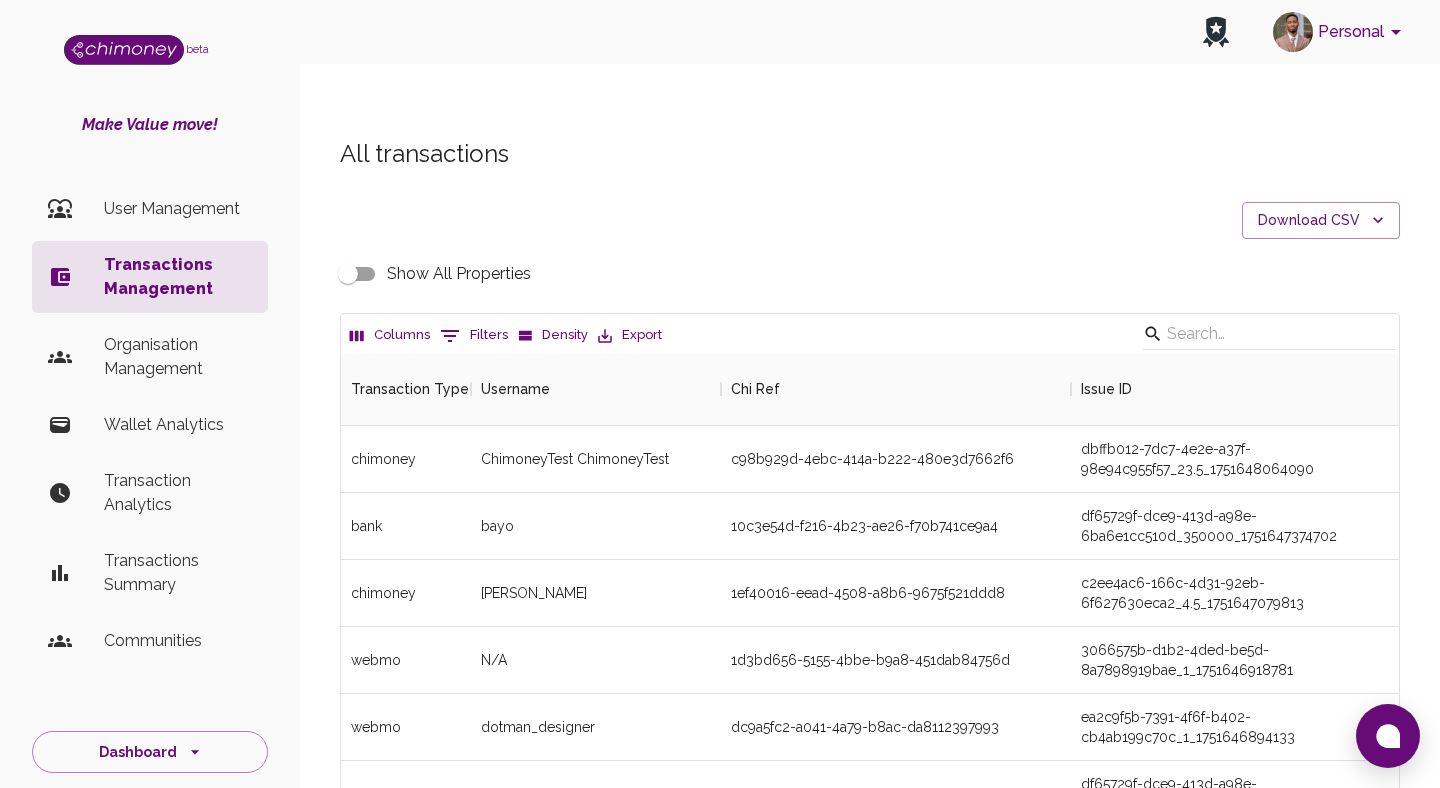 click on "0 Filters" at bounding box center [474, 336] 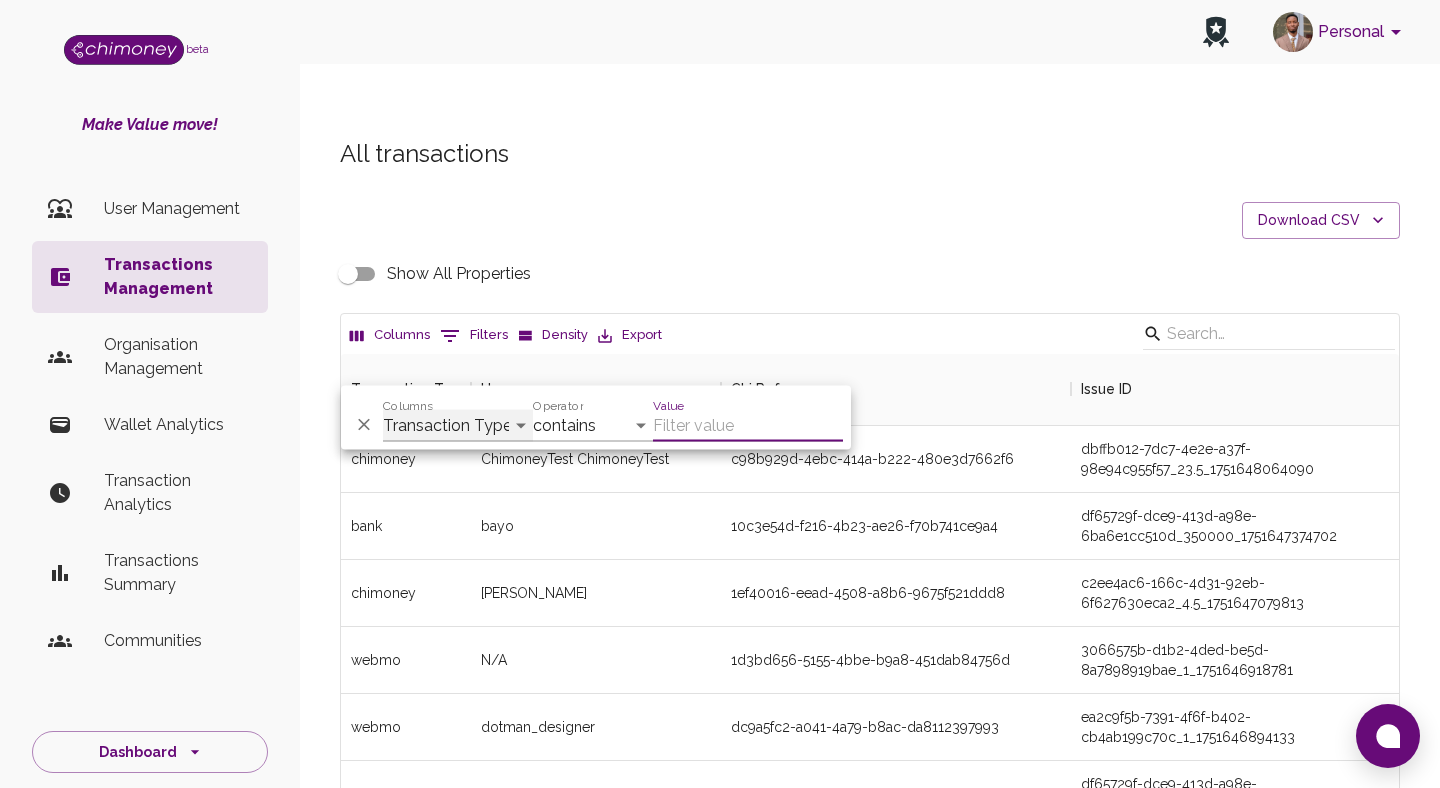 click on "Transaction Type Username Chi Ref Issue ID Value Amount Currency Fee ($) FX Rate Initiator Reciever Status Delivery Status Transaction Date Transaction payment Method Order Number - Corpay Actions" at bounding box center [458, 426] 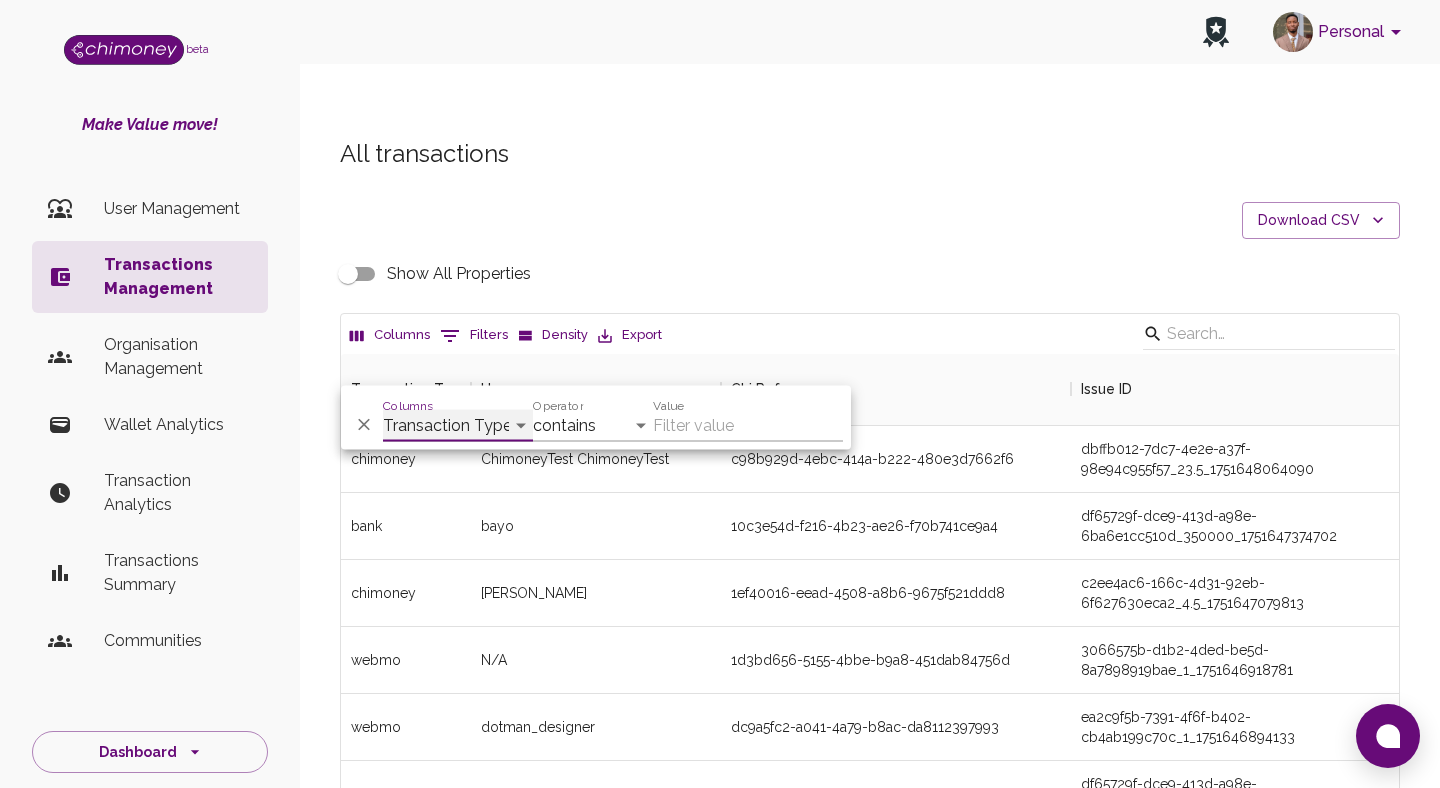 select on "chiRef" 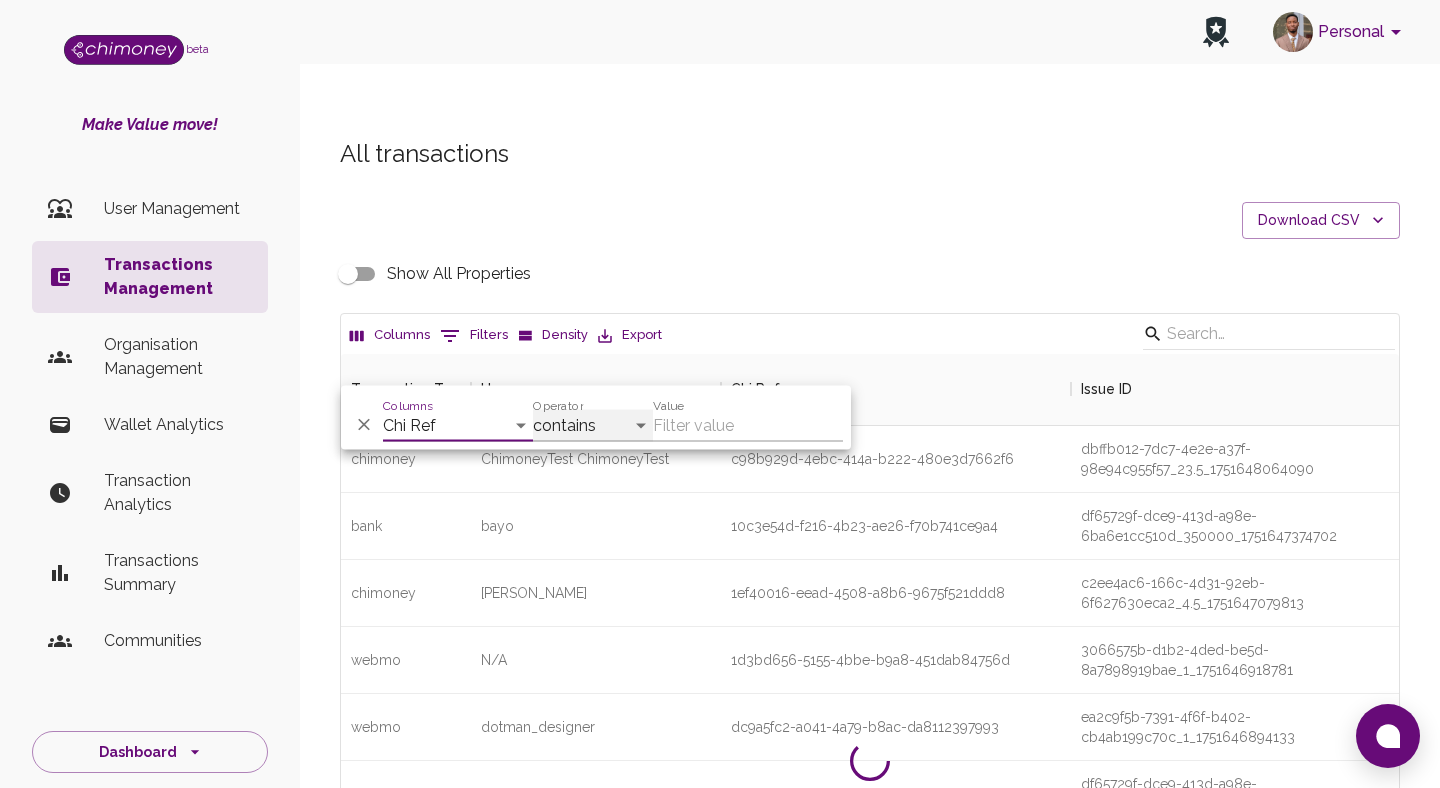 click on "contains equals starts with ends with is empty is not empty is any of" at bounding box center (593, 426) 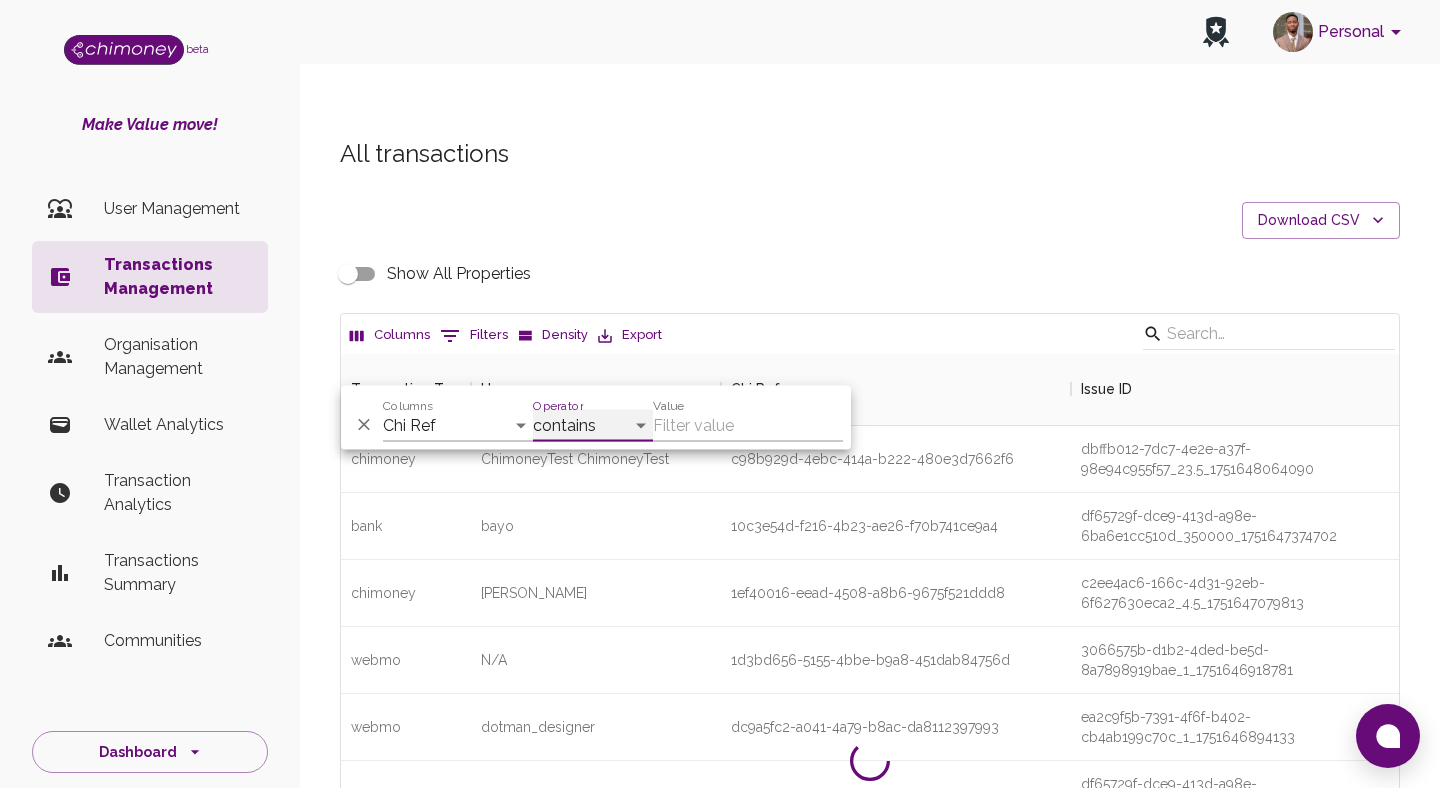 select on "equals" 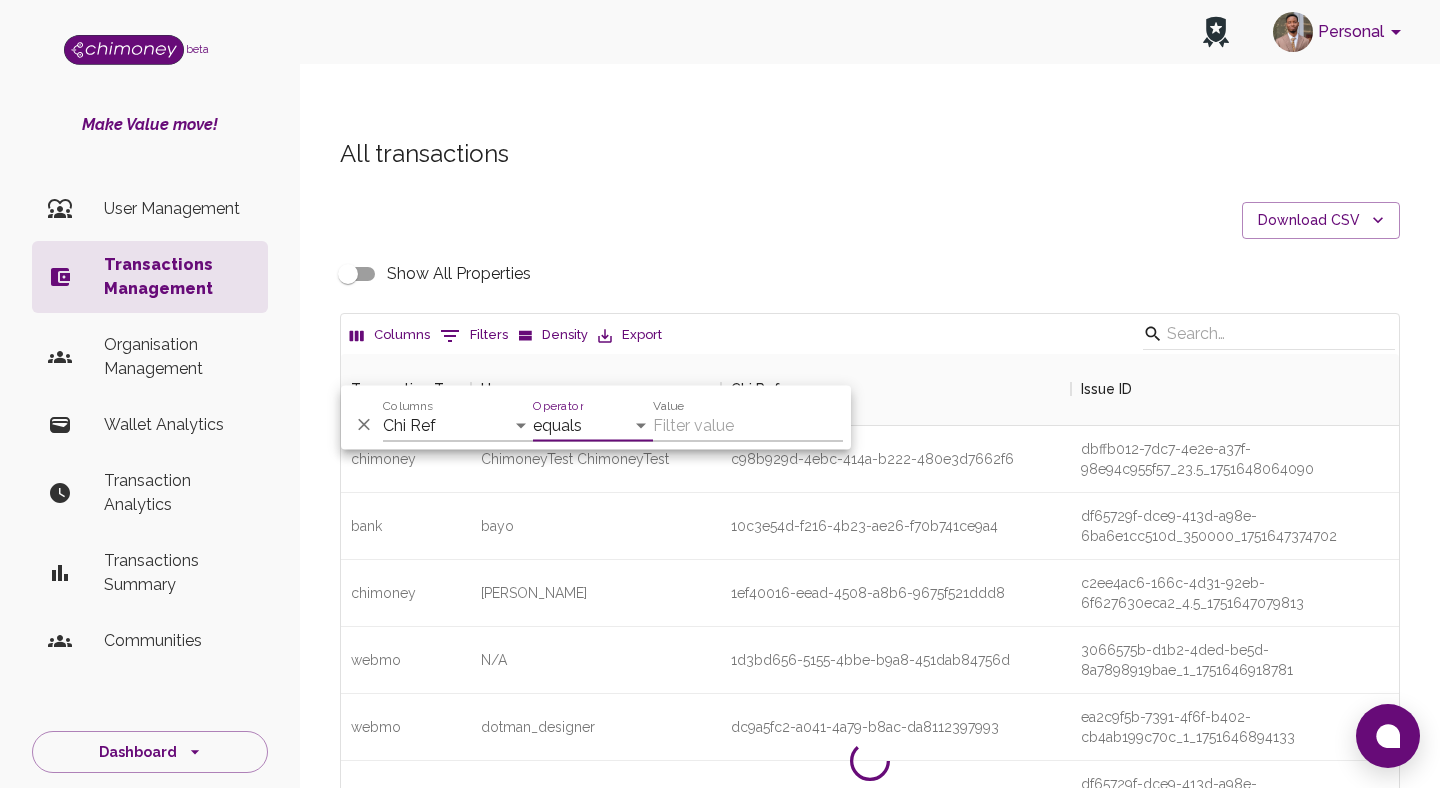 click on "Value" at bounding box center [748, 426] 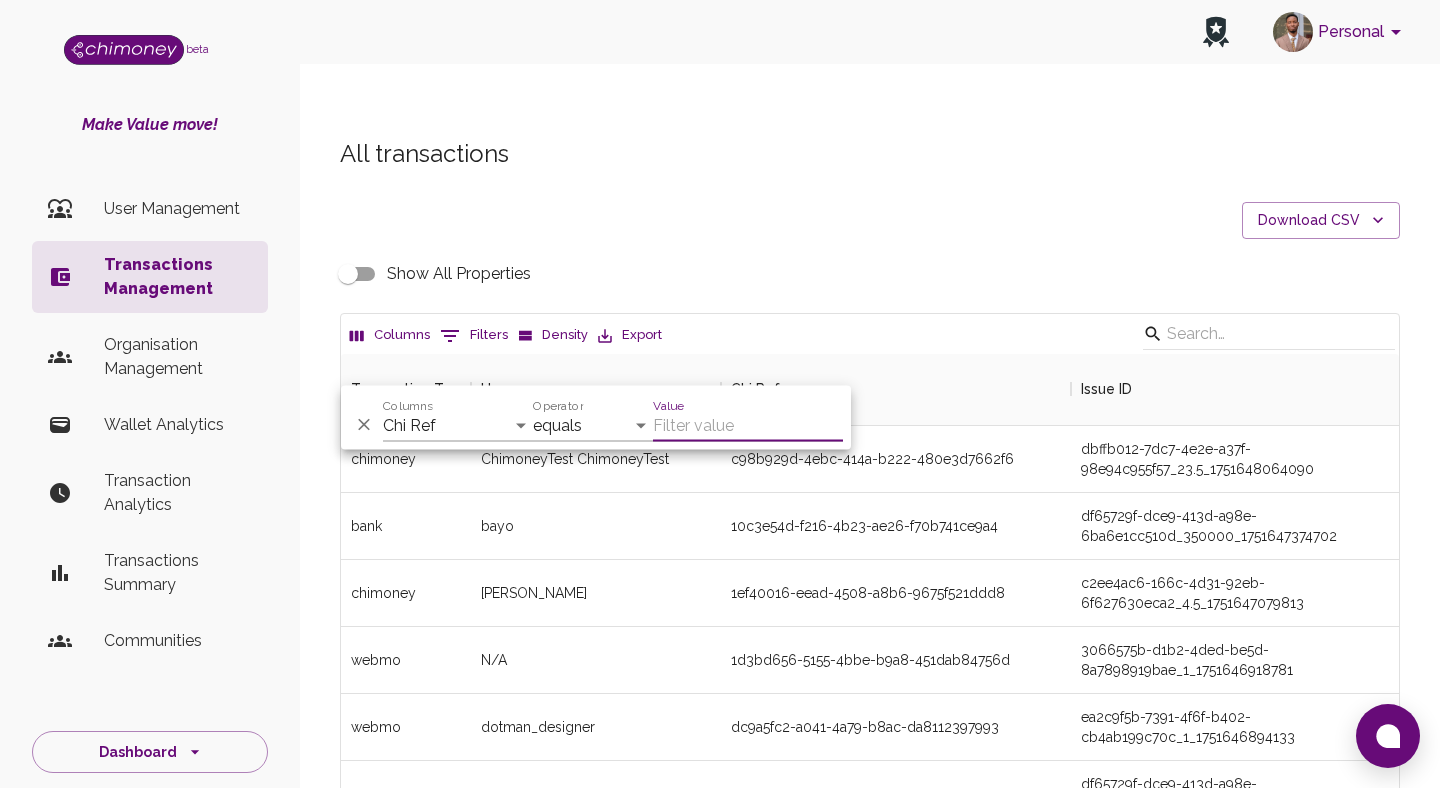 paste on "https://dash.chimoney.io/redeem?chi=c23dd11c-fe66-42a1-98c8-3b9980e3db4d" 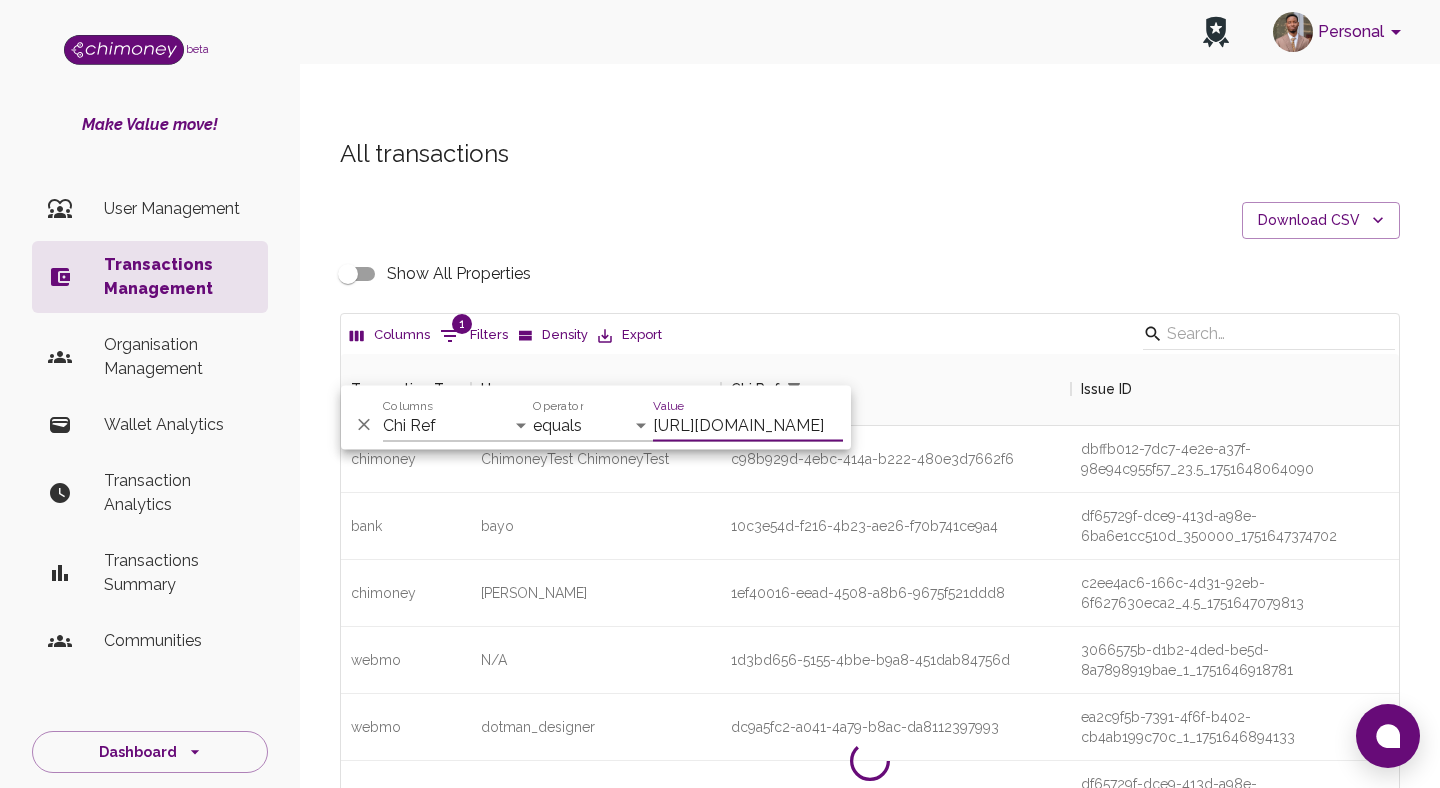 scroll, scrollTop: 0, scrollLeft: 405, axis: horizontal 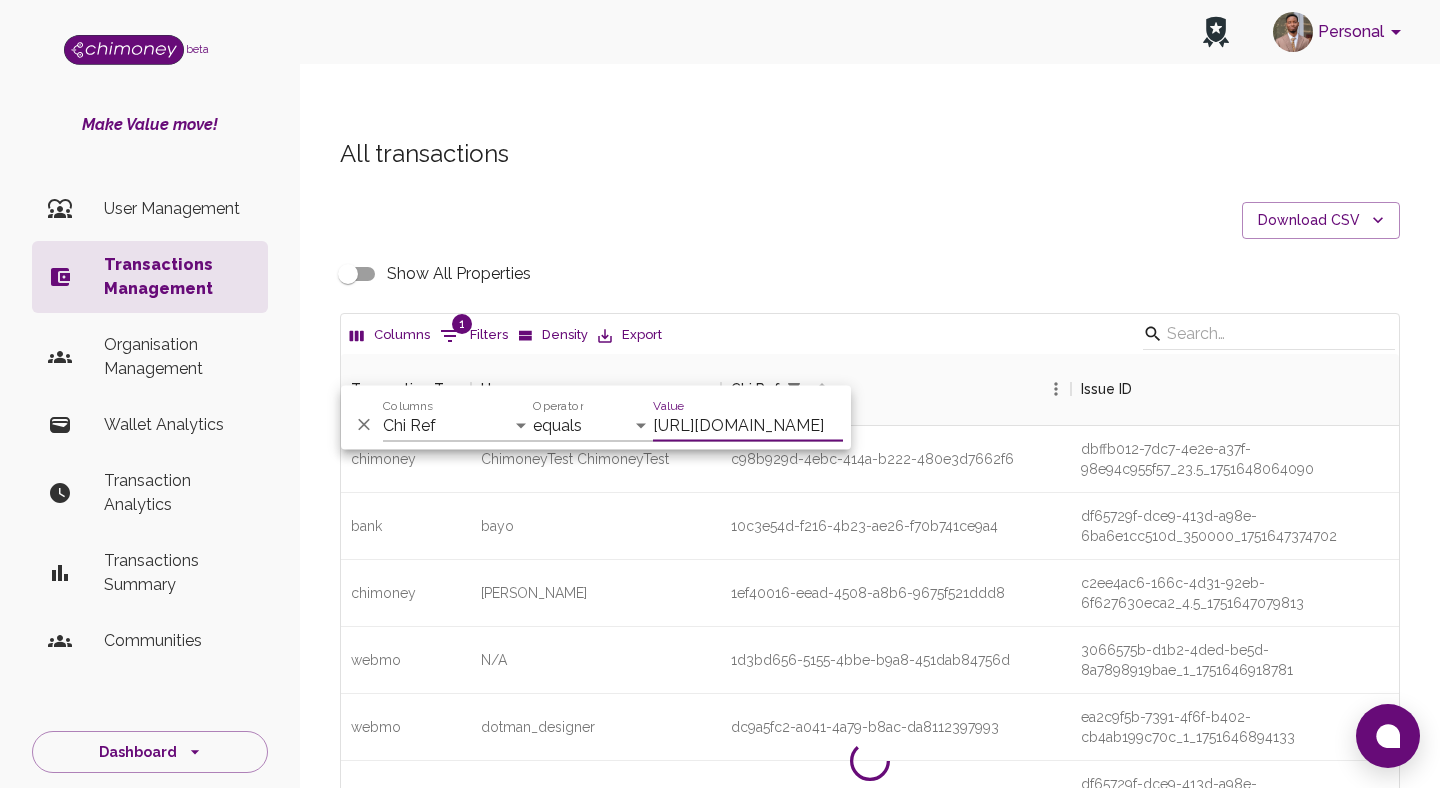 type on "https://dash.chimoney.io/redeem?chi=c23dd11c-fe66-42a1-98c8-3b9980e3db4d" 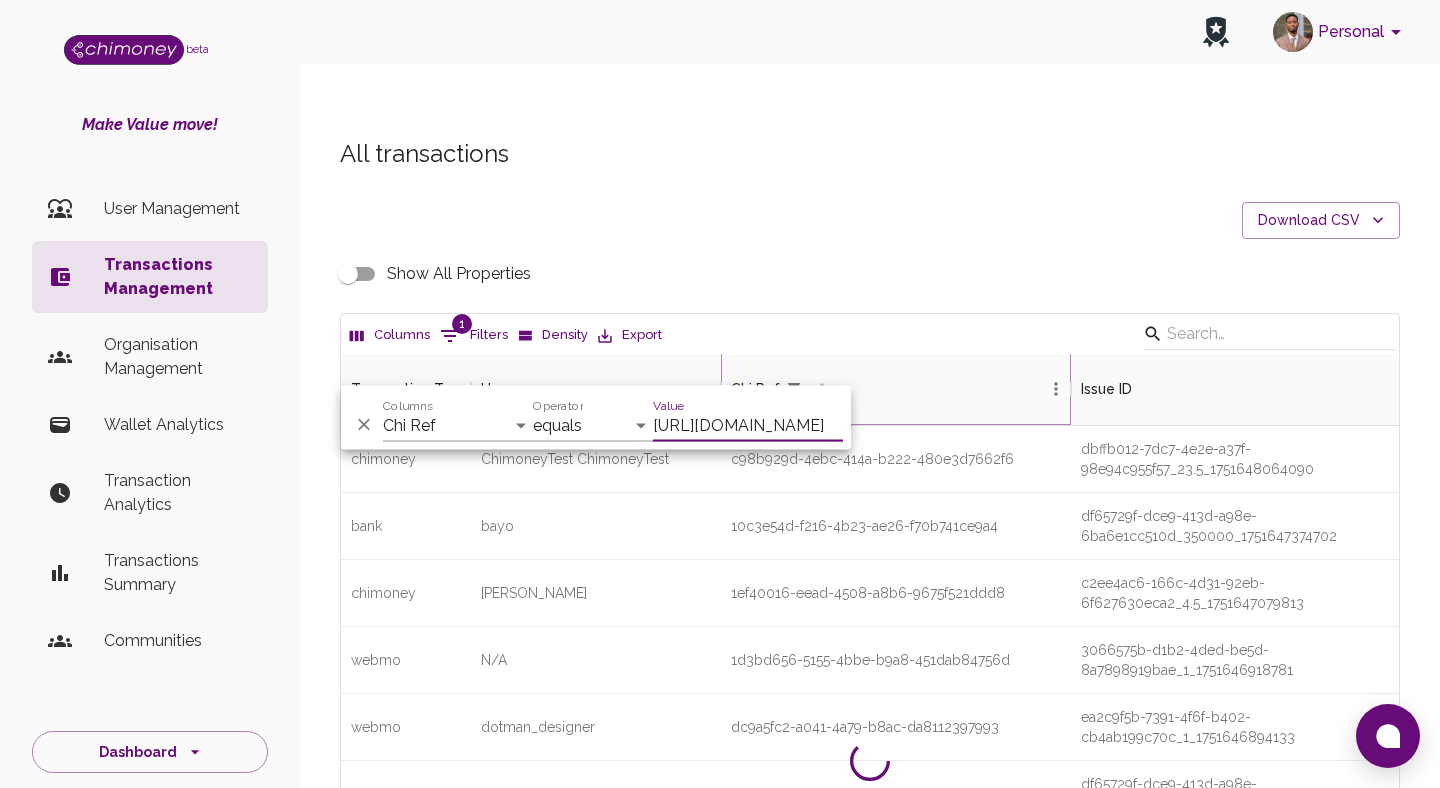 click 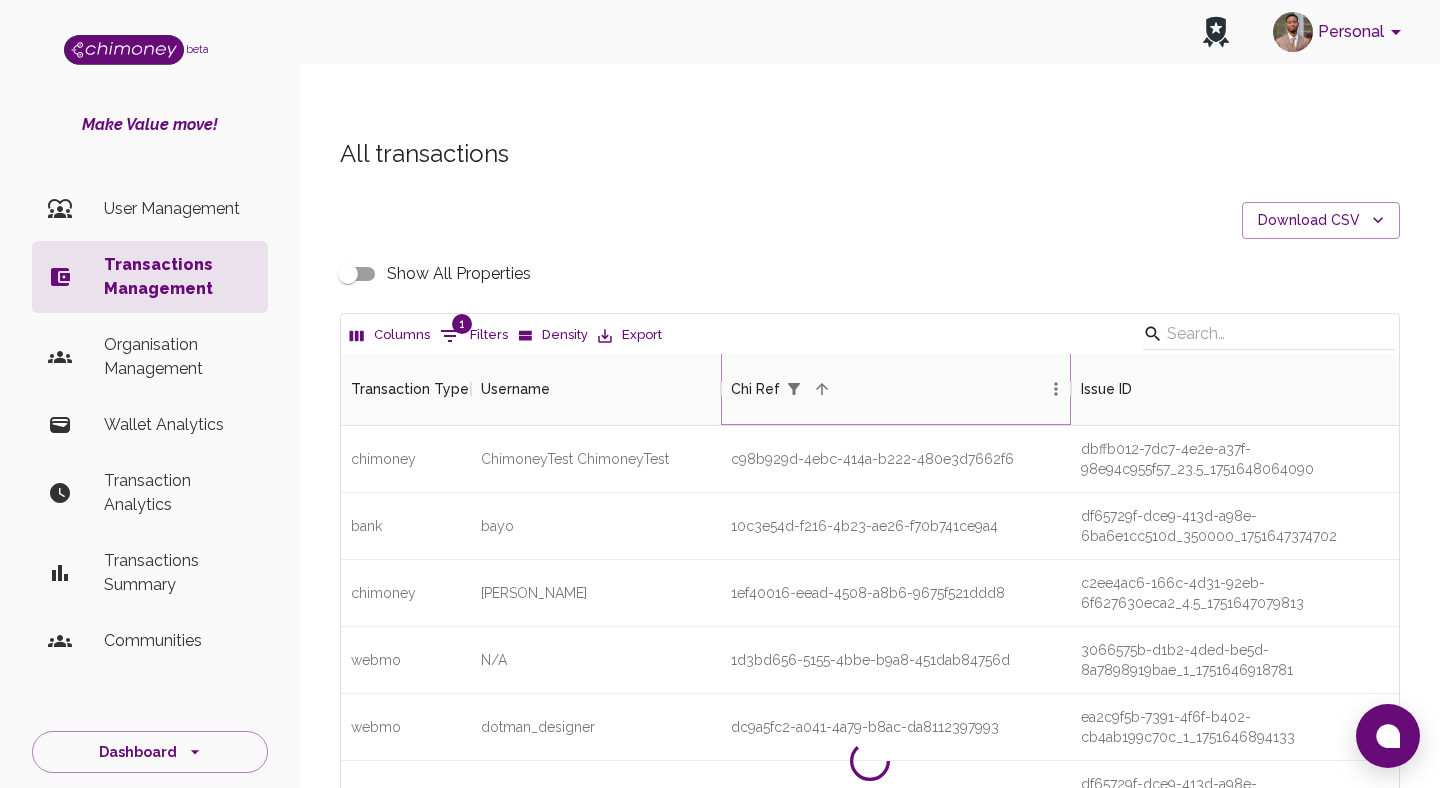click 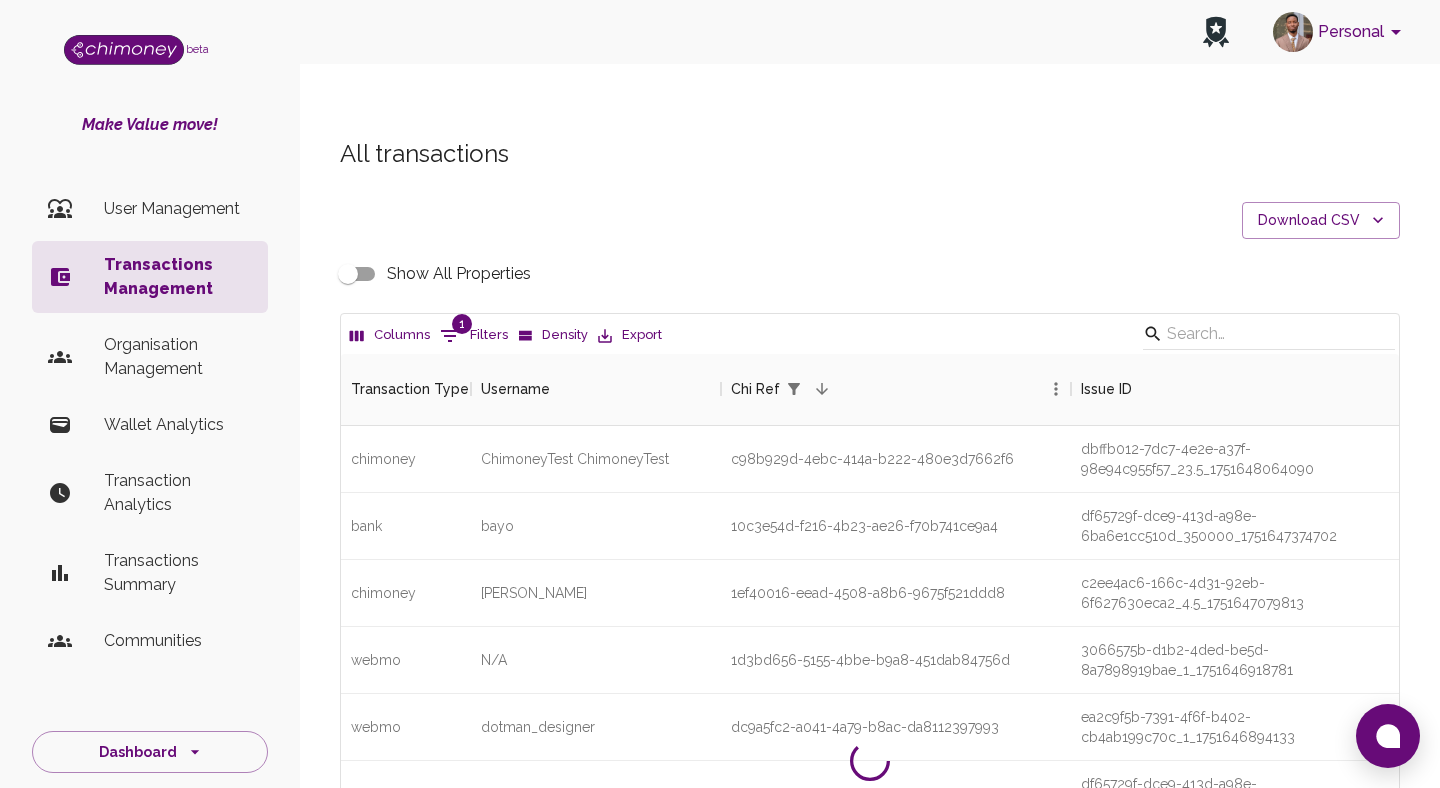 click on "1 Filters" at bounding box center (474, 336) 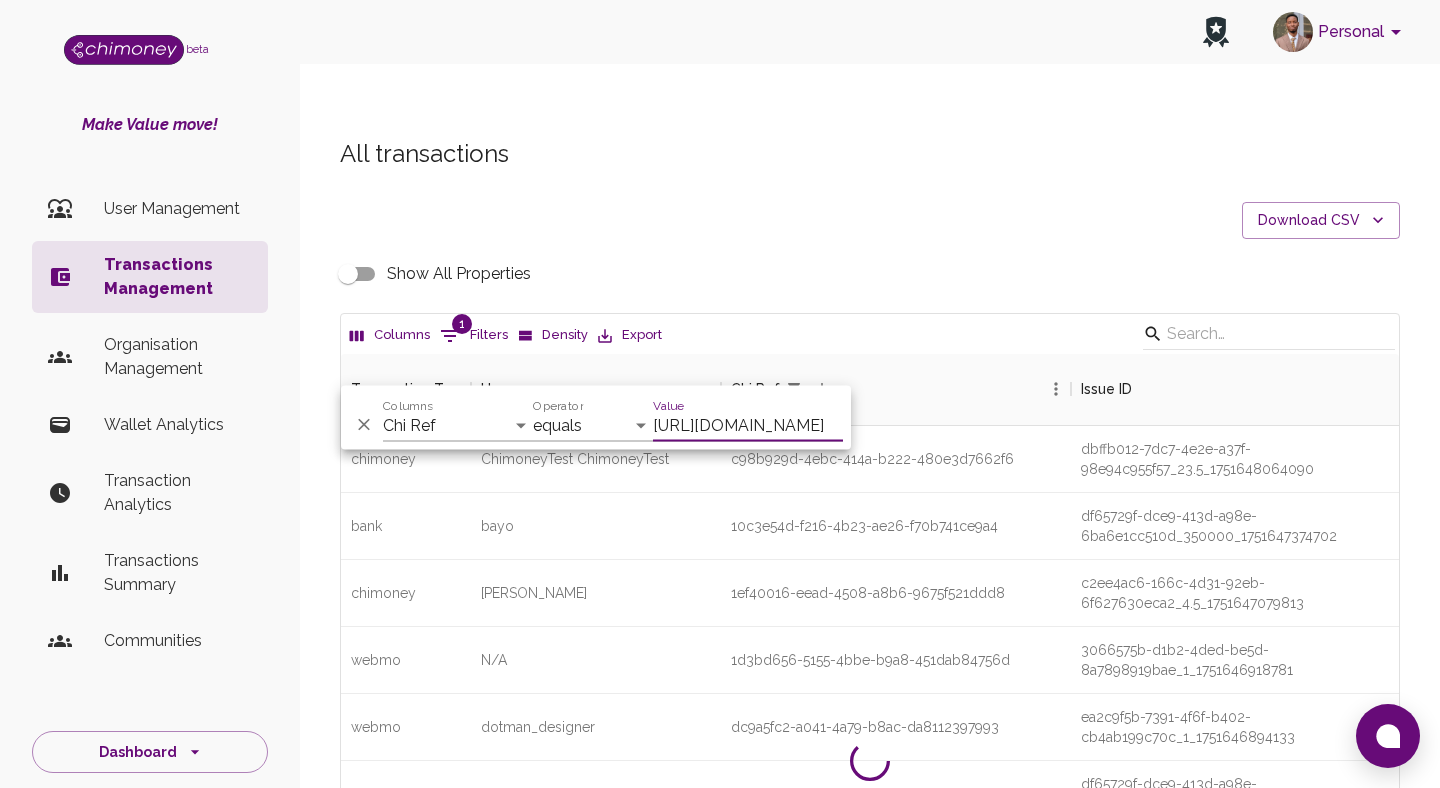 scroll, scrollTop: 0, scrollLeft: 405, axis: horizontal 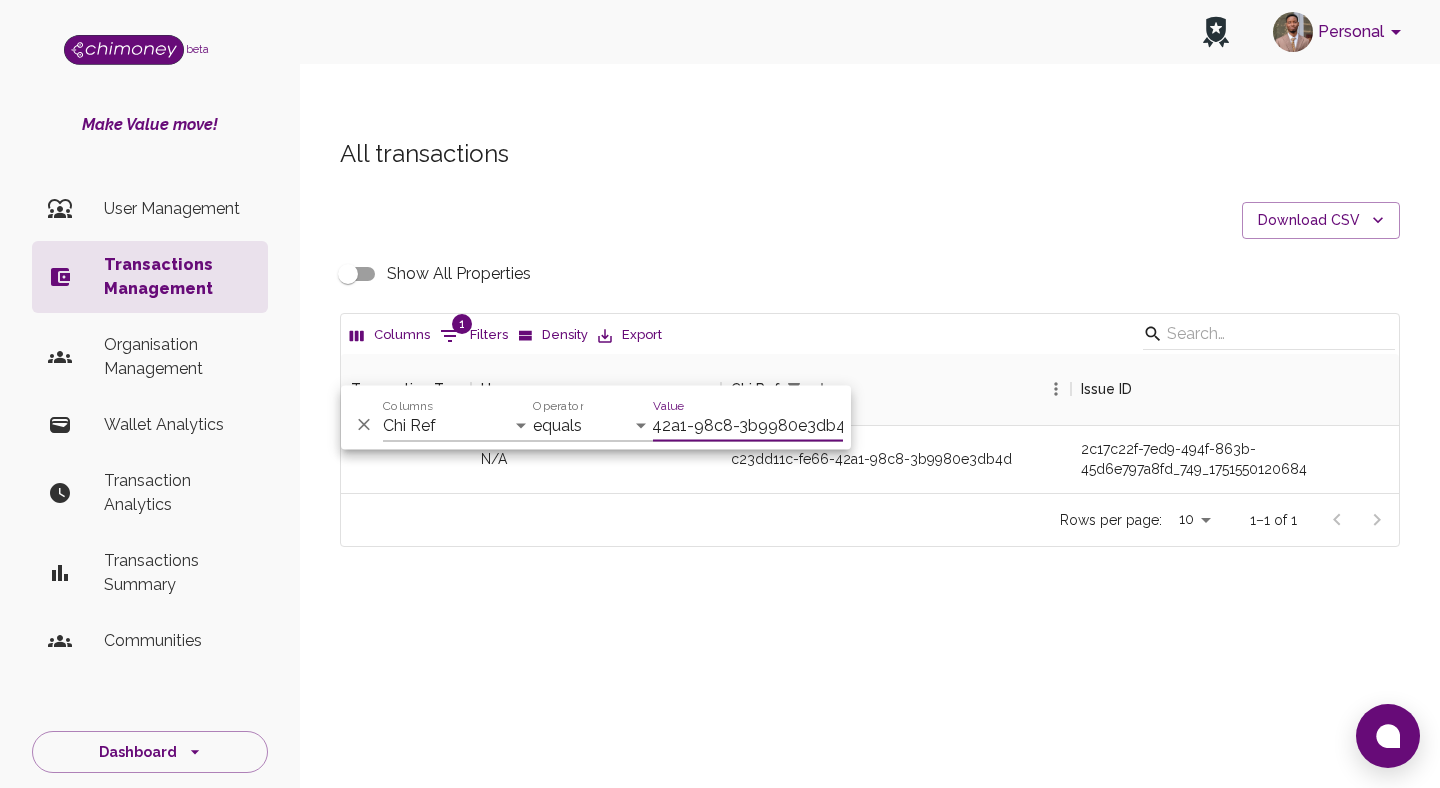 type on "c23dd11c-fe66-42a1-98c8-3b9980e3db4d" 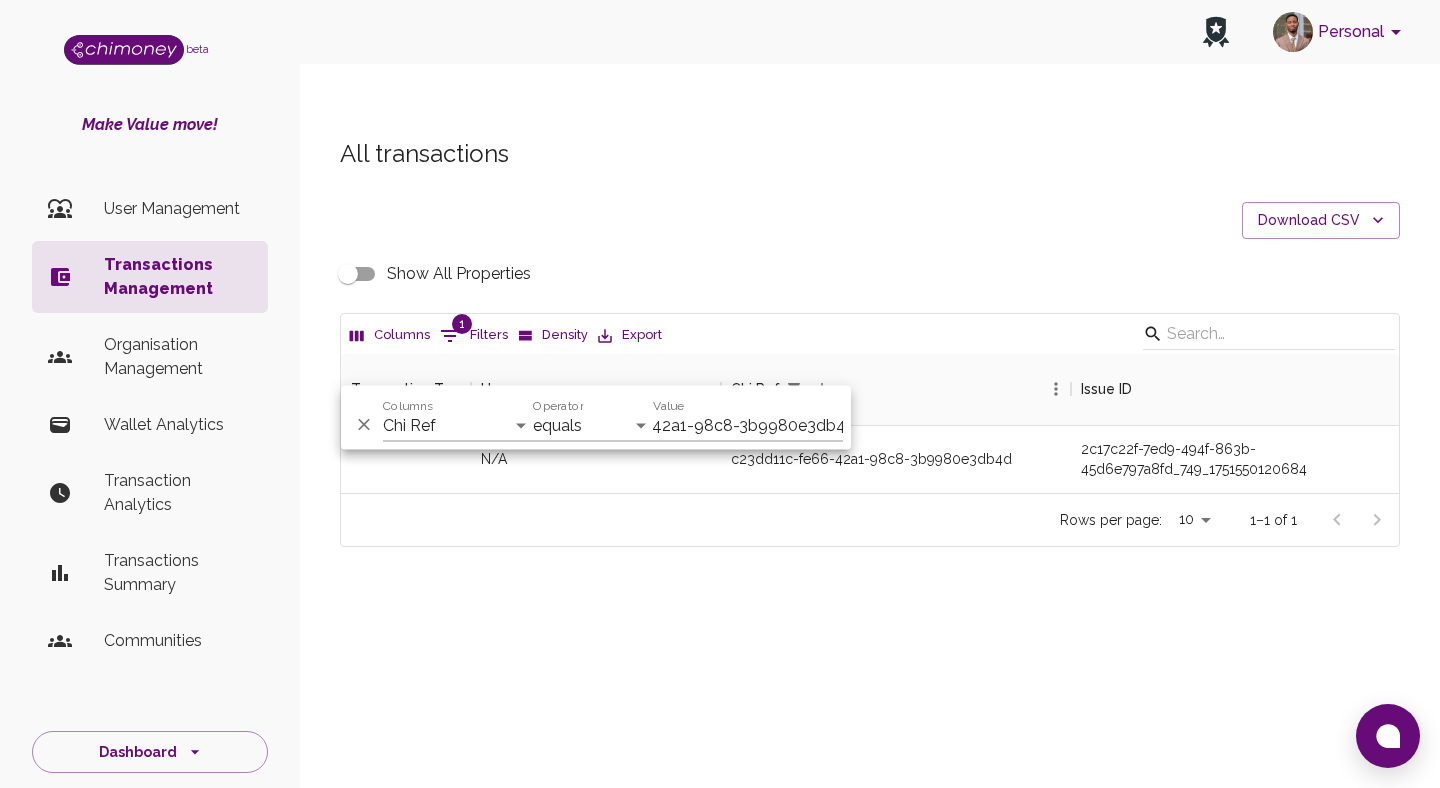 scroll, scrollTop: 0, scrollLeft: 0, axis: both 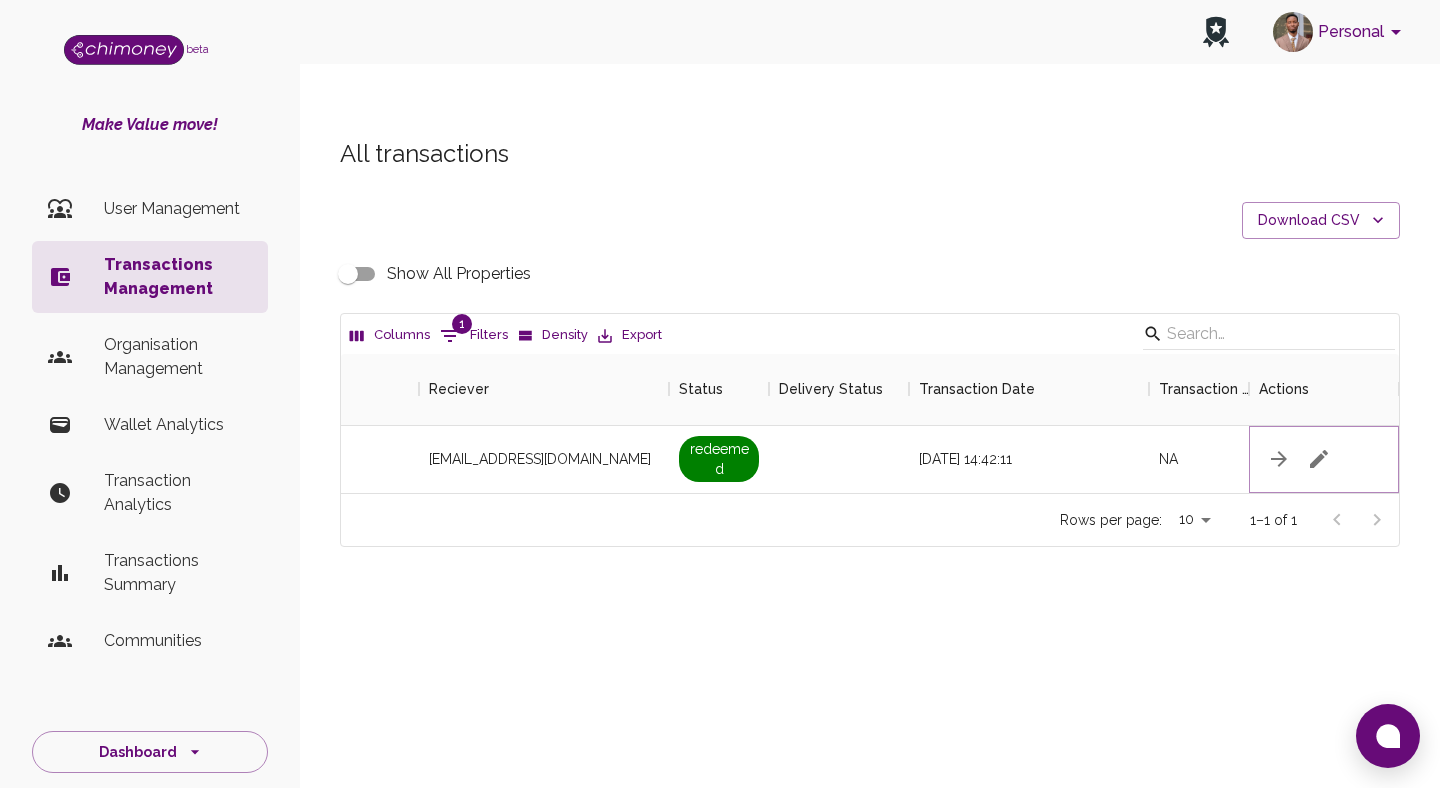 click 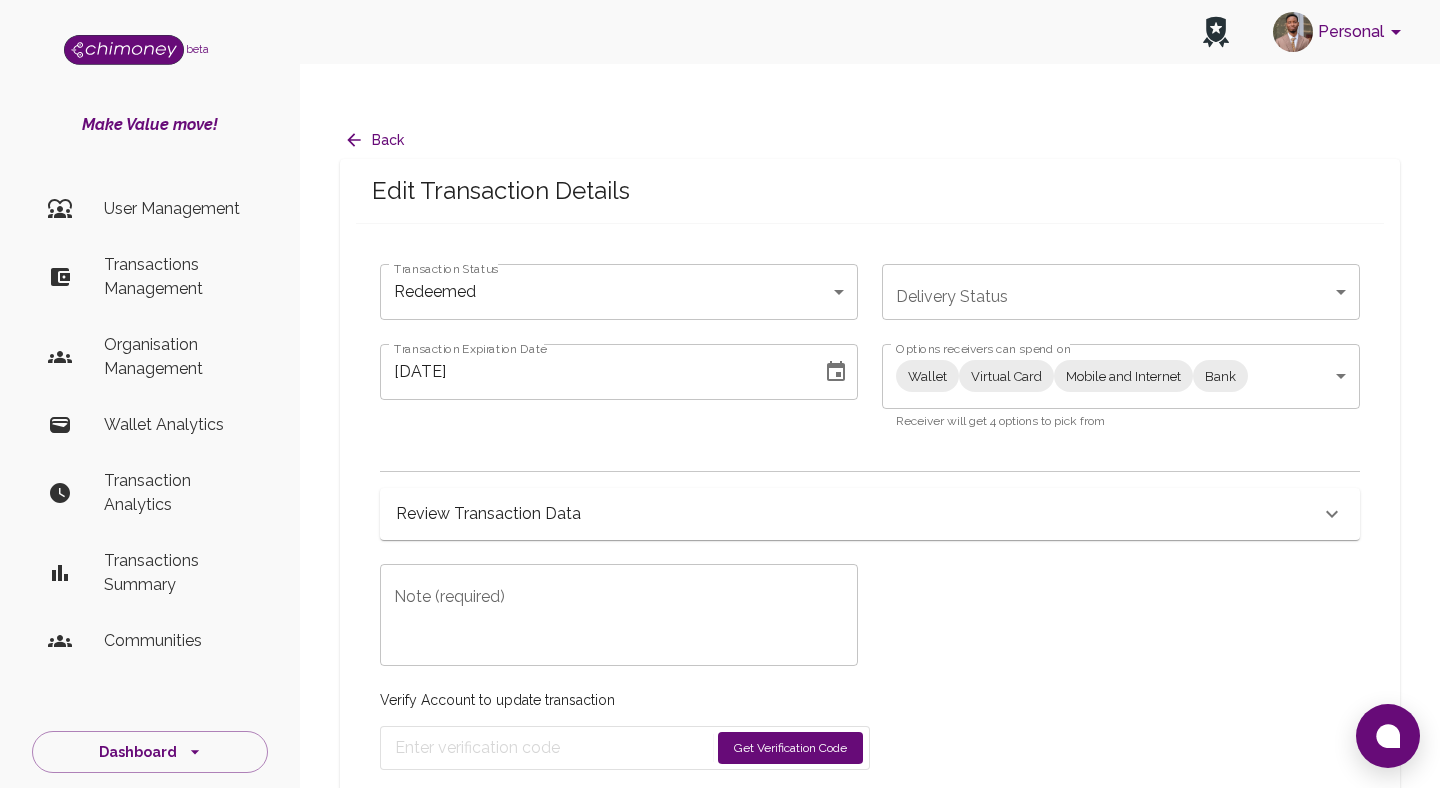 click on "Personal   beta Make Value move! User Management Transactions Management Organisation Management Wallet Analytics Transaction Analytics Transactions Summary Communities Dashboard ©  2025  Chi Technologies Inc. Back Edit Transaction Details Transaction Status Redeemed redeemed Transaction Status Delivery Status ​ Delivery Status Transaction Expiration Date 07/04/2025 Transaction Expiration Date Options receivers can spend on Wallet Virtual Card Mobile and Internet Bank Wallet,Virtual Card,Mobile and Internet,Bank Options receivers can spend on Receiver will get 4 options to pick from Review Transaction Data Transaction Information ChiRef c23dd11c-fe66-42a1-98c8-3b9980e3db4d Amount (USD) 7.00 Currency USD Fee (USD) 1 Transaction Type Transaction Status redeemed Delivery Status Transaction Date July 3, 2025 at 2:42 PM Reciever mutukumercy368@gmail.com Raw Redeem Data {}   Transaction Metadata Transaction Update Log Full Transaction Data Note (required) x Note (required) Verify Account to update transaction" at bounding box center (720, 414) 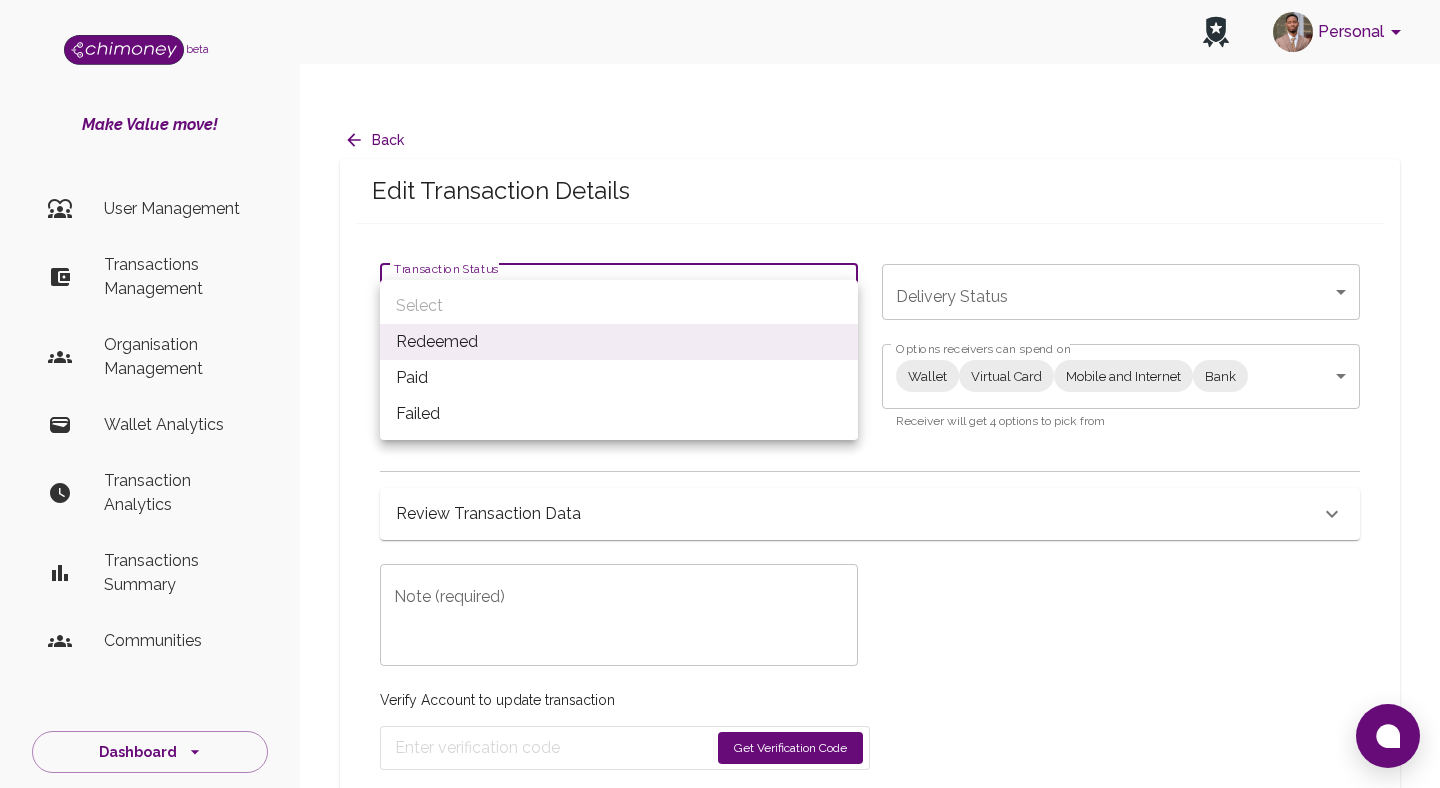 click on "Paid" at bounding box center (619, 378) 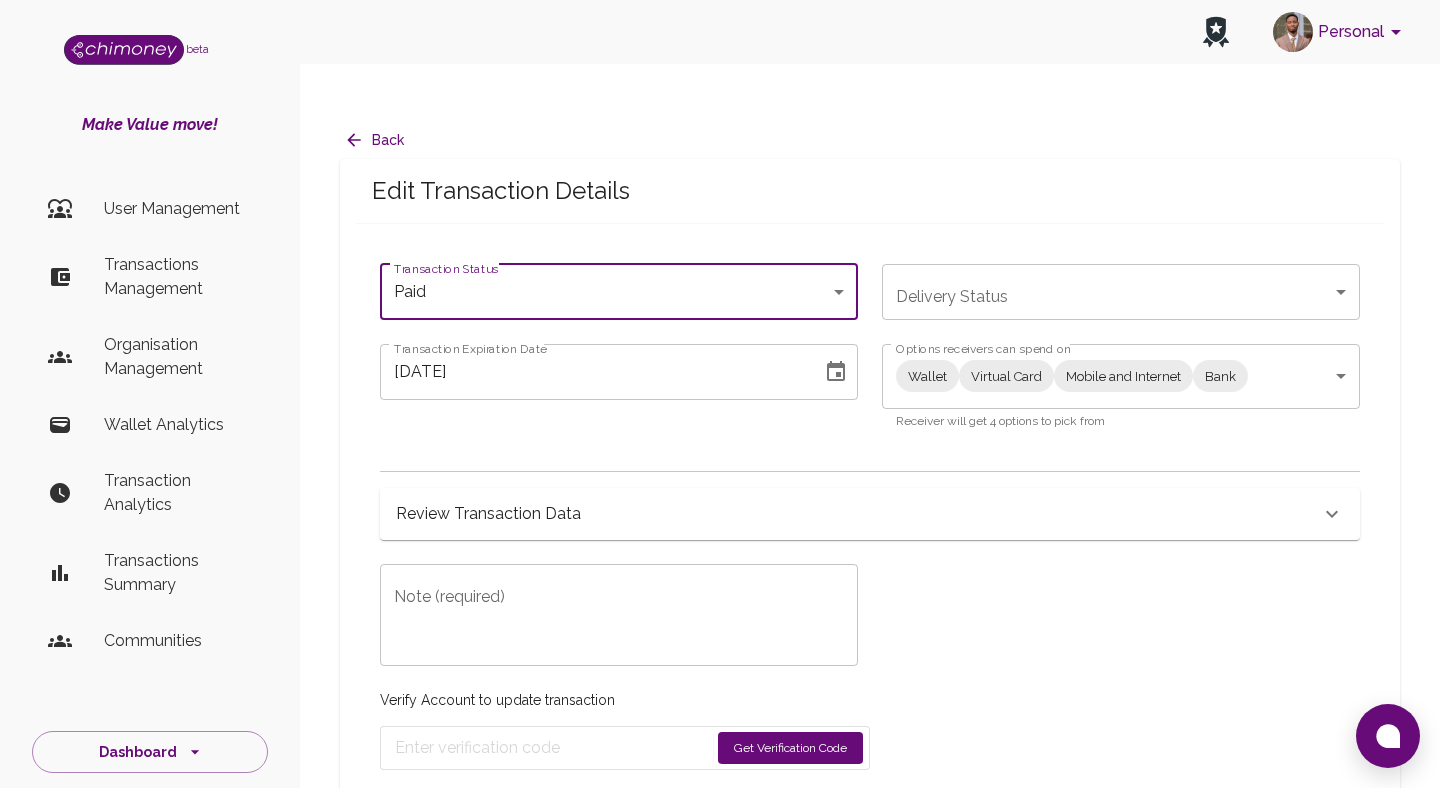 click on "Personal   beta Make Value move! User Management Transactions Management Organisation Management Wallet Analytics Transaction Analytics Transactions Summary Communities Dashboard ©  2025  Chi Technologies Inc. Back Edit Transaction Details Transaction Status Paid paid Transaction Status Delivery Status ​ Delivery Status Transaction Expiration Date 07/04/2025 Transaction Expiration Date Options receivers can spend on Wallet Virtual Card Mobile and Internet Bank Wallet,Virtual Card,Mobile and Internet,Bank Options receivers can spend on Receiver will get 4 options to pick from Review Transaction Data Transaction Information ChiRef c23dd11c-fe66-42a1-98c8-3b9980e3db4d Amount (USD) 7.00 Currency USD Fee (USD) 1 Transaction Type Transaction Status paid Delivery Status Transaction Date July 3, 2025 at 2:42 PM Reciever mutukumercy368@gmail.com Raw Redeem Data {}   Transaction Metadata Transaction Update Log Full Transaction Data Note (required) x Note (required) Verify Account to update transaction     Account" at bounding box center (720, 414) 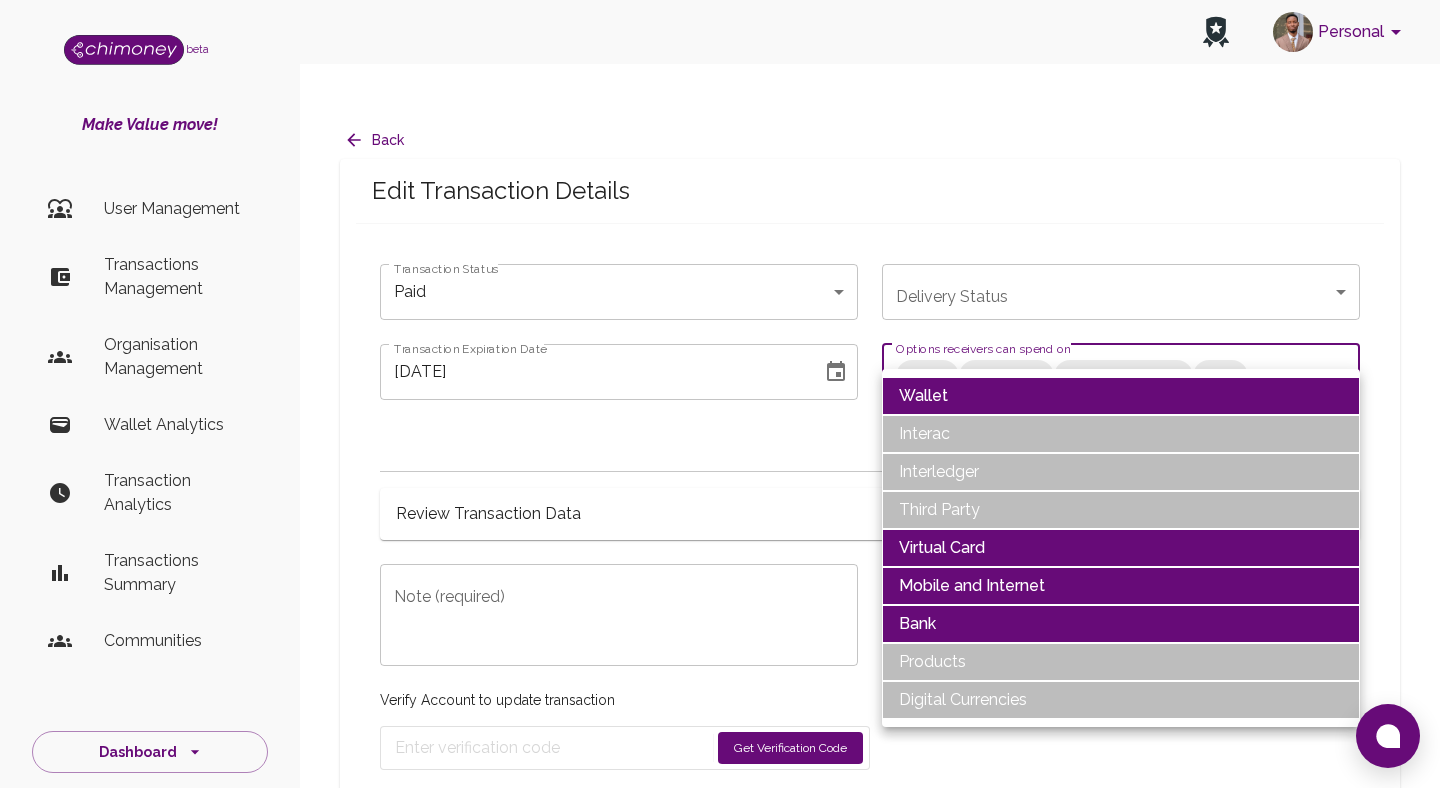click on "Wallet" at bounding box center (1121, 396) 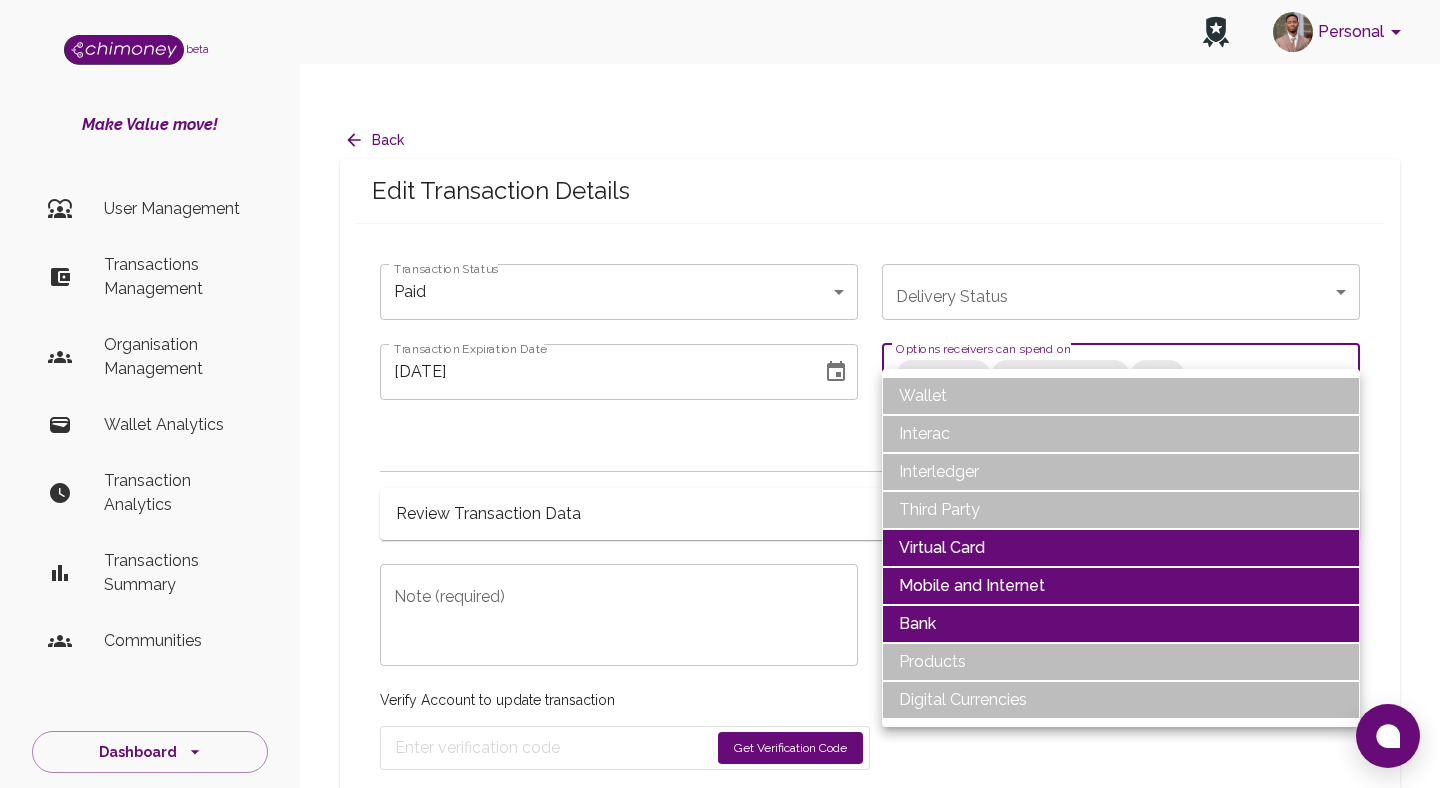 click on "Virtual Card" at bounding box center (1121, 548) 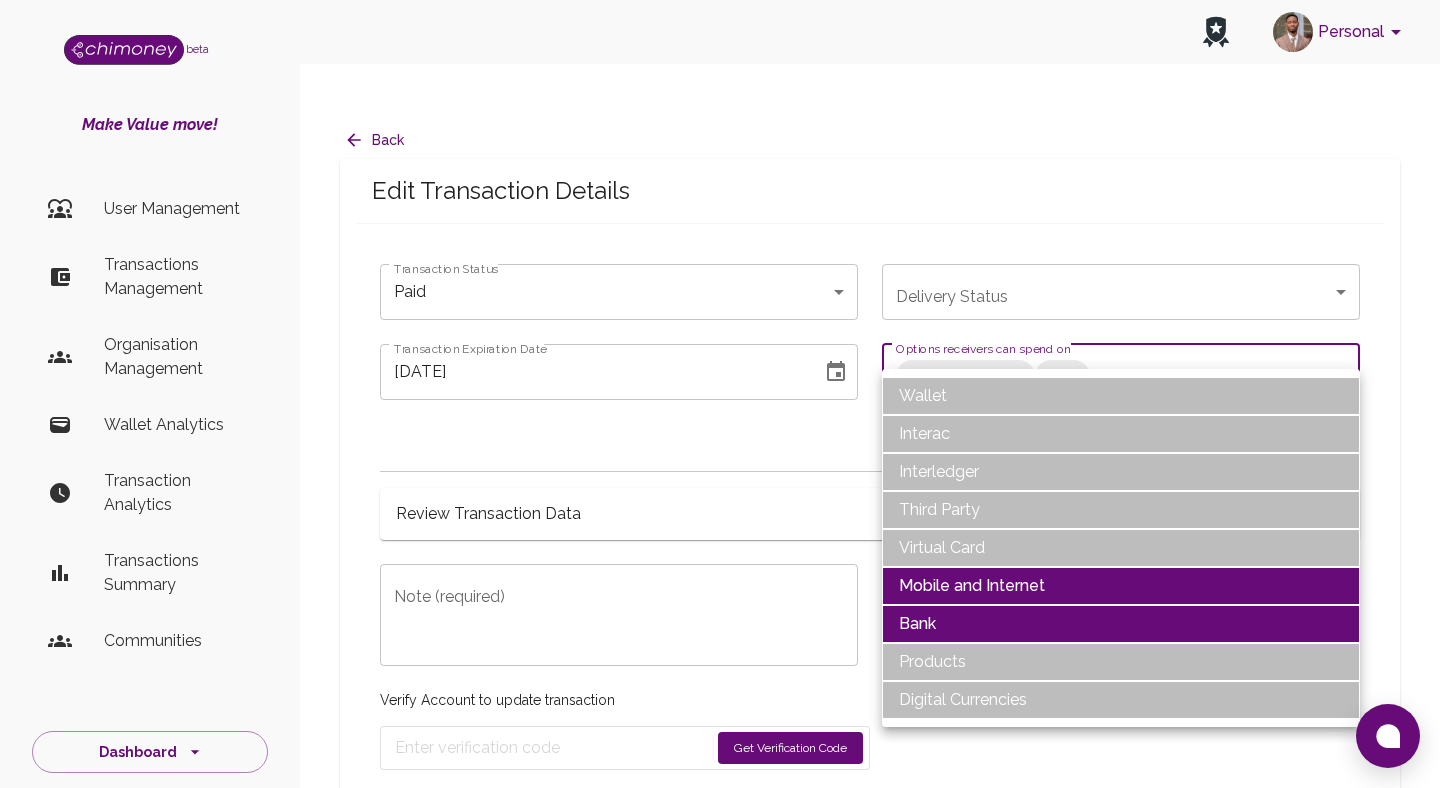 click on "Mobile and Internet" at bounding box center (1121, 586) 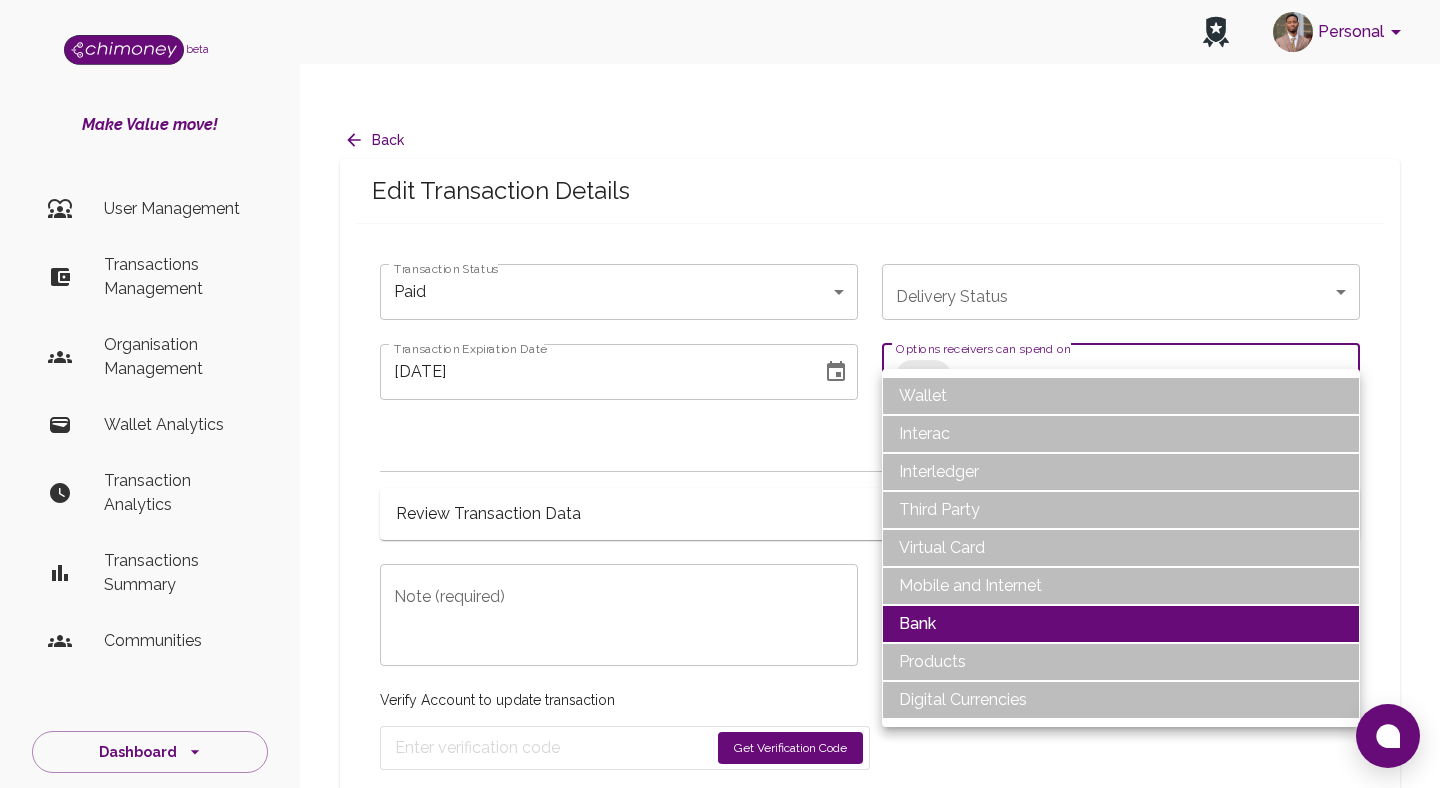 click at bounding box center [720, 394] 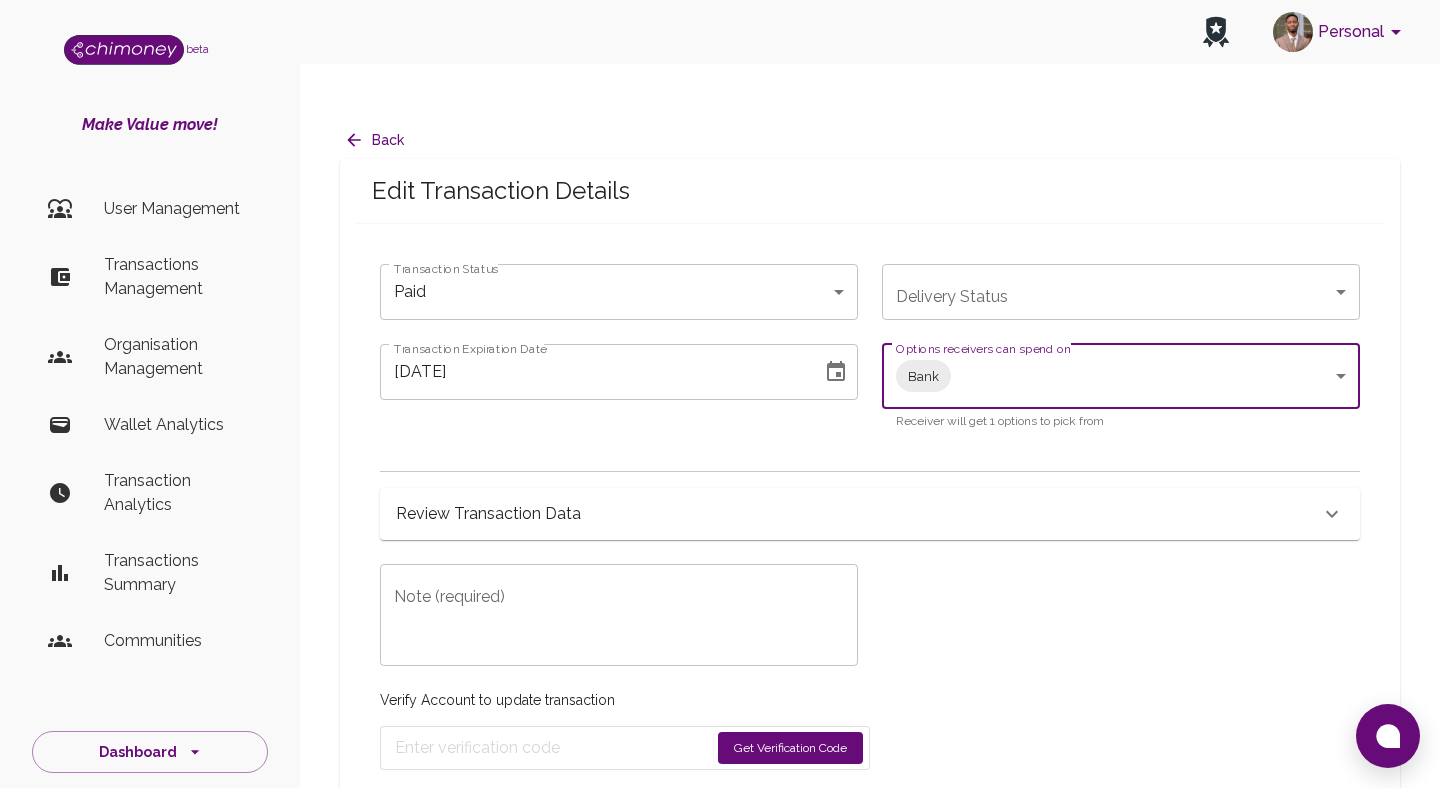 click 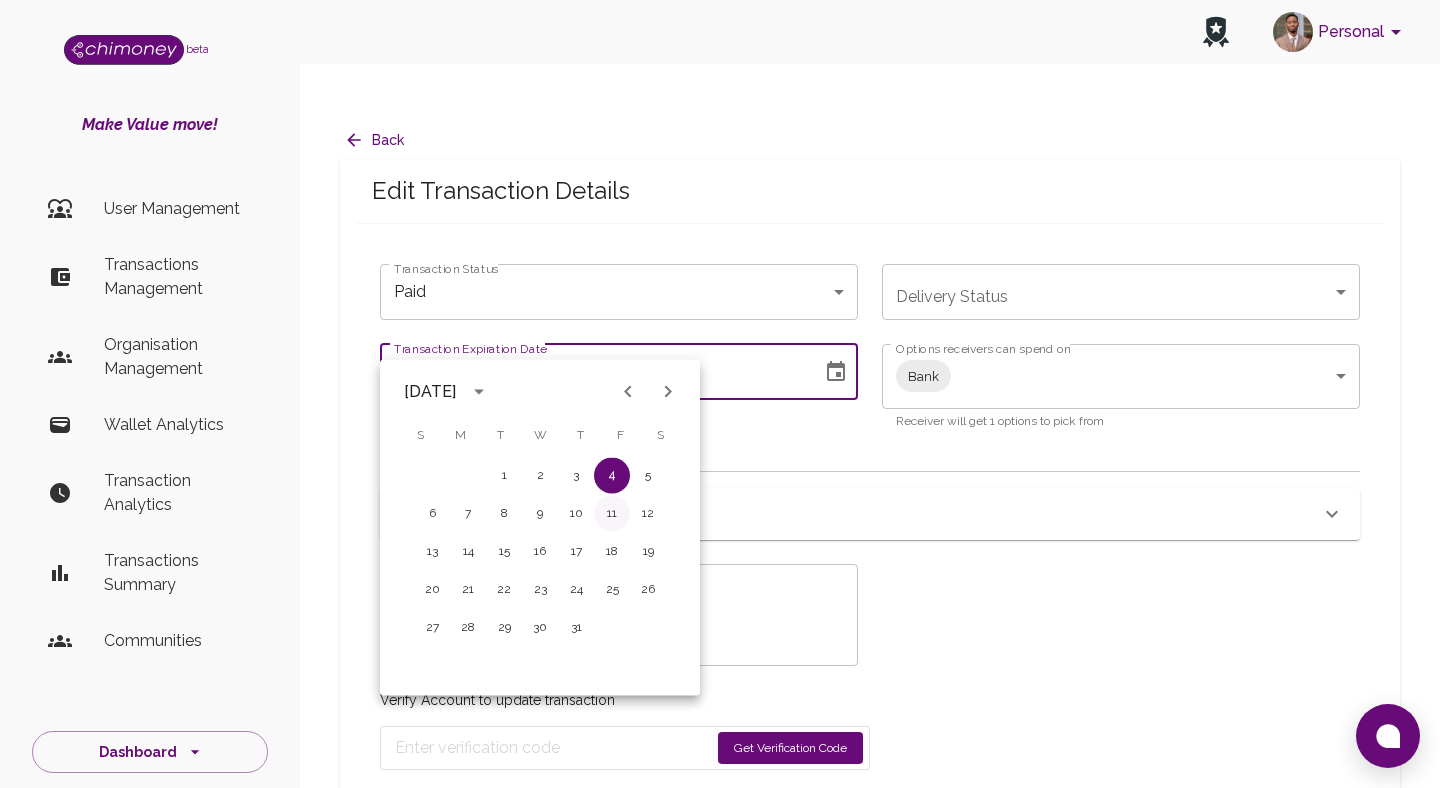 click on "11" at bounding box center [612, 514] 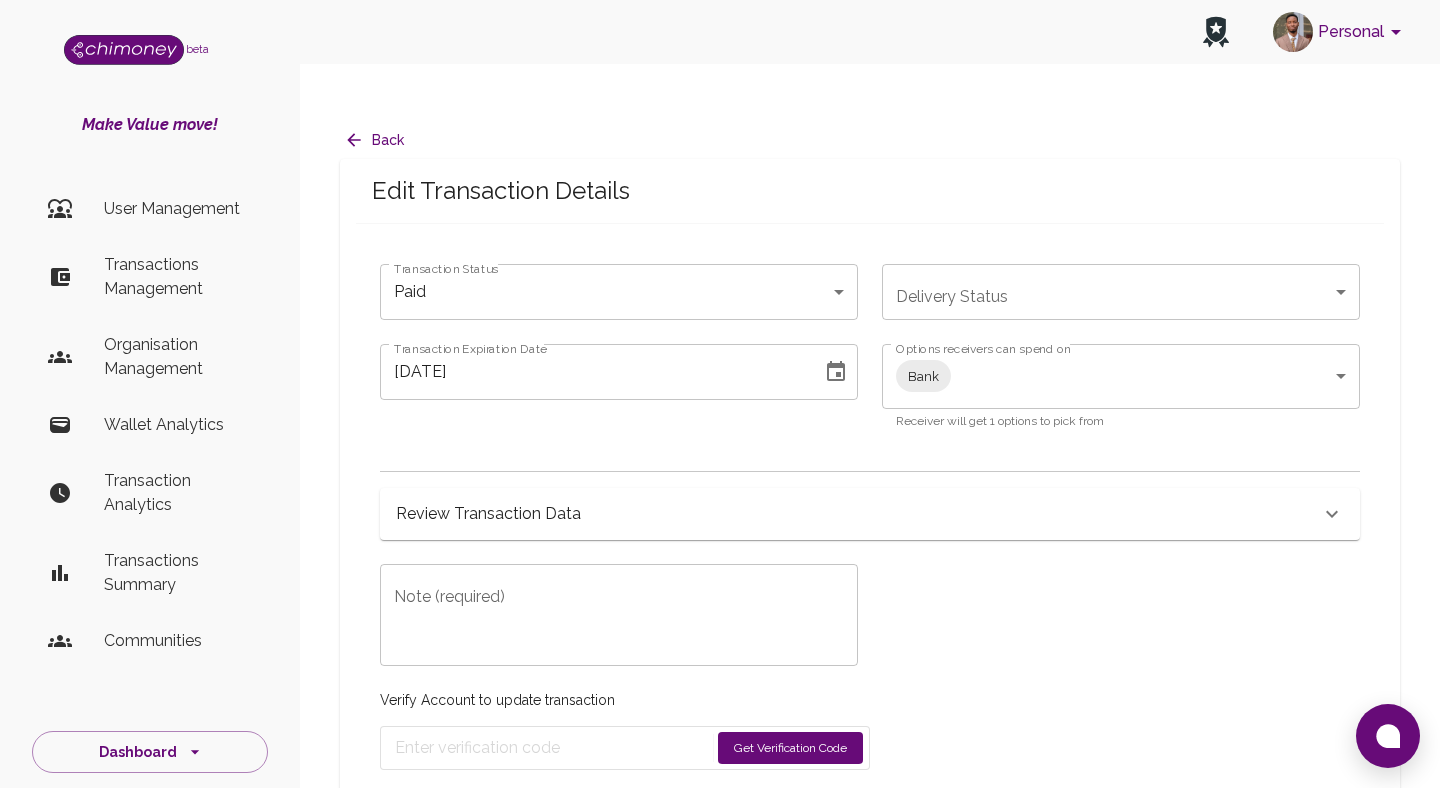 click on "Note (required)" at bounding box center (619, 615) 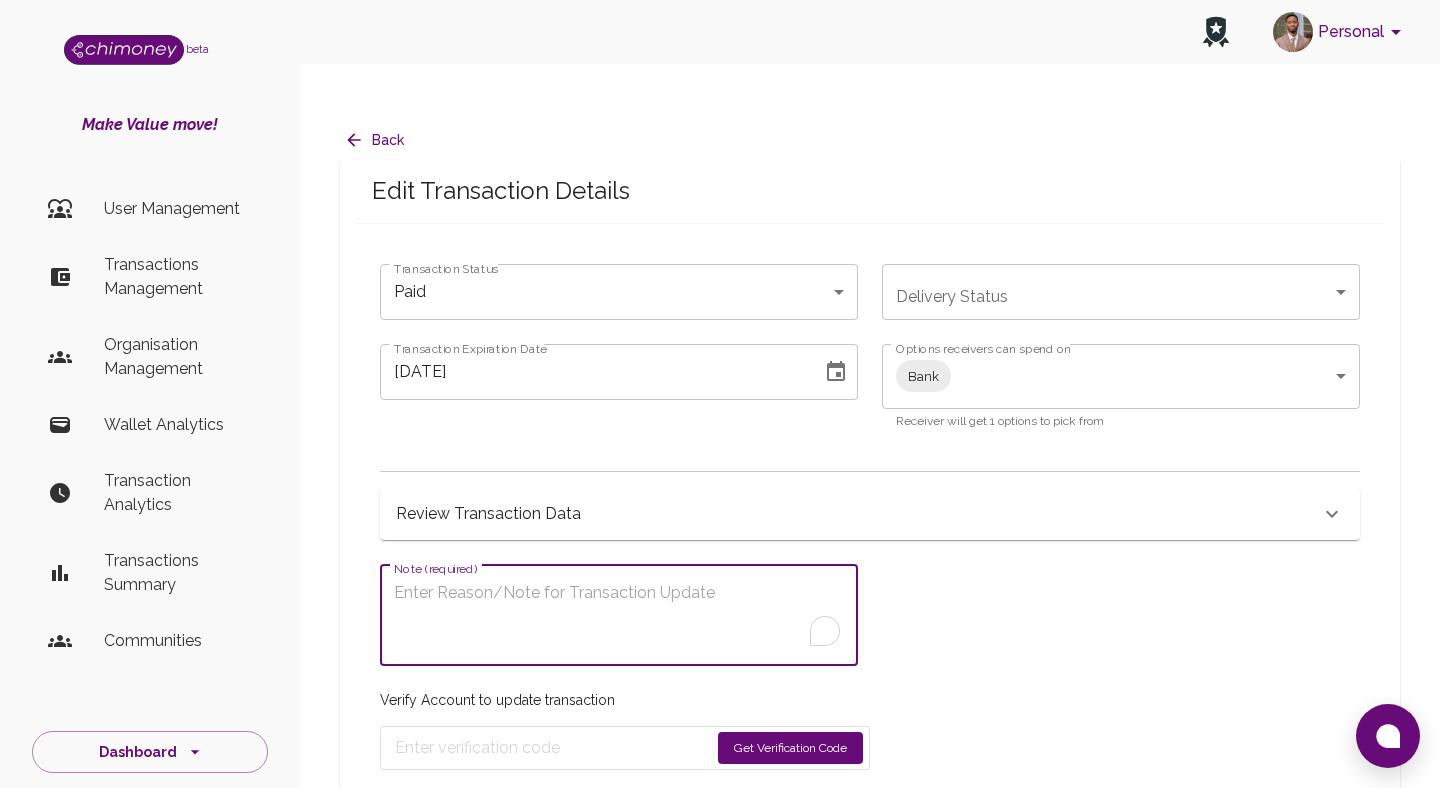 click on "Review Transaction Data" at bounding box center (488, 514) 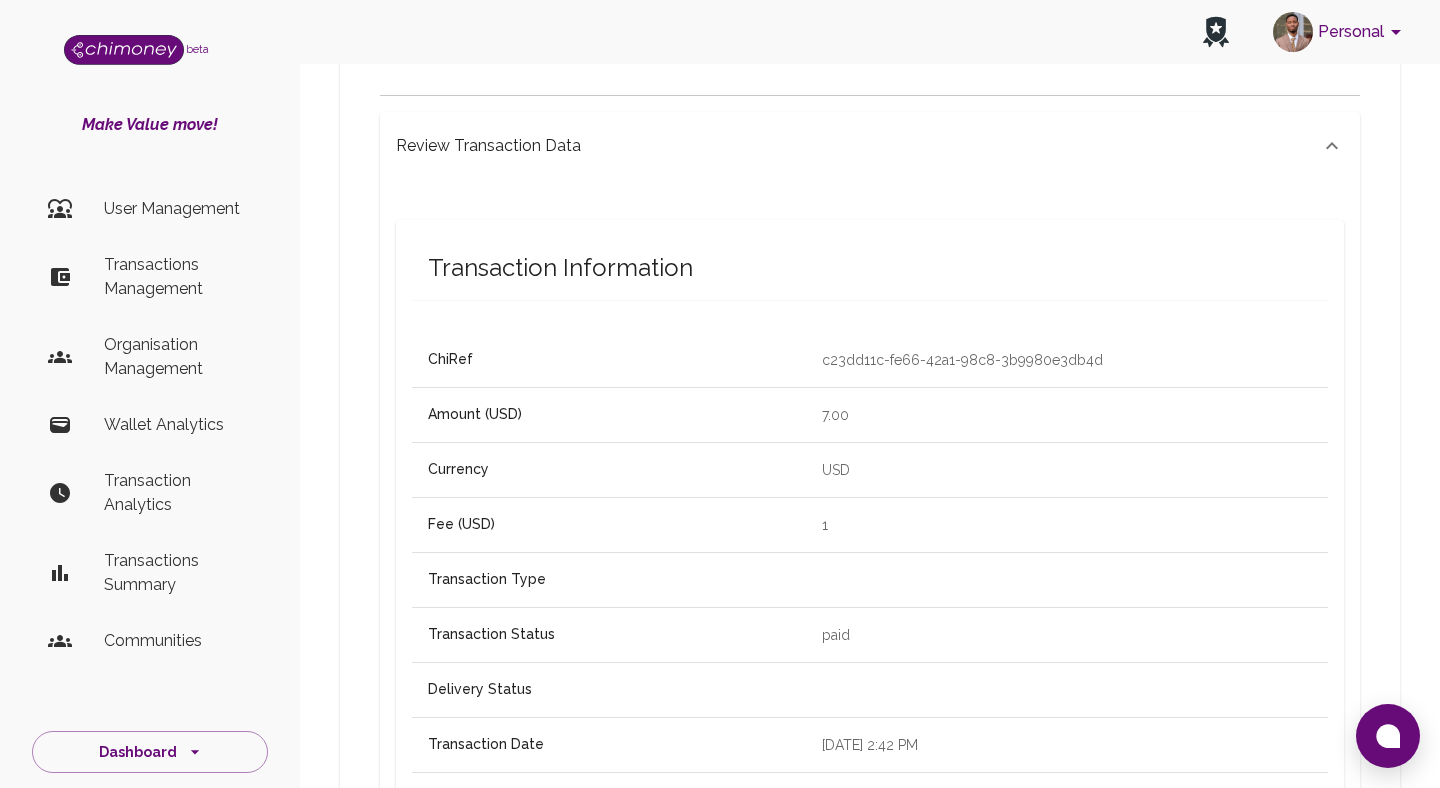 scroll, scrollTop: 416, scrollLeft: 0, axis: vertical 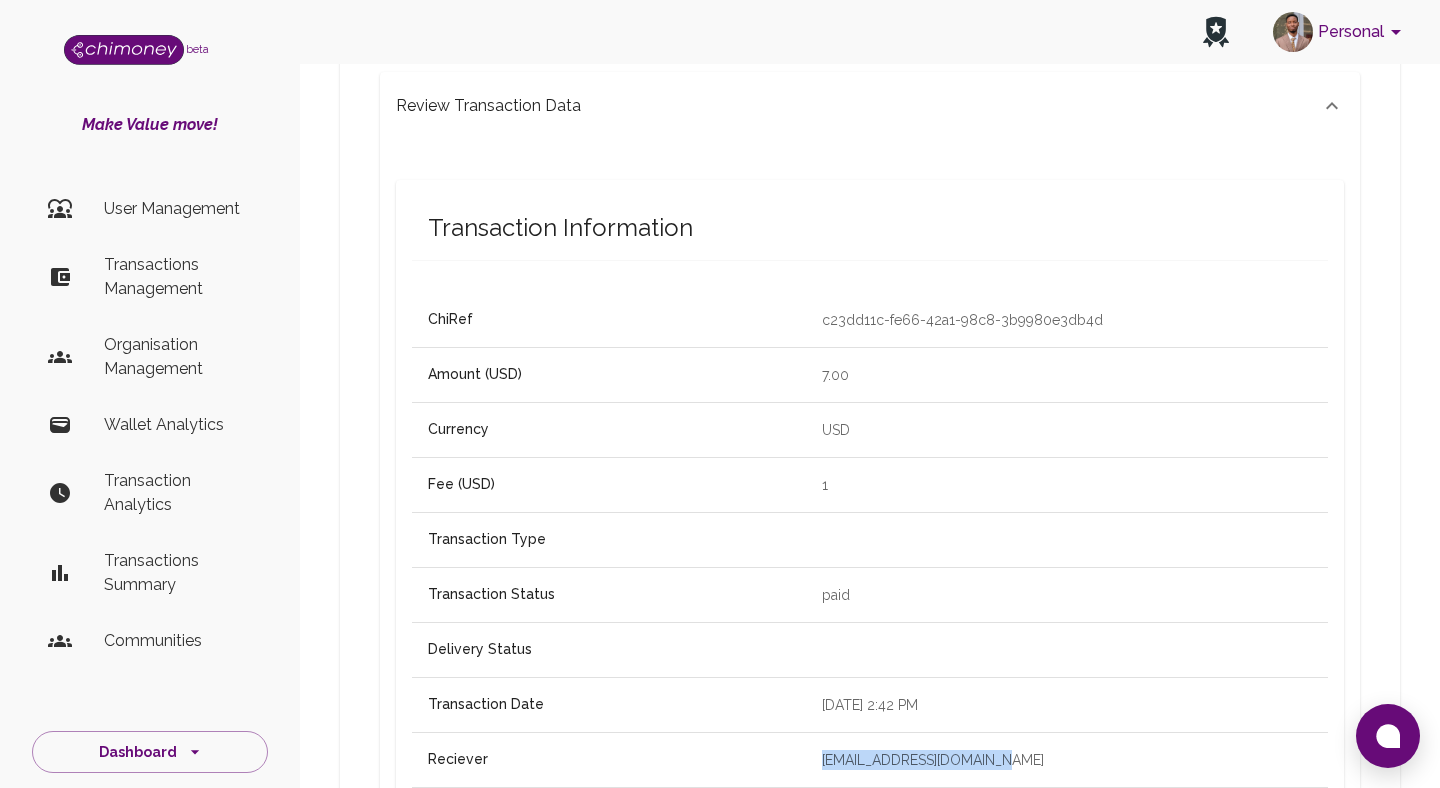 drag, startPoint x: 919, startPoint y: 722, endPoint x: 687, endPoint y: 719, distance: 232.0194 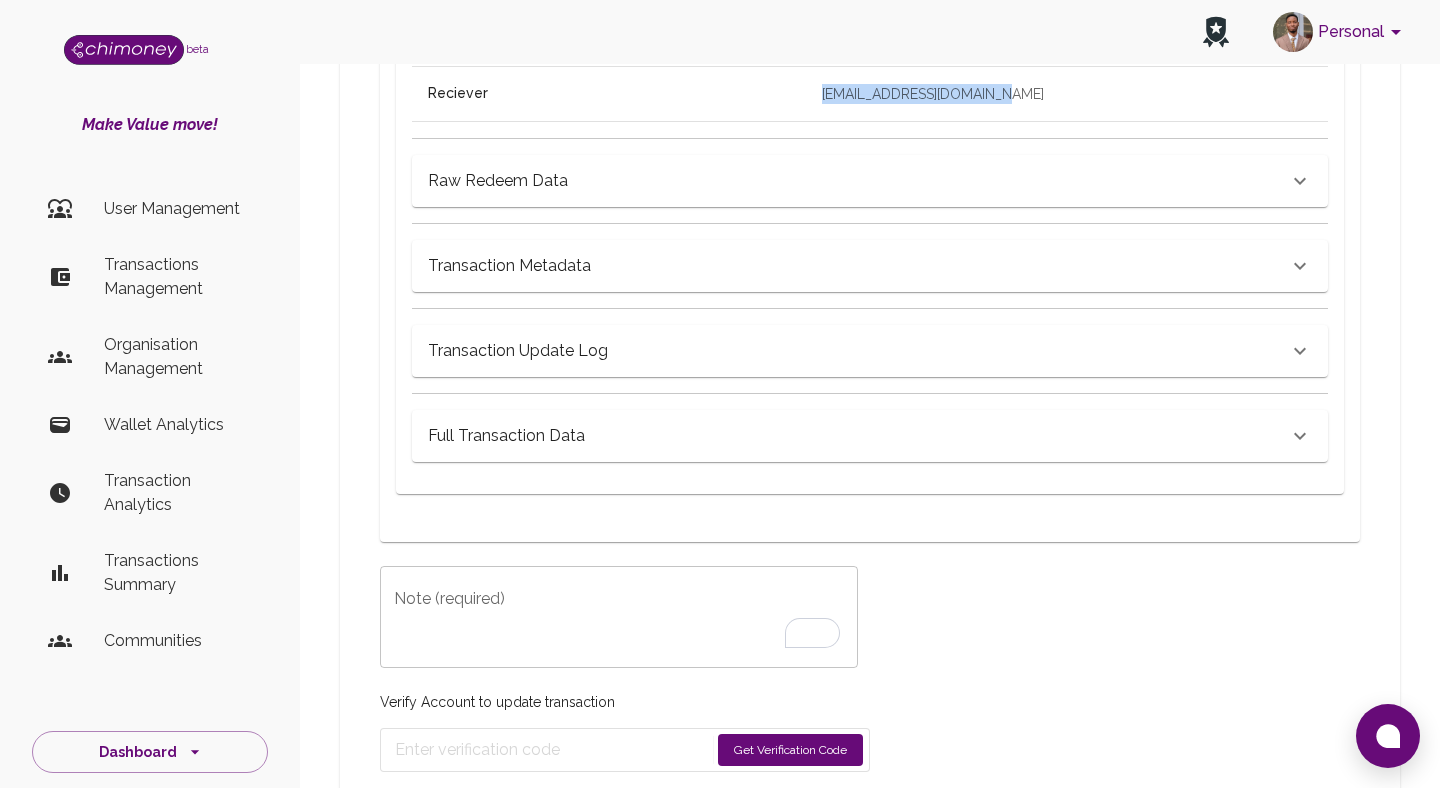 click on "Note (required) x Note (required)" at bounding box center [607, 605] 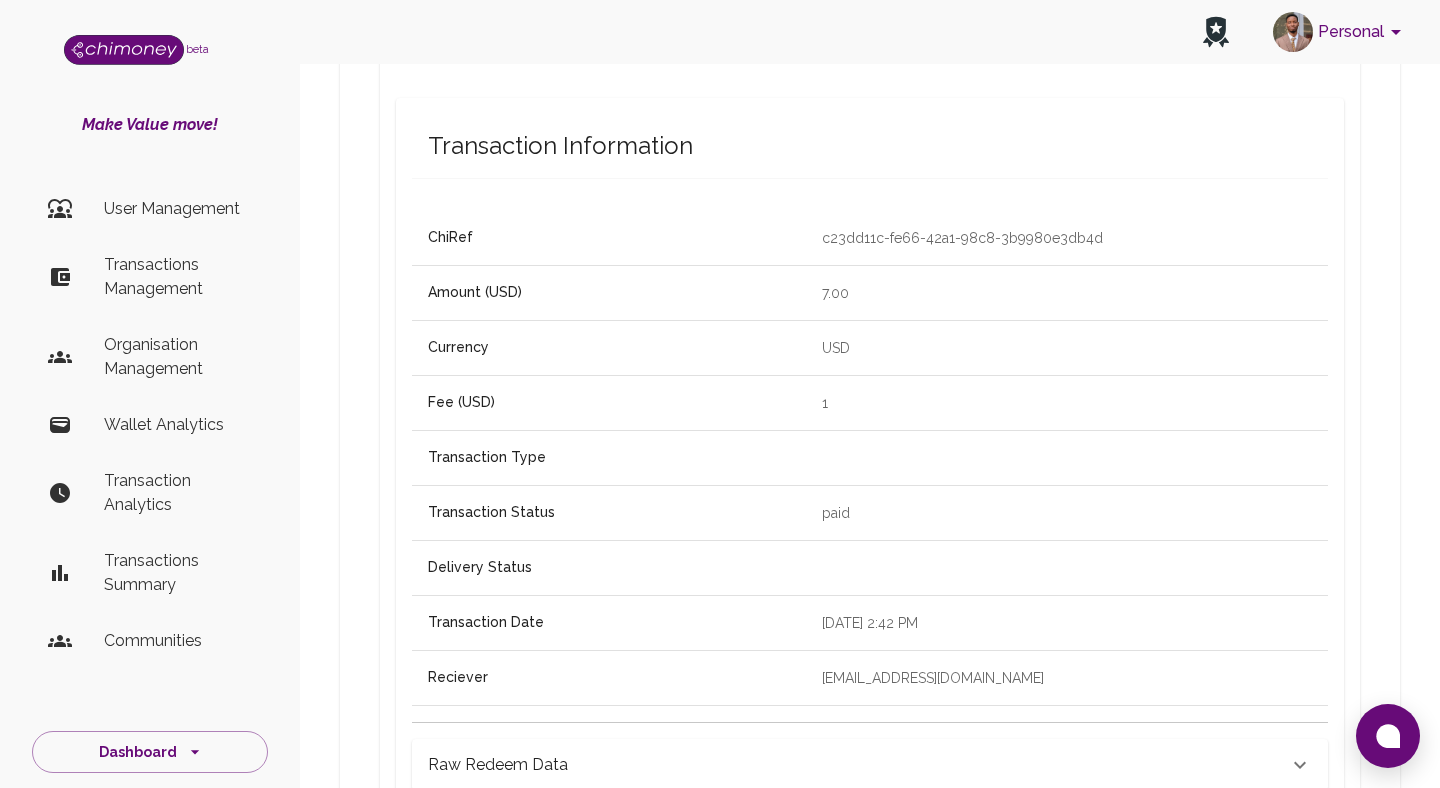 scroll, scrollTop: 1082, scrollLeft: 0, axis: vertical 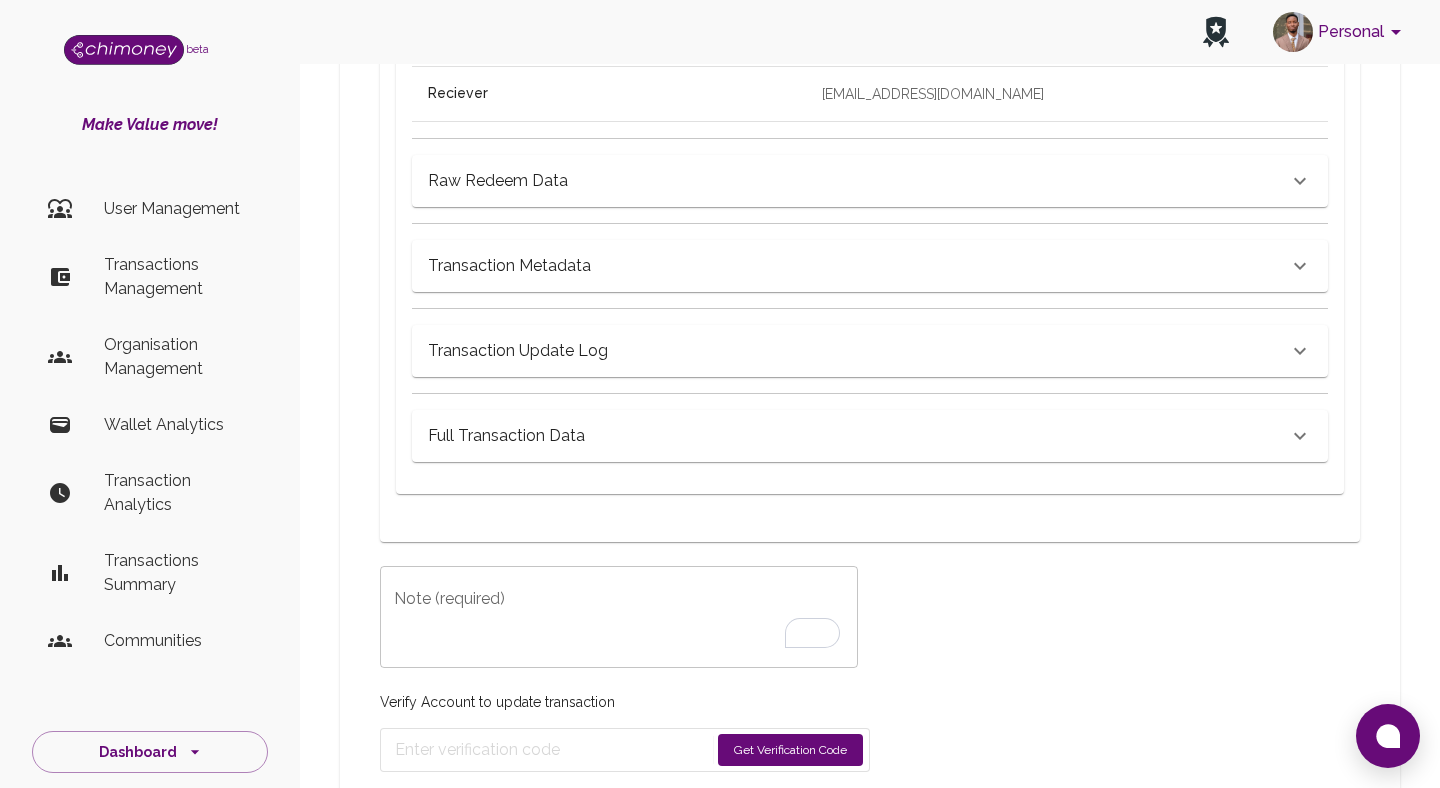 click on "Note (required)" at bounding box center [619, 617] 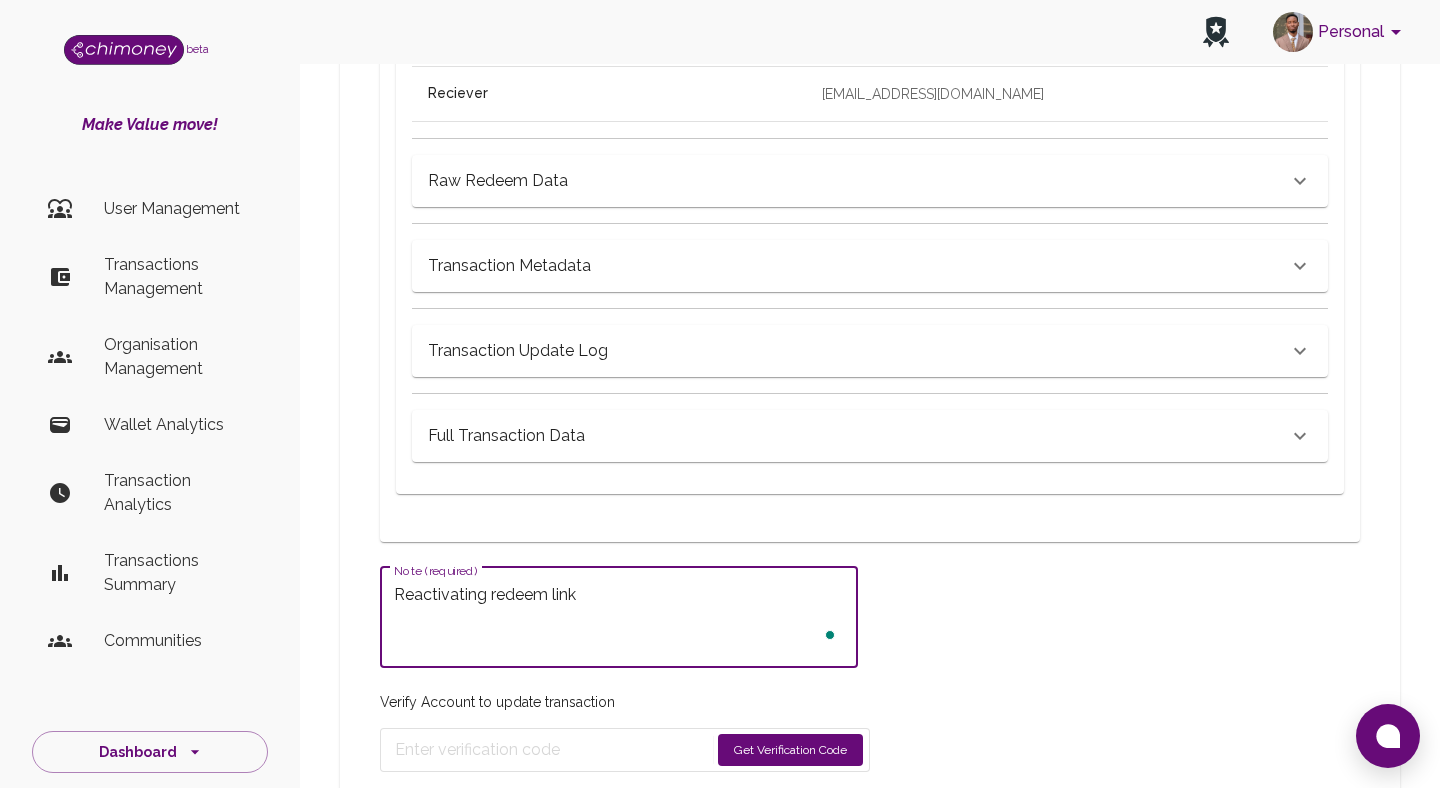 type on "Reactivating redeem link" 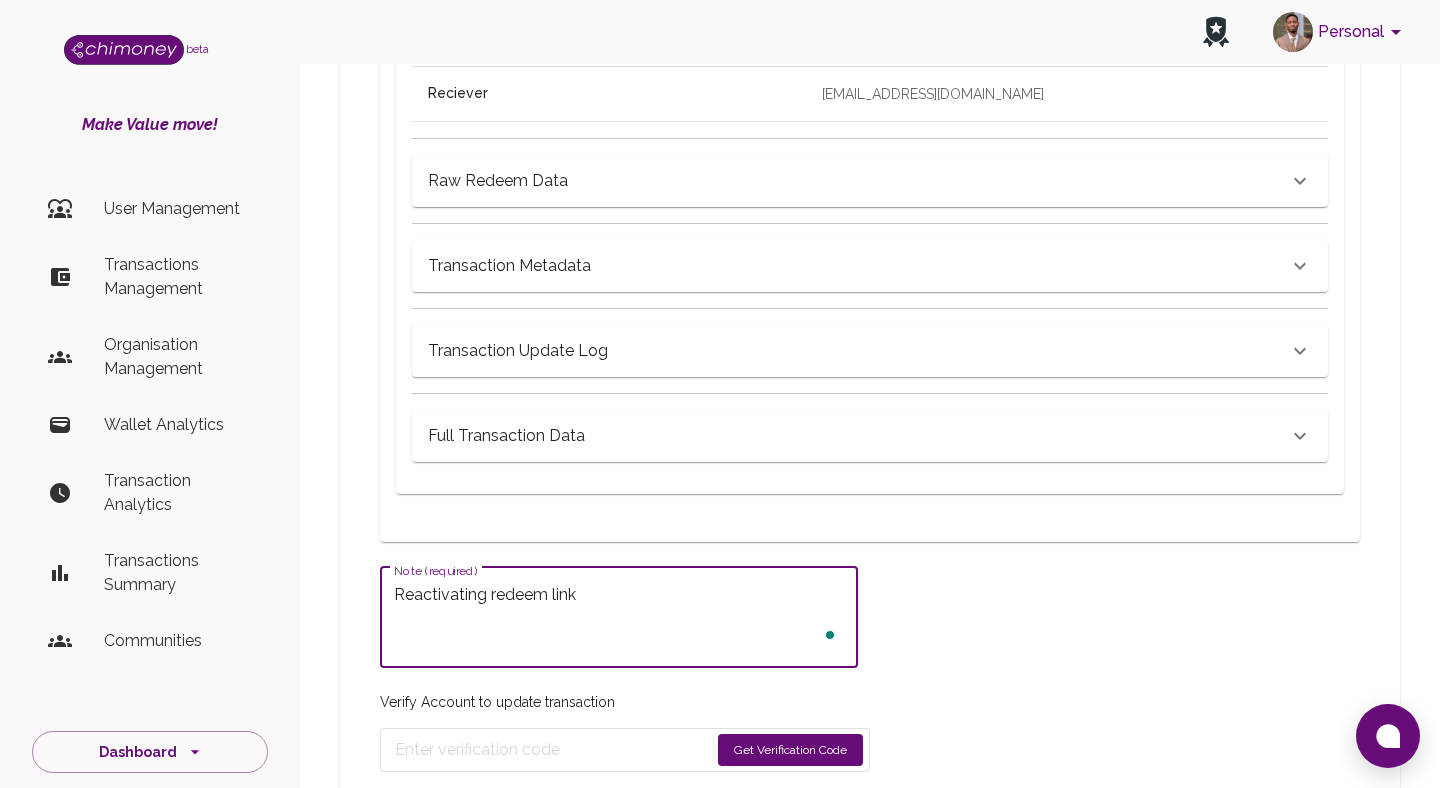 click on "Get Verification Code" at bounding box center (790, 750) 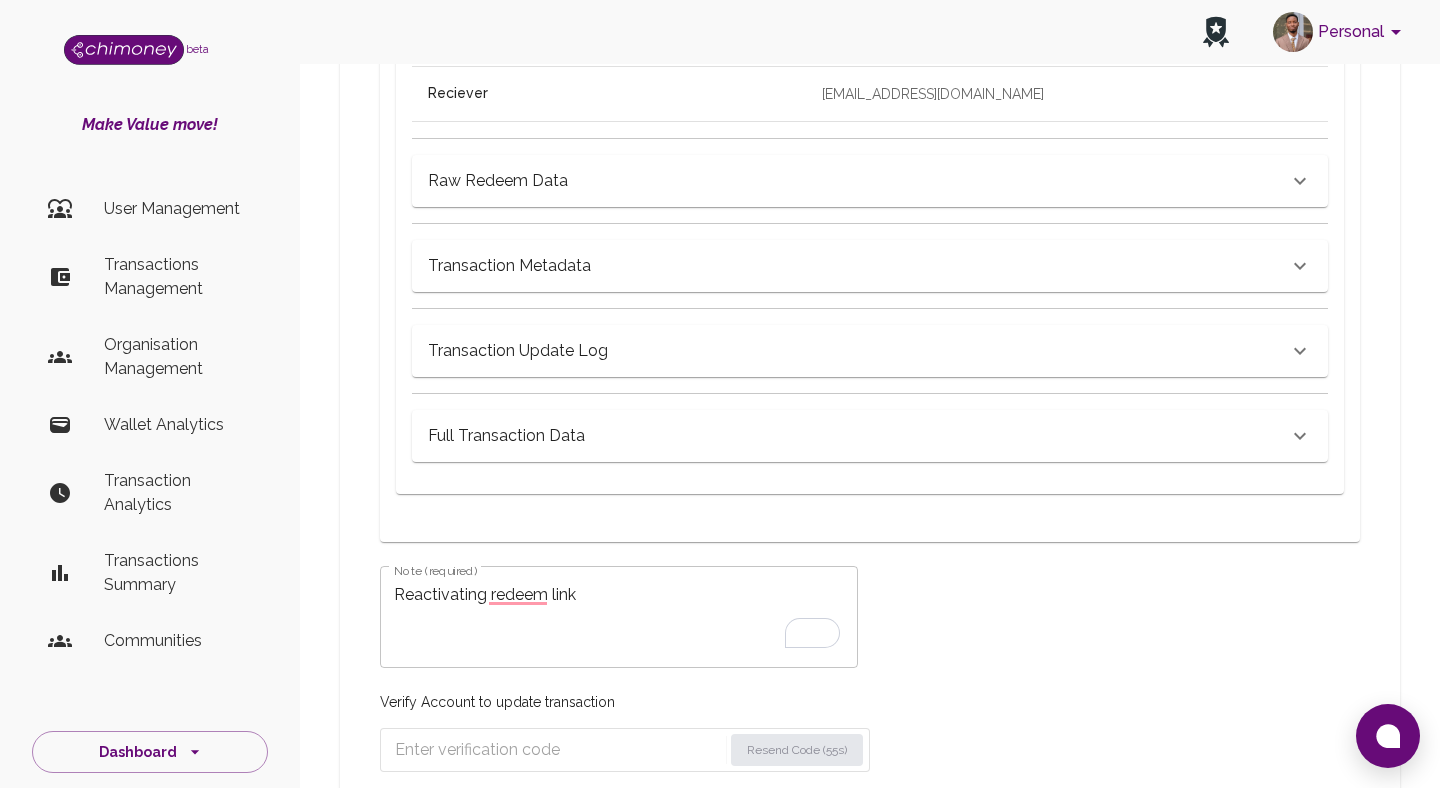 click at bounding box center (558, 750) 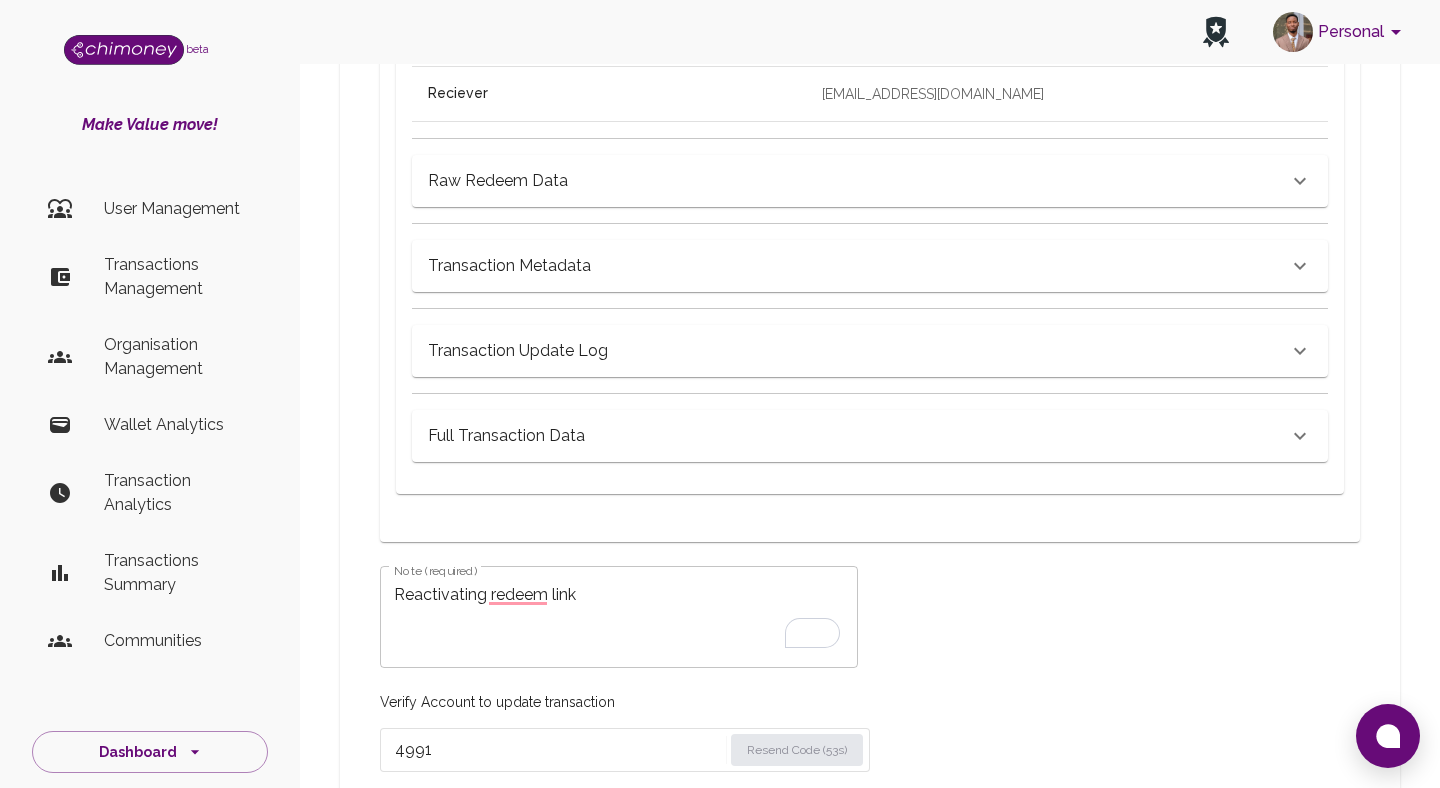 scroll, scrollTop: 1146, scrollLeft: 0, axis: vertical 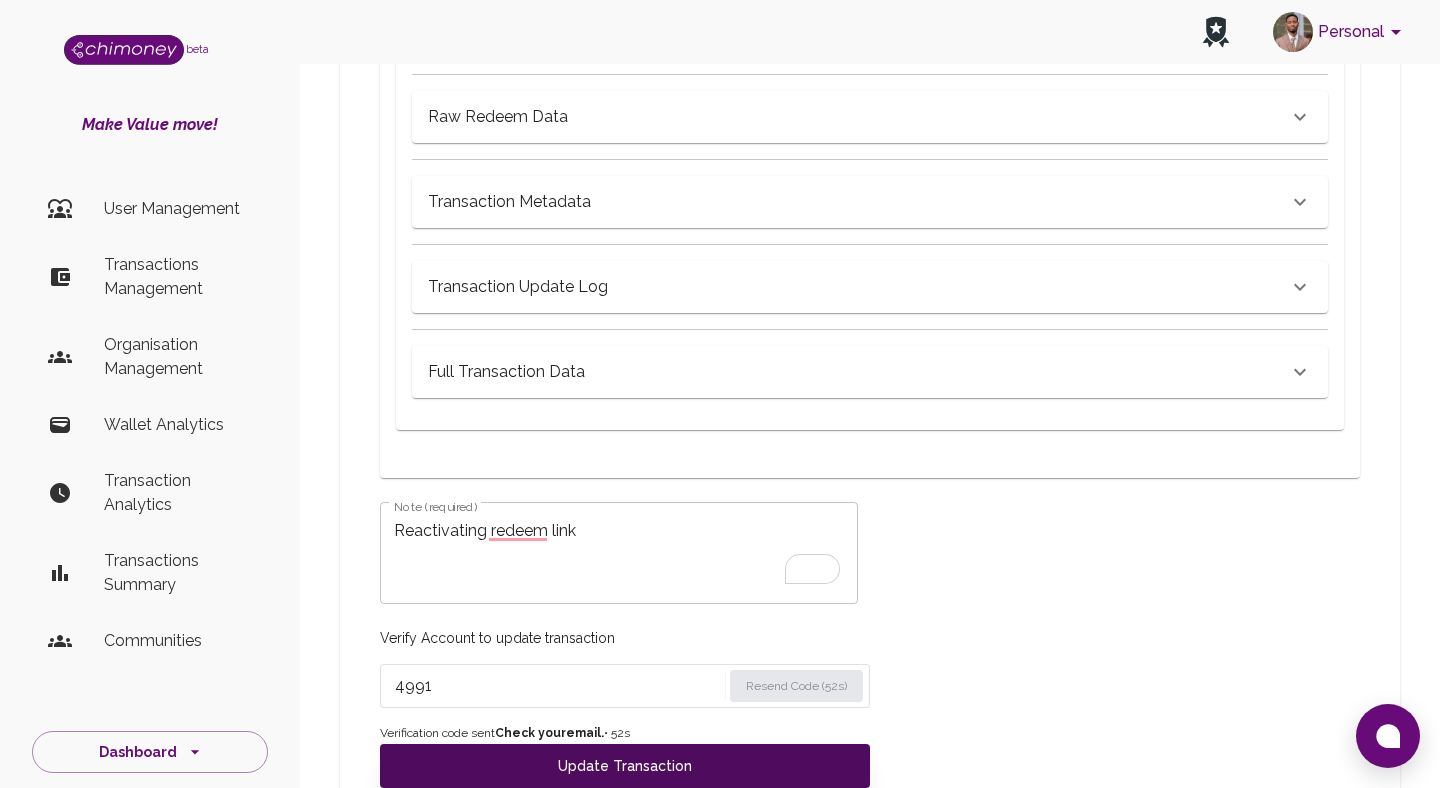 type on "4991" 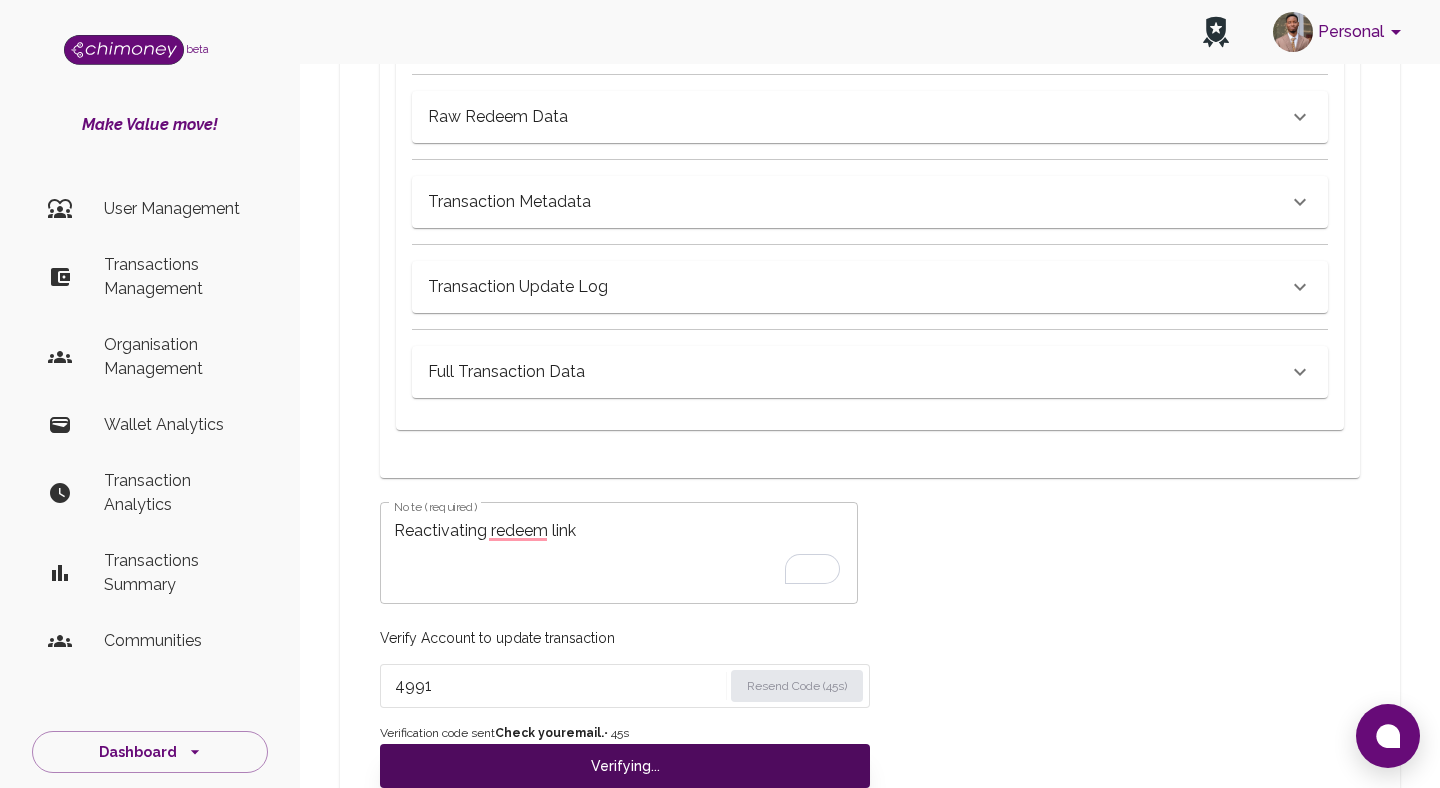 scroll, scrollTop: 0, scrollLeft: 0, axis: both 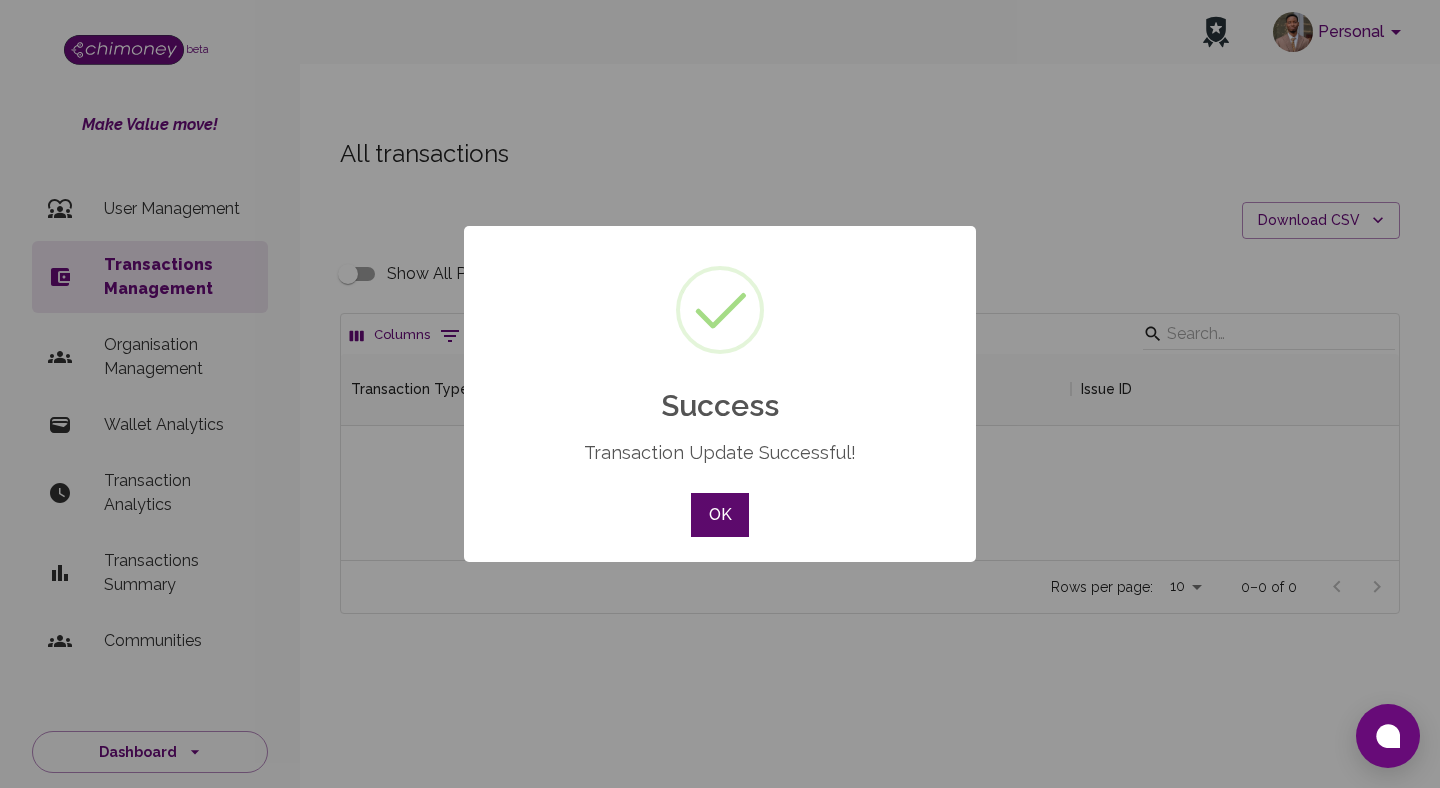click on "OK" at bounding box center (720, 515) 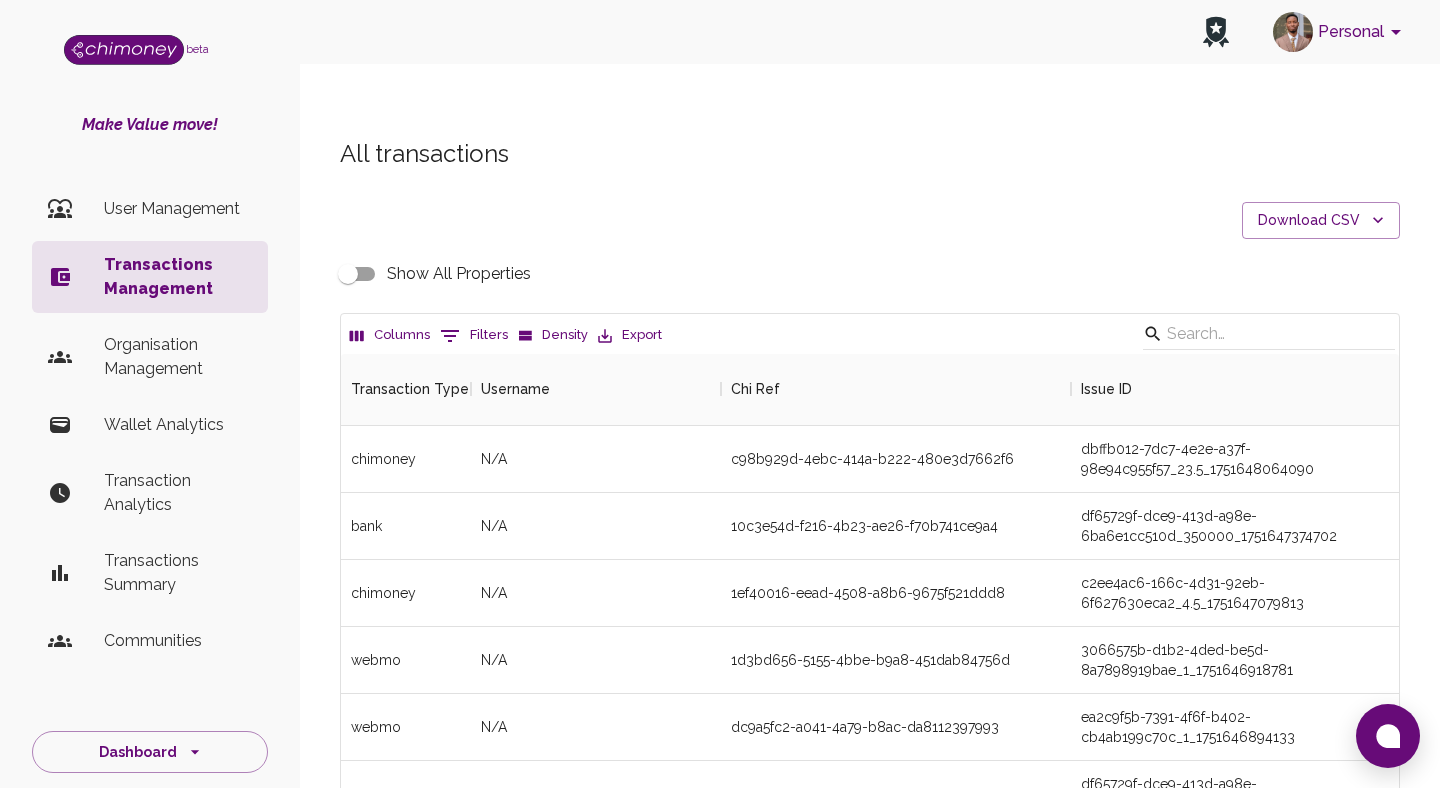 scroll, scrollTop: 1, scrollLeft: 1, axis: both 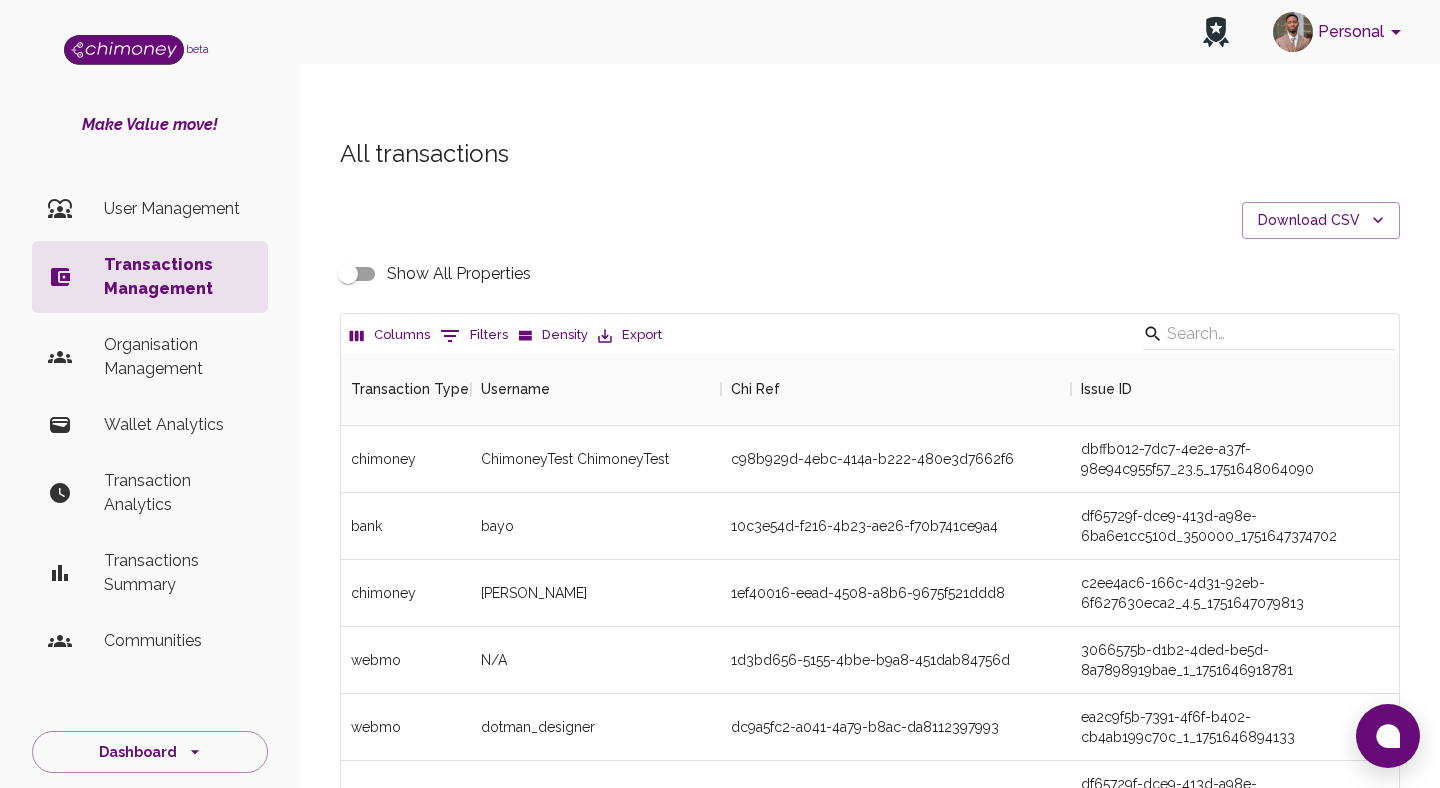 click on "0 Filters" at bounding box center [474, 336] 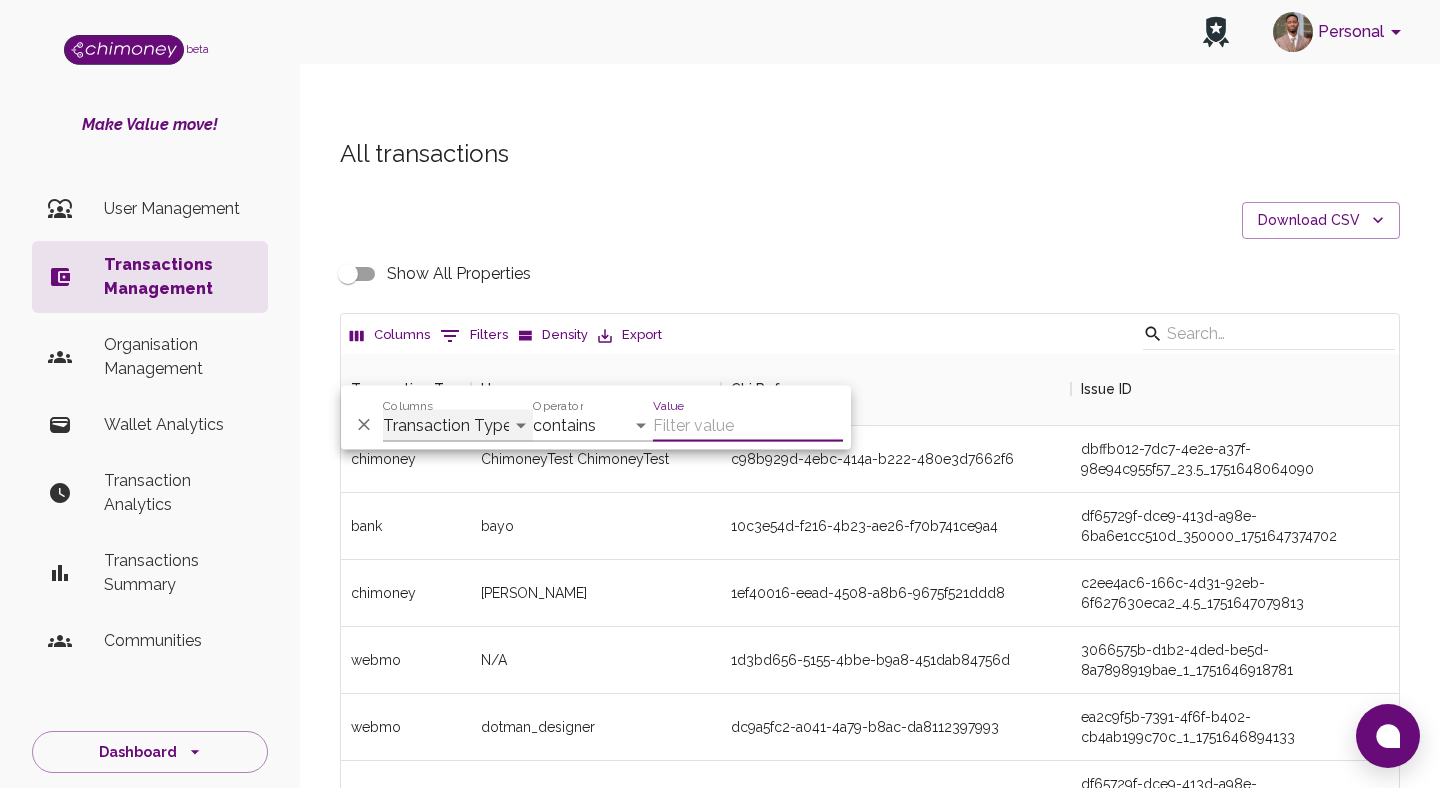 click on "Transaction Type Username Chi Ref Issue ID Value Amount Currency Fee ($) FX Rate Initiator Reciever Status Delivery Status Transaction Date Transaction payment Method Order Number - Corpay Actions" at bounding box center [458, 426] 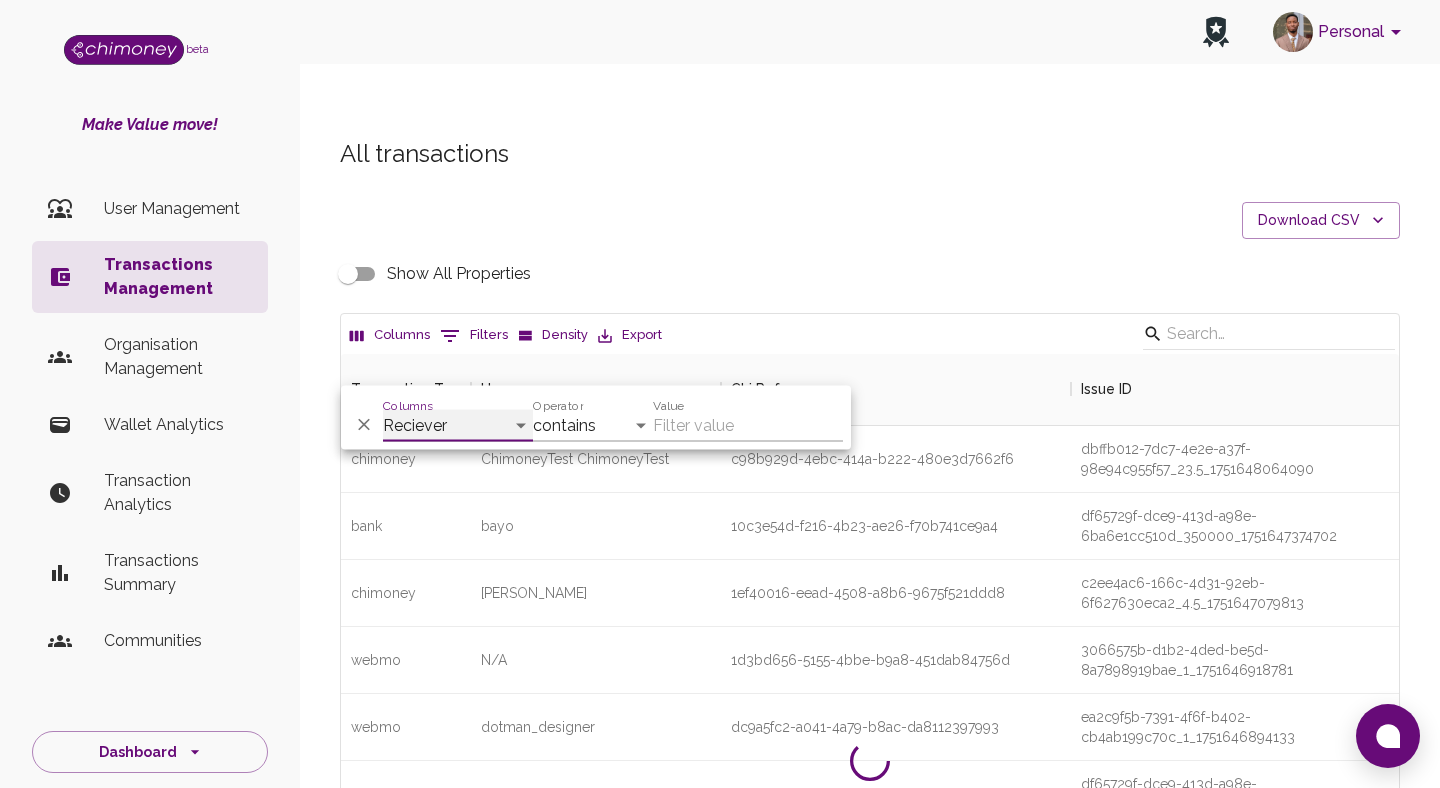 click on "Transaction Type Username Chi Ref Issue ID Value Amount Currency Fee ($) FX Rate Initiator Reciever Status Delivery Status Transaction Date Transaction payment Method Order Number - Corpay Actions" at bounding box center (458, 426) 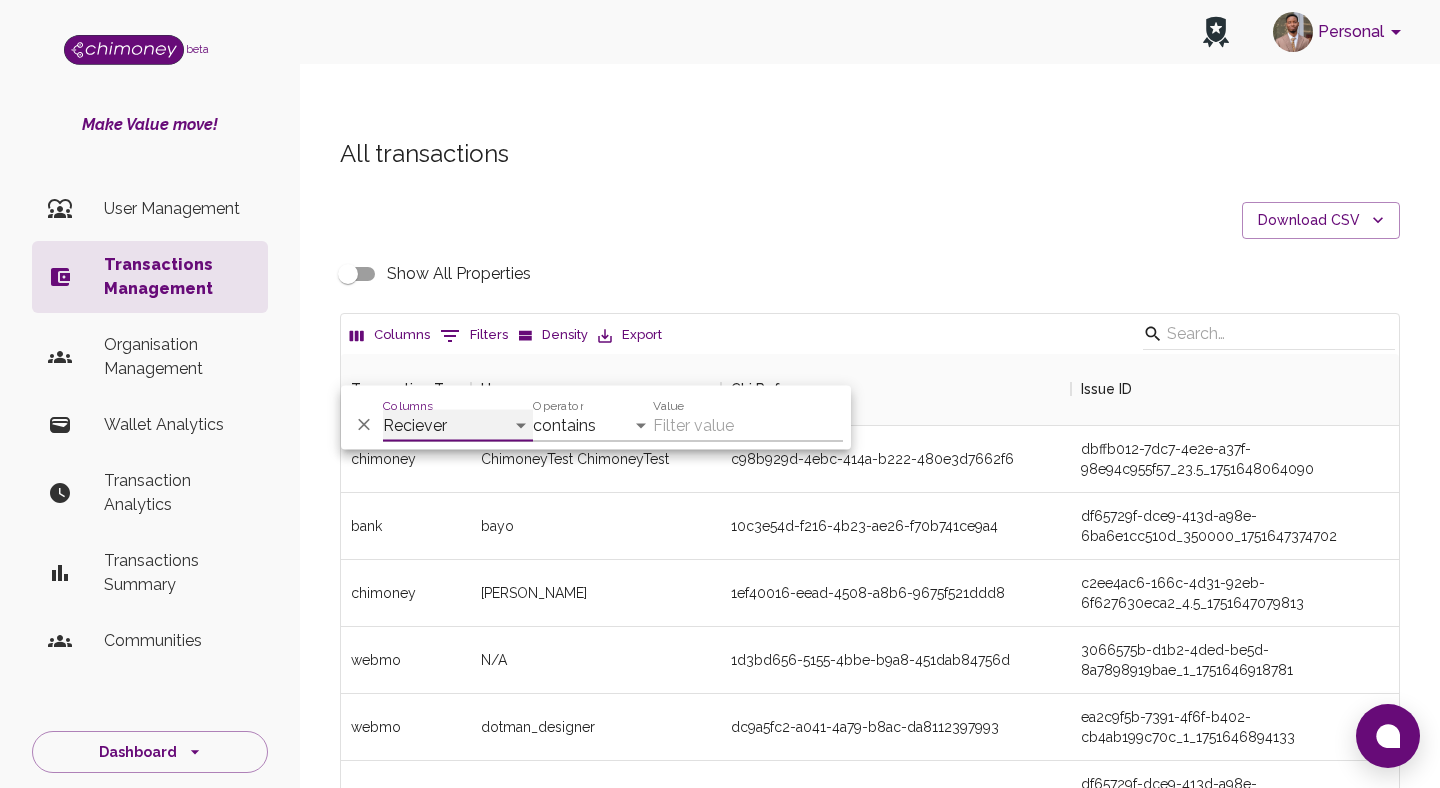 select on "chiRef" 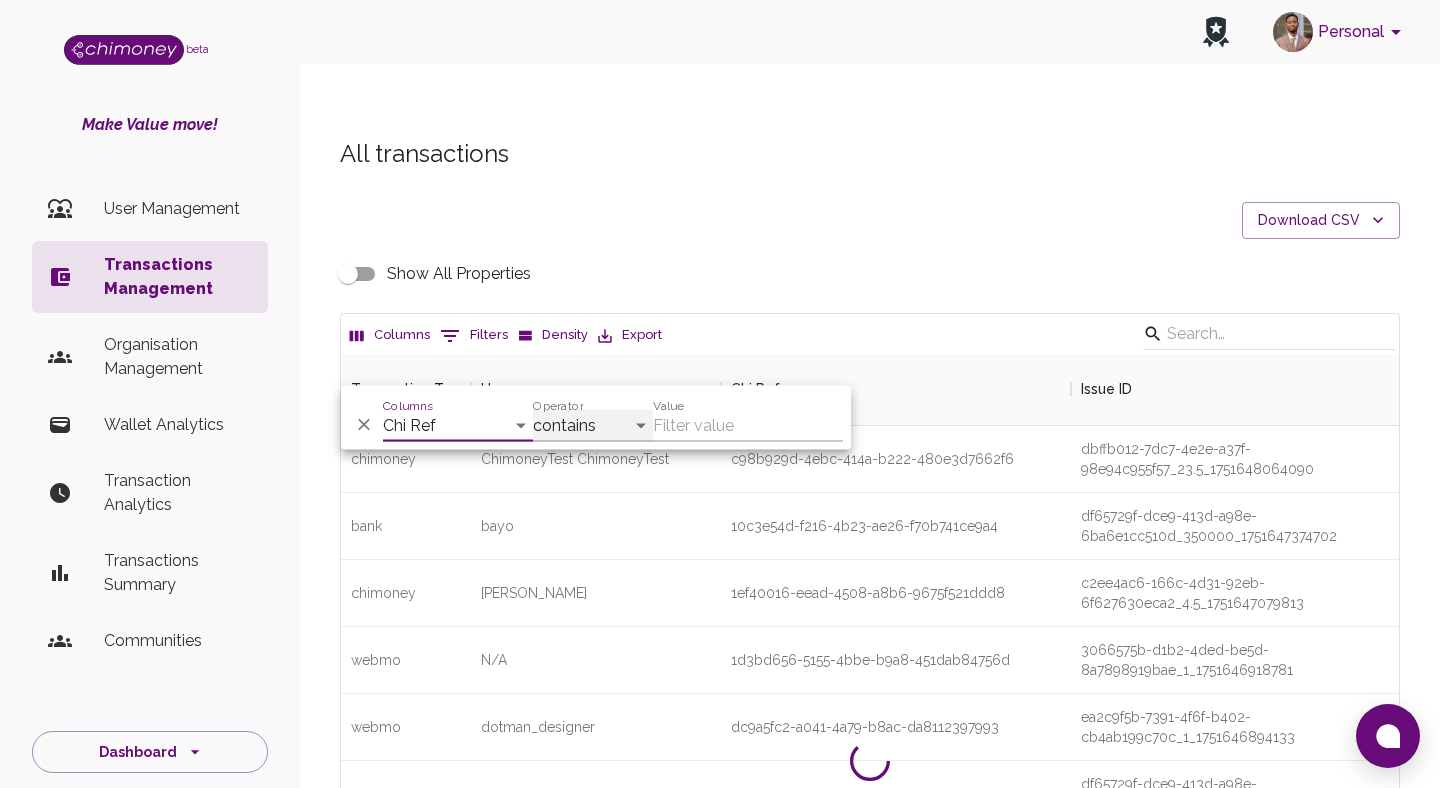 click on "contains equals starts with ends with is empty is not empty is any of" at bounding box center (593, 426) 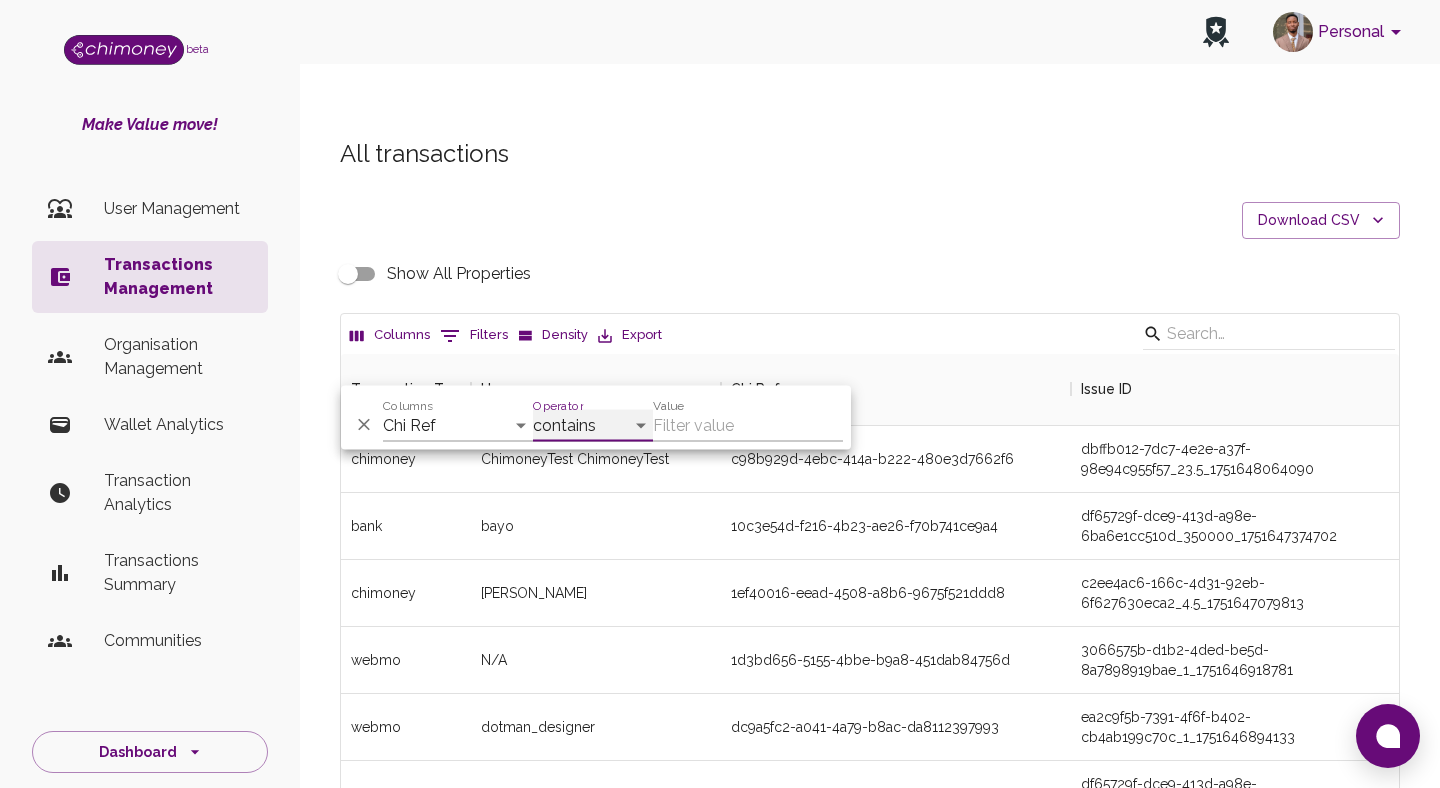 select on "equals" 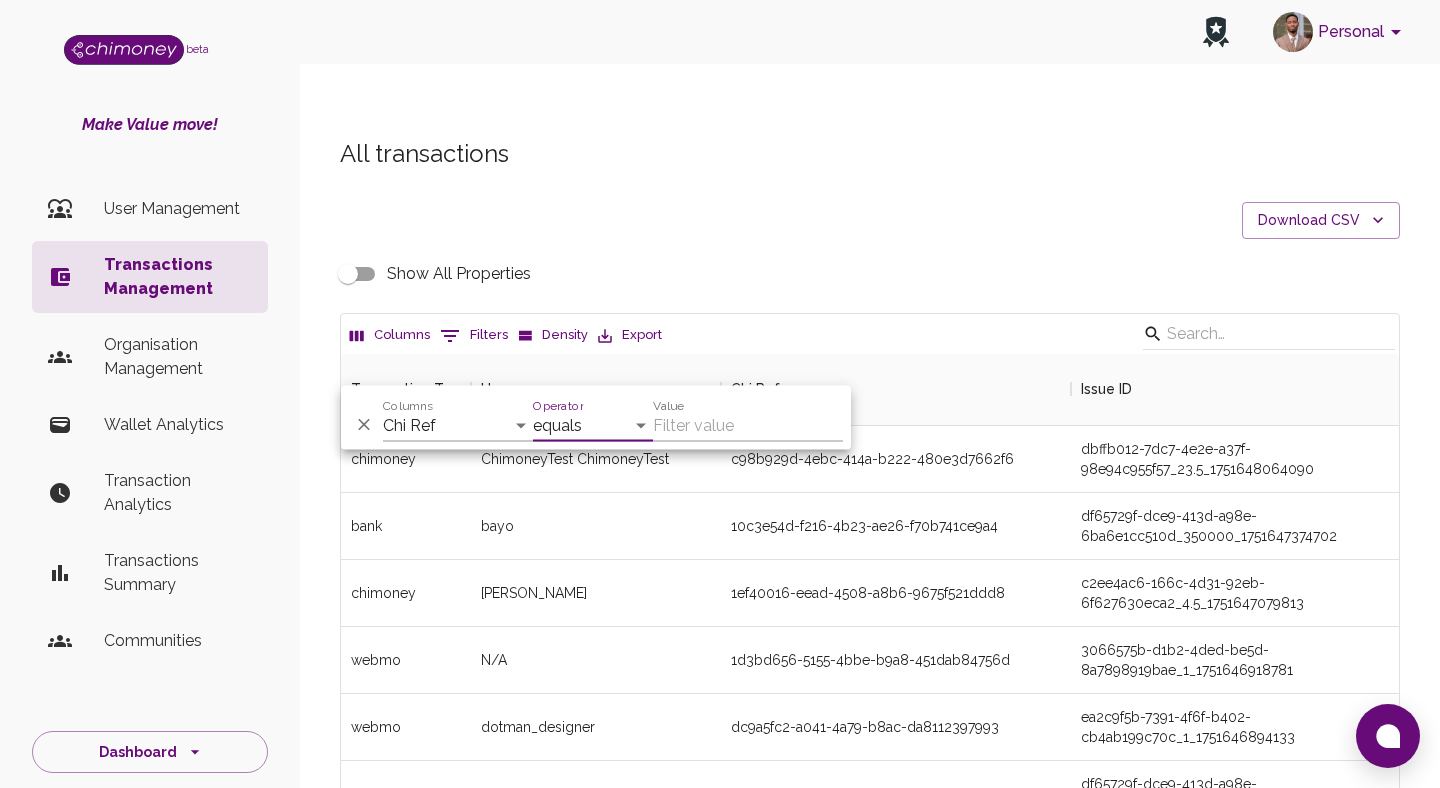 click on "Value" at bounding box center [748, 426] 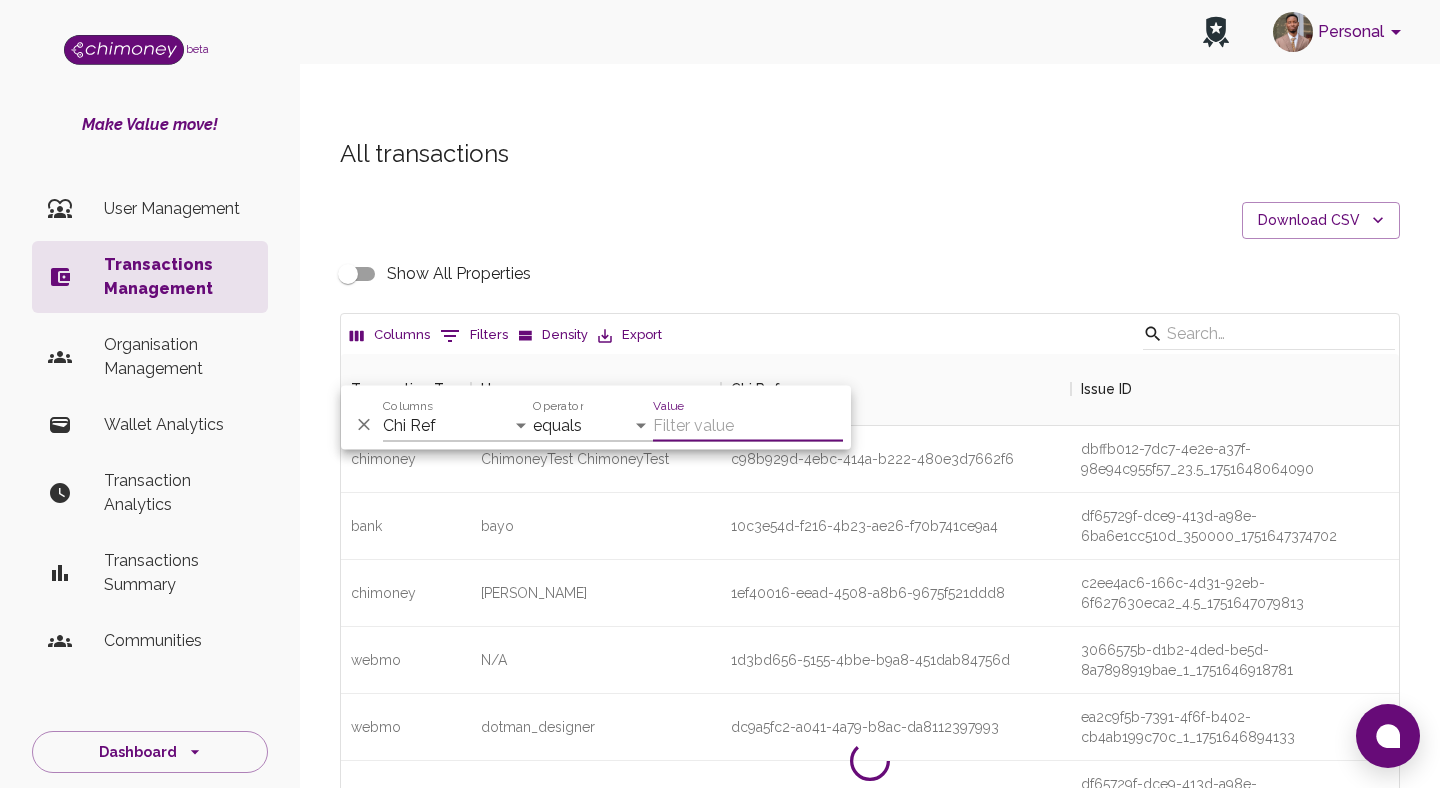paste on "15c55ee2-c6b8-4247-b863-813f661f29ca" 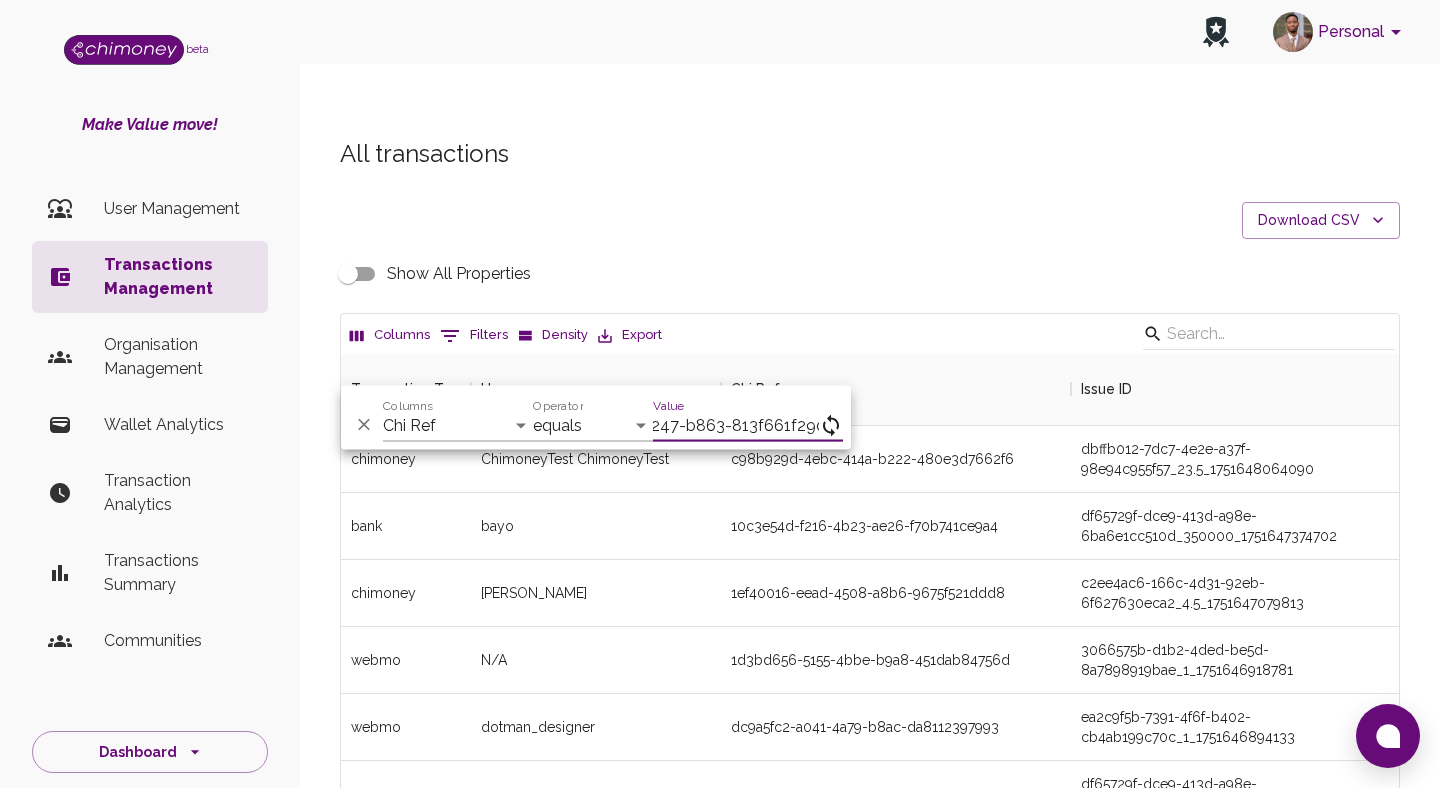 scroll, scrollTop: 0, scrollLeft: 112, axis: horizontal 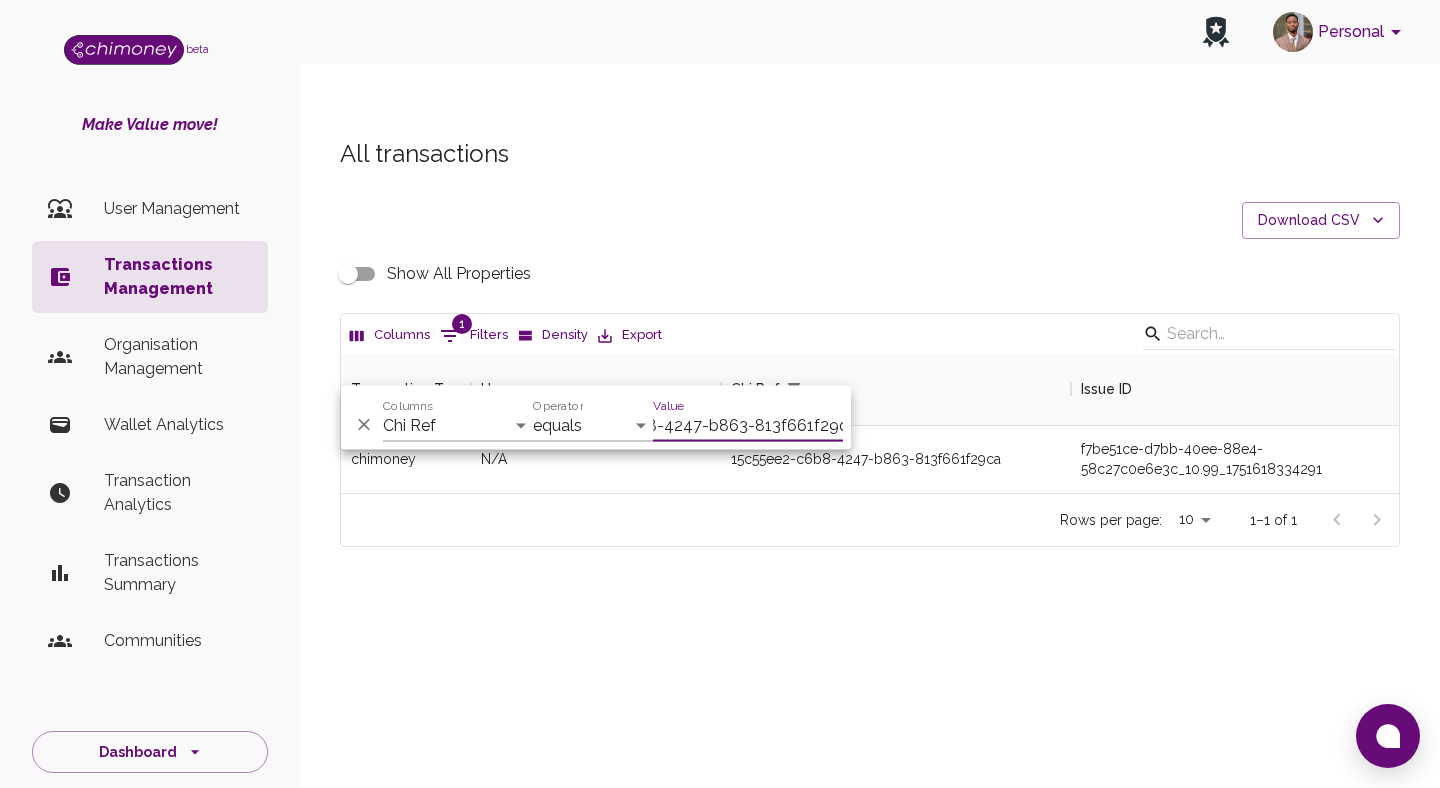 type on "15c55ee2-c6b8-4247-b863-813f661f29ca" 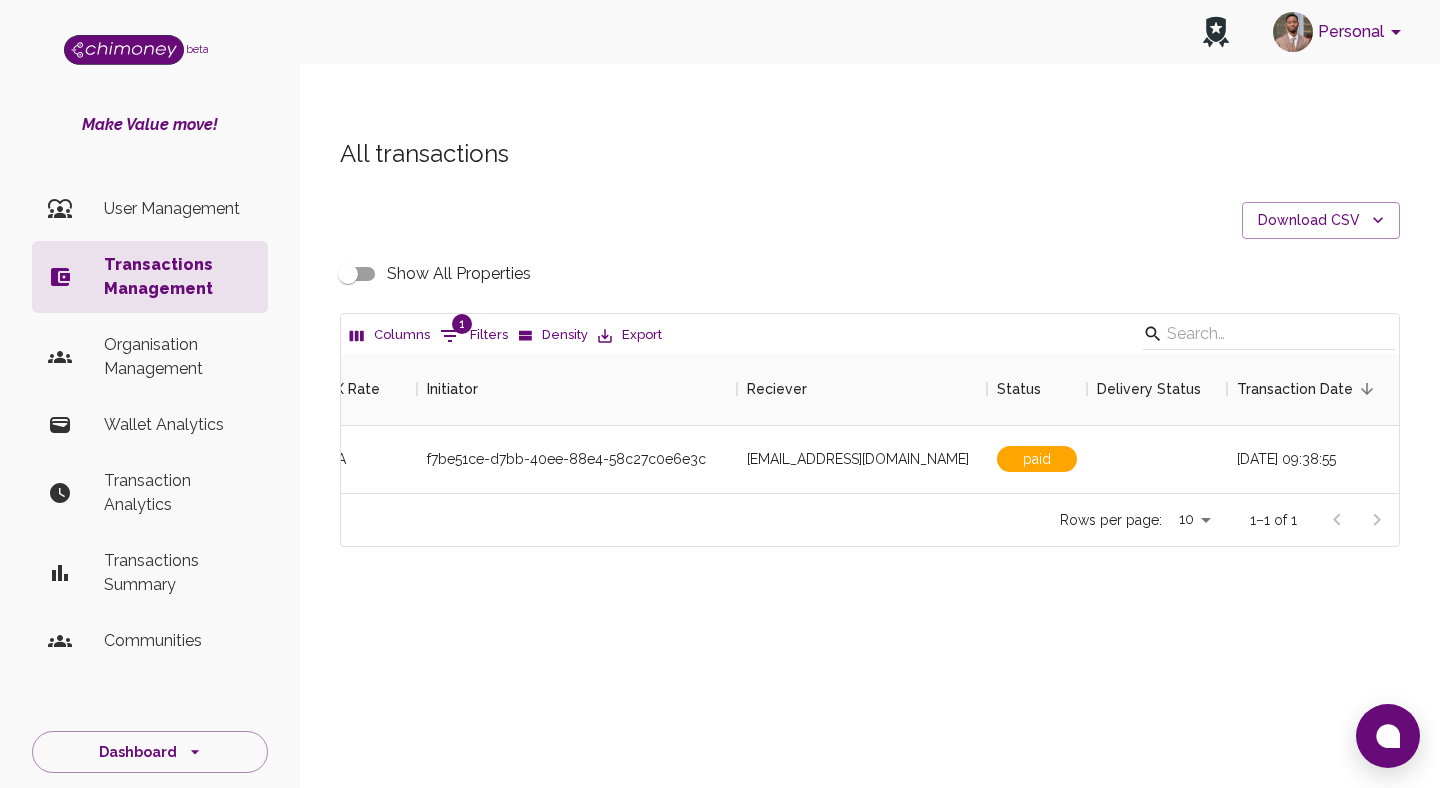 scroll, scrollTop: 0, scrollLeft: 1792, axis: horizontal 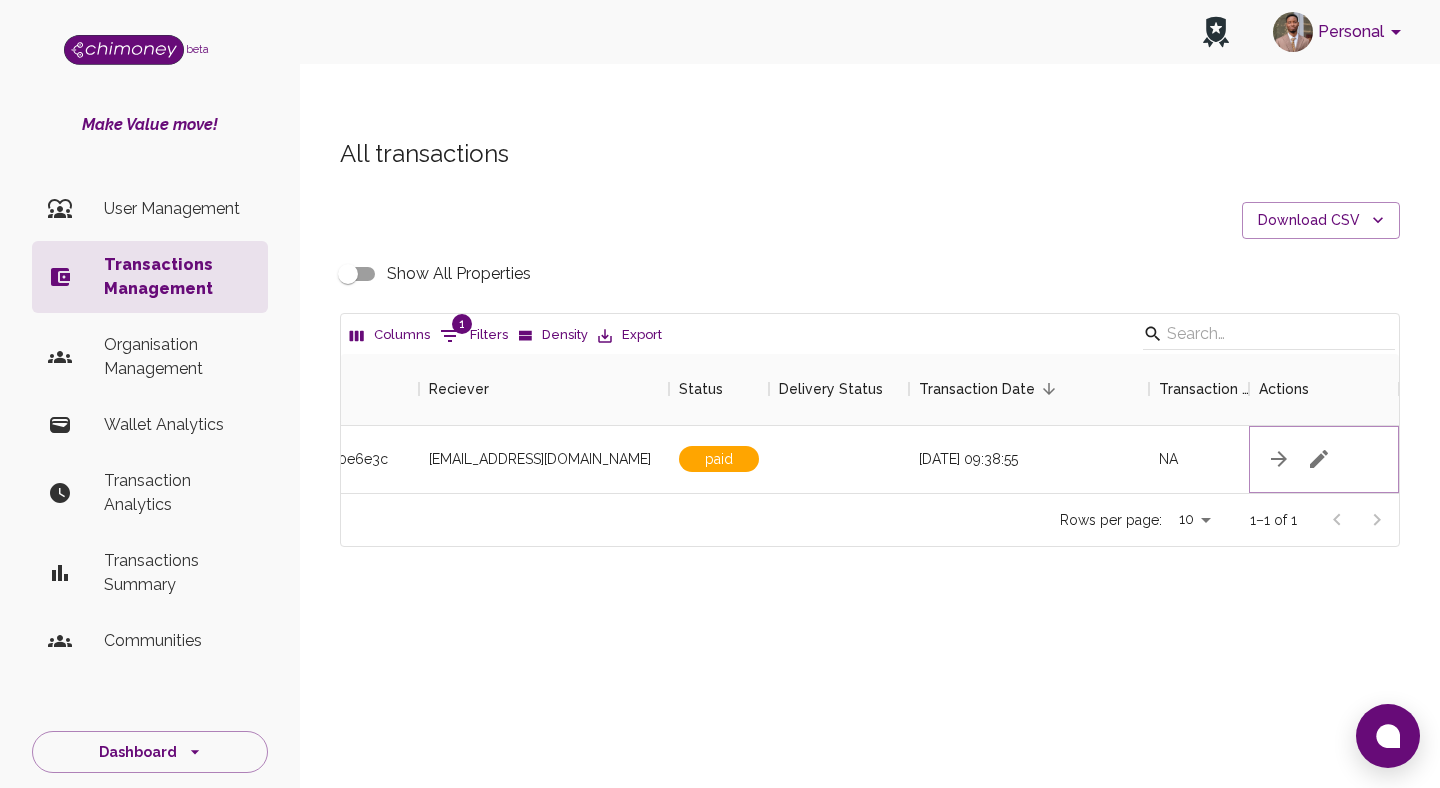 click at bounding box center (1319, 459) 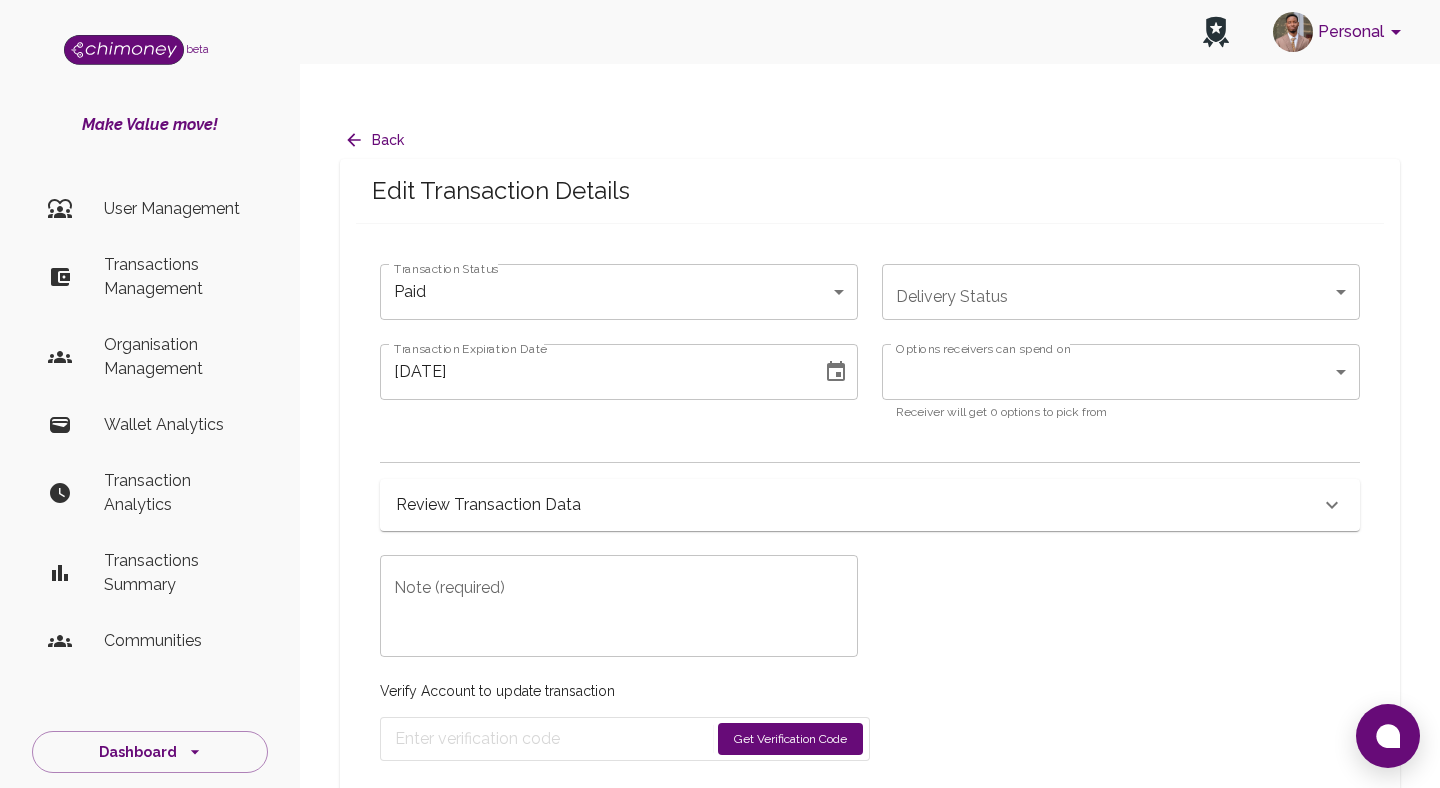 click on "Personal   beta Make Value move! User Management Transactions Management Organisation Management Wallet Analytics Transaction Analytics Transactions Summary Communities Dashboard ©  2025  Chi Technologies Inc. Back Edit Transaction Details Transaction Status Paid paid Transaction Status Delivery Status ​ Delivery Status Transaction Expiration Date 07/04/2025 Transaction Expiration Date Options receivers can spend on ​ Options receivers can spend on Receiver will get 0 options to pick from Review Transaction Data Transaction Information ChiRef 15c55ee2-c6b8-4247-b863-813f661f29ca Amount (USD) 10.00 Currency USD Fee (USD) 1 Transaction Type chimoney Transaction Status paid Delivery Status Transaction Date July 4, 2025 at 9:38 AM Reciever rockiatcoulibaly@gmail.com Raw Redeem Data {}   Transaction Metadata {
"payer": "f7be51ce-d7bb-40ee-88e4-58c27c0e6e3c",
"outgoingPaymentID": {}
} Transaction Update Log Full Transaction Data Note (required) x Note (required) Verify Account to update transaction     ©" at bounding box center [720, 414] 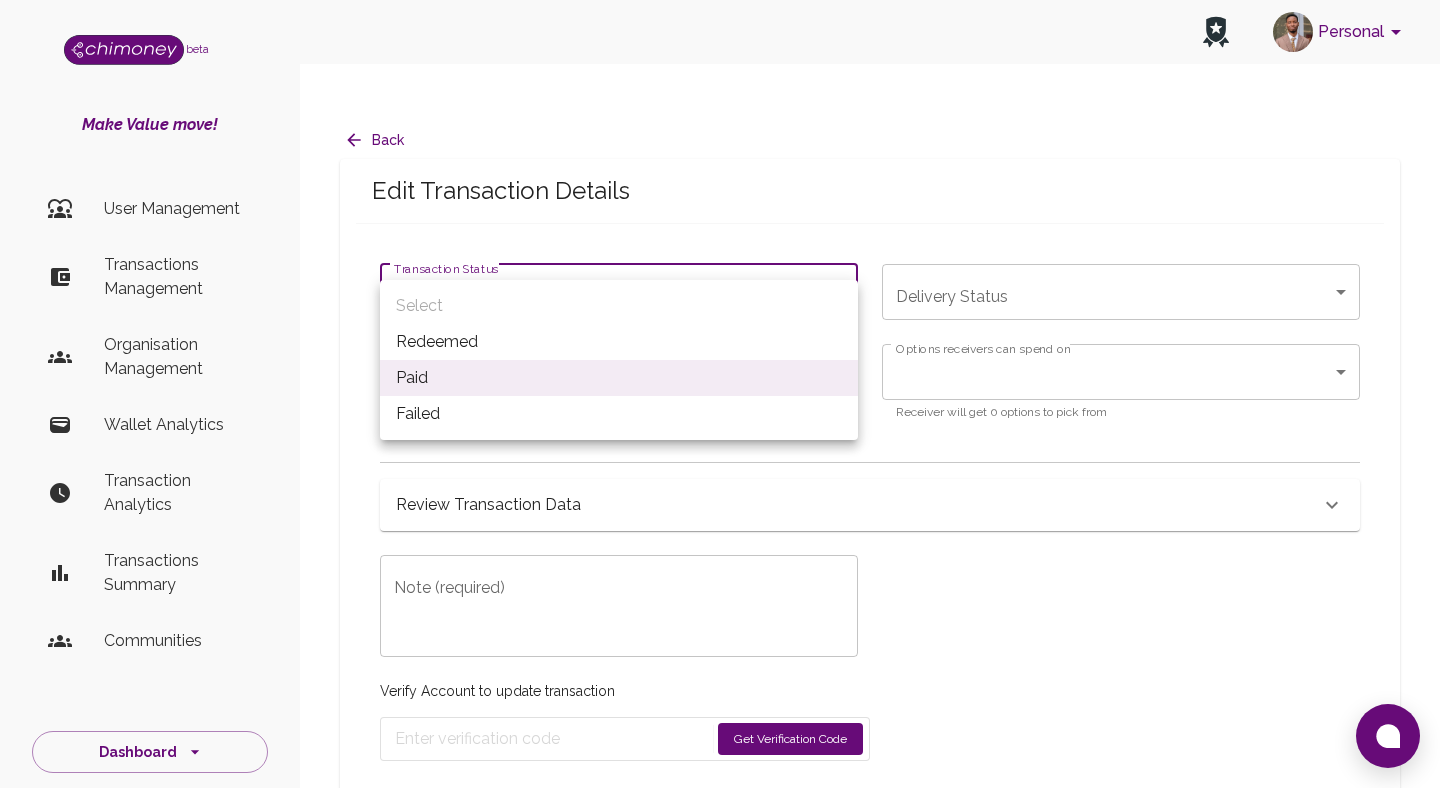 click at bounding box center [720, 394] 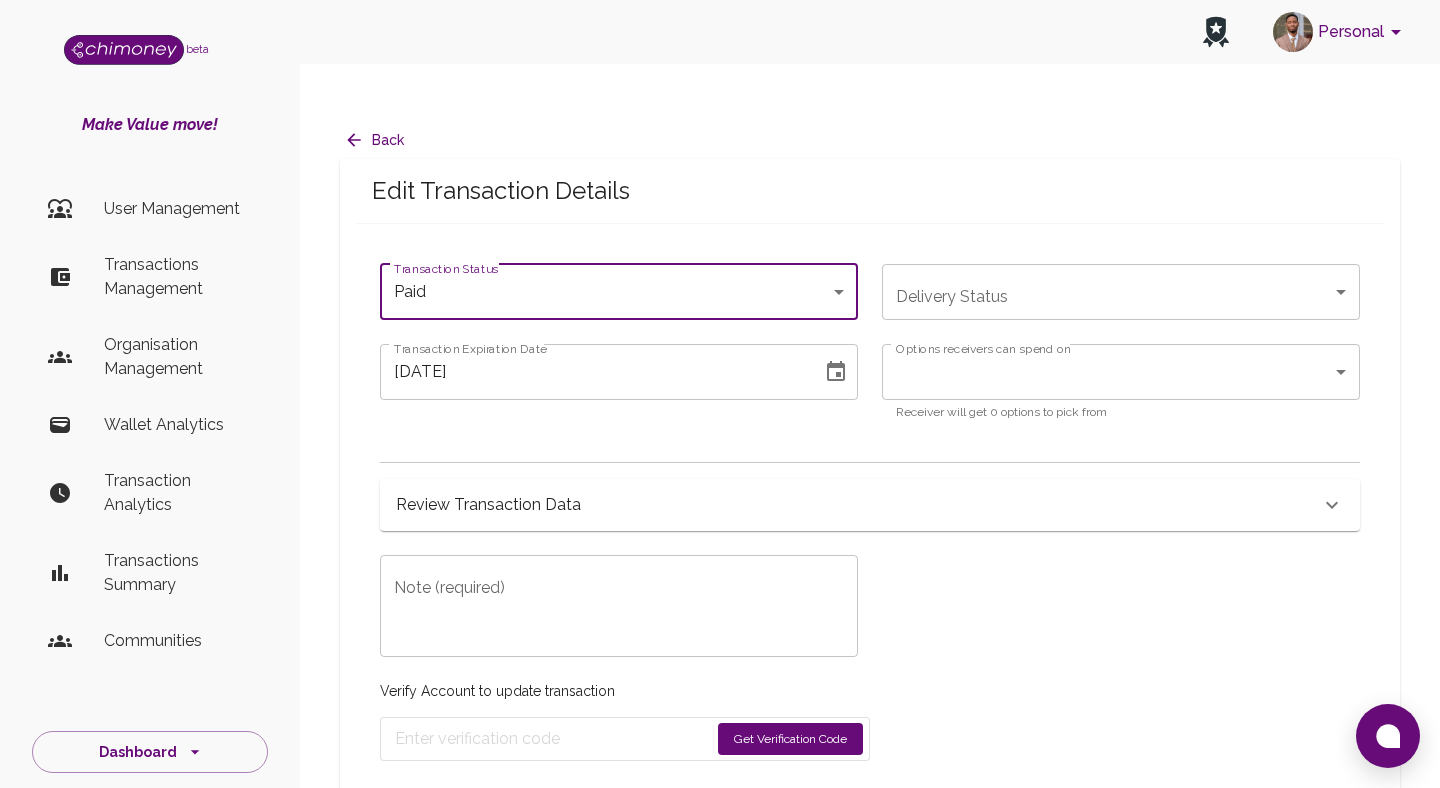 click on "Personal   beta Make Value move! User Management Transactions Management Organisation Management Wallet Analytics Transaction Analytics Transactions Summary Communities Dashboard ©  2025  Chi Technologies Inc. Back Edit Transaction Details Transaction Status Paid paid Transaction Status Delivery Status ​ Delivery Status Transaction Expiration Date 07/04/2025 Transaction Expiration Date Options receivers can spend on ​ Options receivers can spend on Receiver will get 0 options to pick from Review Transaction Data Transaction Information ChiRef 15c55ee2-c6b8-4247-b863-813f661f29ca Amount (USD) 10.00 Currency USD Fee (USD) 1 Transaction Type chimoney Transaction Status paid Delivery Status Transaction Date July 4, 2025 at 9:38 AM Reciever rockiatcoulibaly@gmail.com Raw Redeem Data {}   Transaction Metadata {
"payer": "f7be51ce-d7bb-40ee-88e4-58c27c0e6e3c",
"outgoingPaymentID": {}
} Transaction Update Log Full Transaction Data Note (required) x Note (required) Verify Account to update transaction     ©" at bounding box center (720, 414) 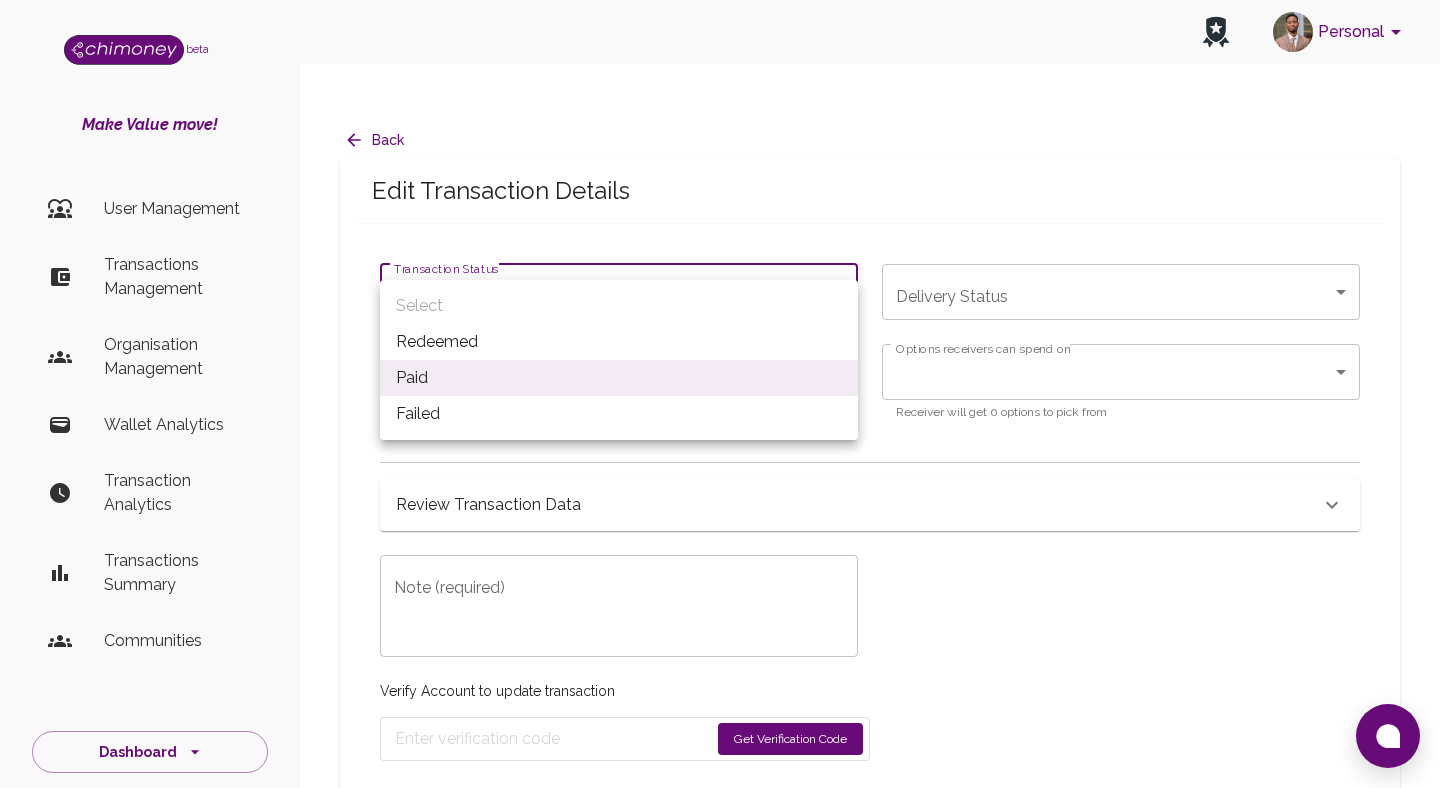 click at bounding box center [720, 394] 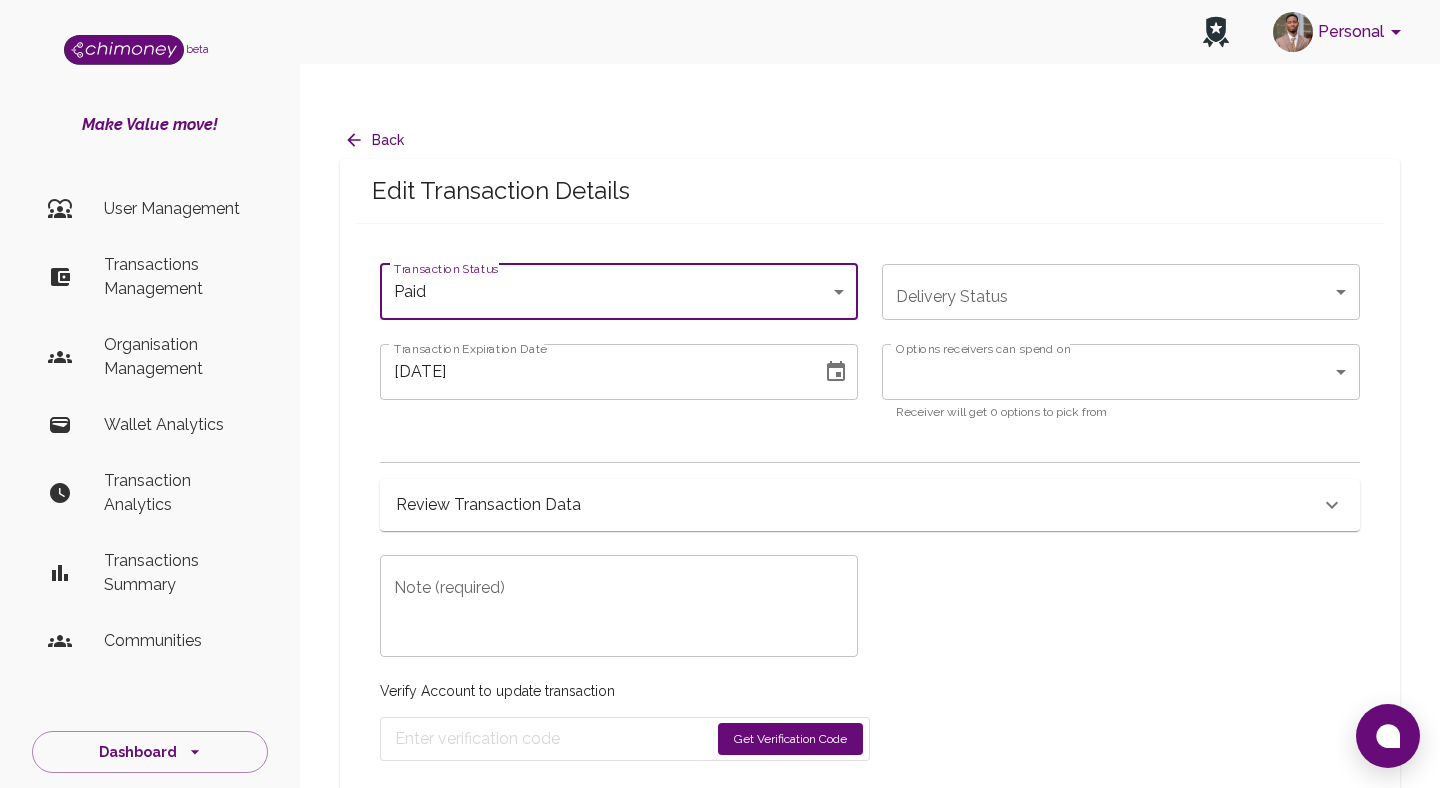 click on "Review Transaction Data Transaction Information ChiRef 15c55ee2-c6b8-4247-b863-813f661f29ca Amount (USD) 10.00 Currency USD Fee (USD) 1 Transaction Type chimoney Transaction Status paid Delivery Status Transaction Date July 4, 2025 at 9:38 AM Reciever rockiatcoulibaly@gmail.com Raw Redeem Data {}   Transaction Metadata {
"payer": "f7be51ce-d7bb-40ee-88e4-58c27c0e6e3c",
"outgoingPaymentID": {}
} Transaction Update Log Full Transaction Data" at bounding box center [870, 496] 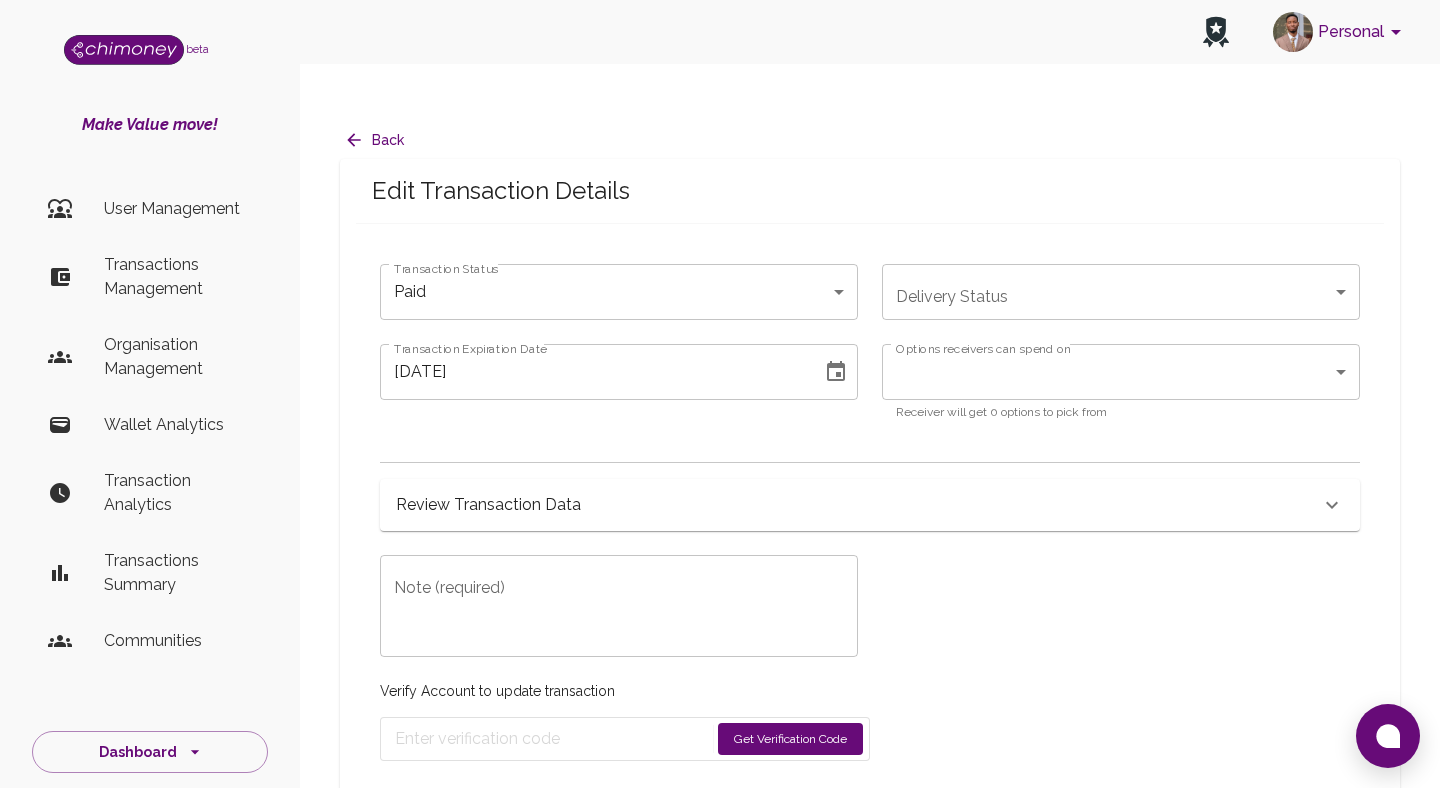 click on "Review Transaction Data" at bounding box center [858, 505] 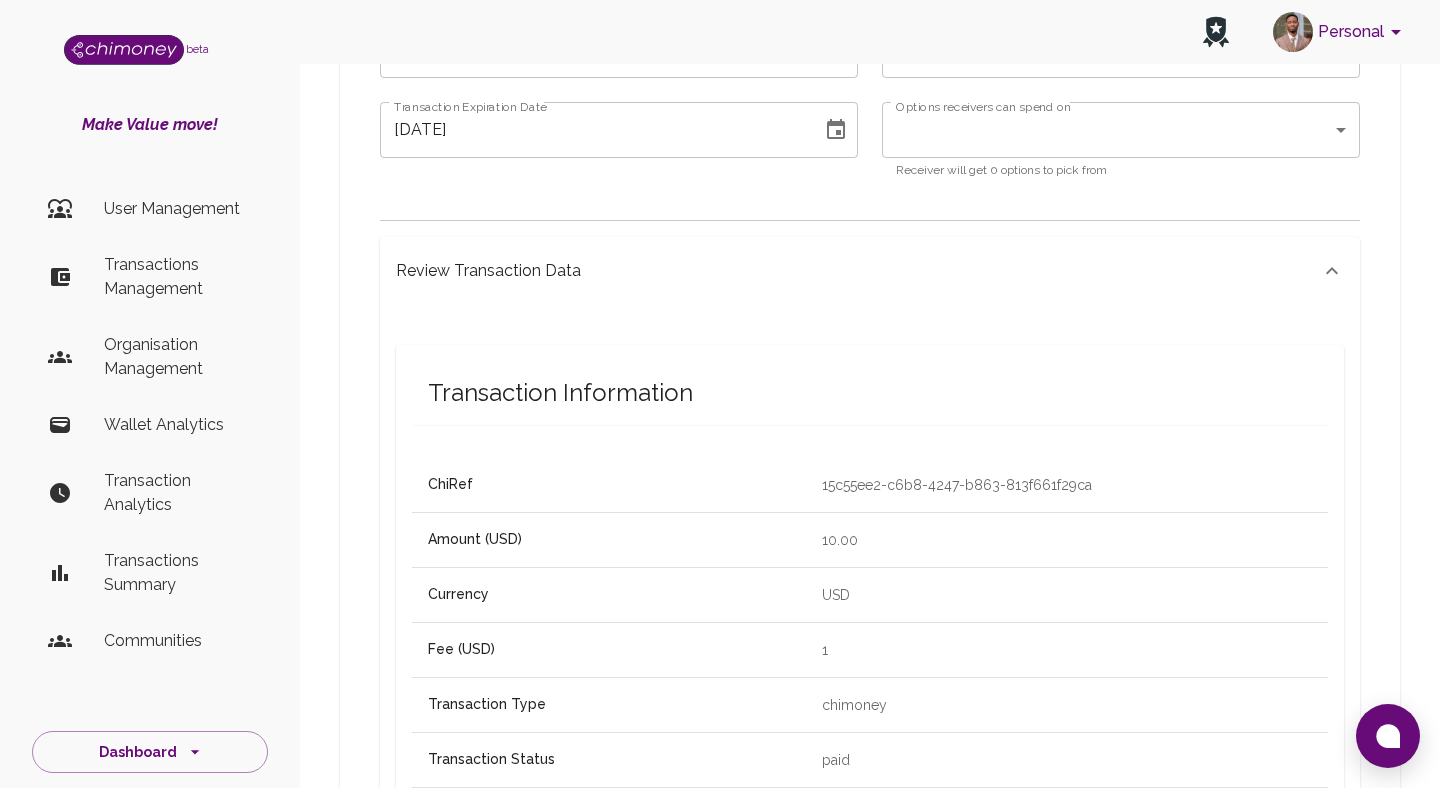 scroll, scrollTop: 512, scrollLeft: 0, axis: vertical 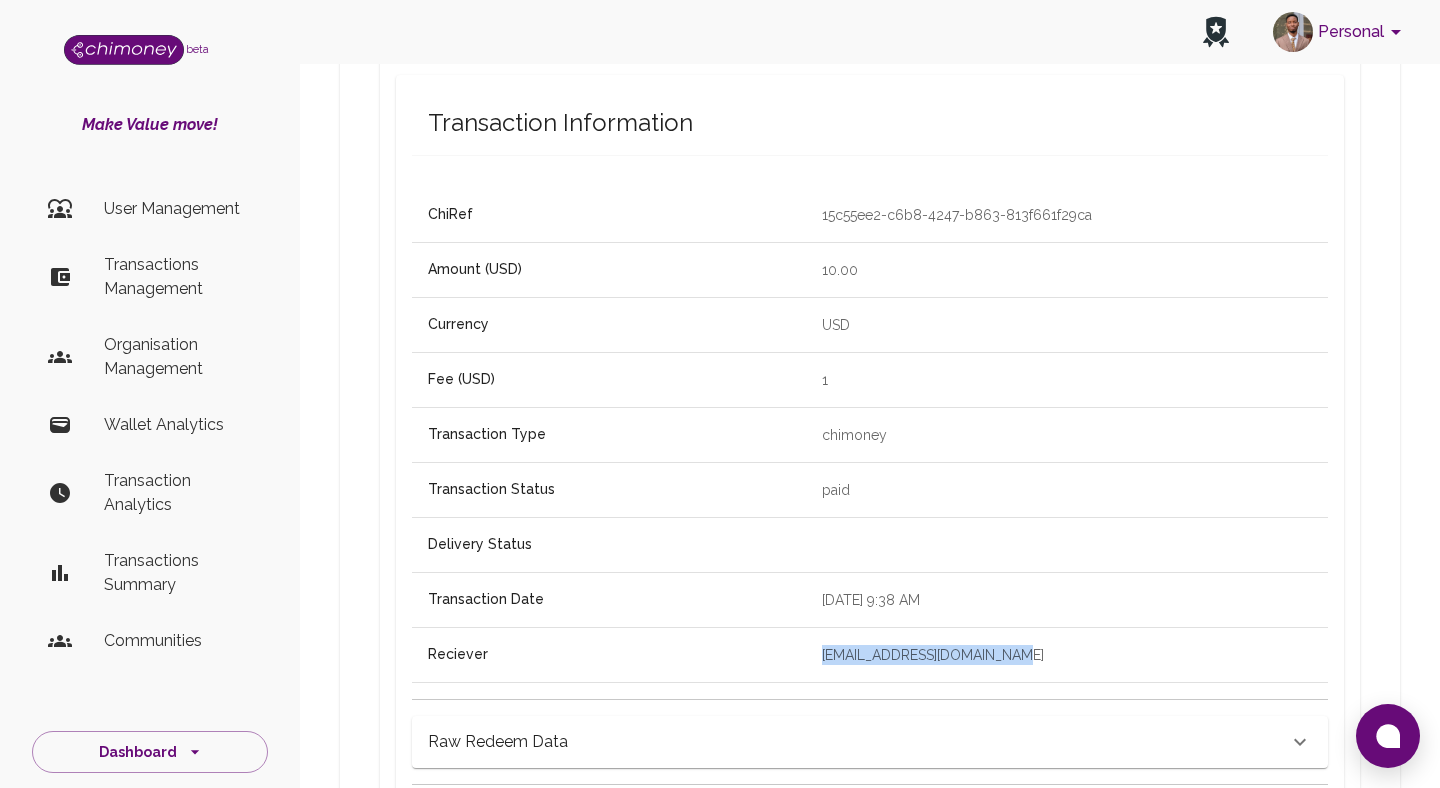 drag, startPoint x: 924, startPoint y: 617, endPoint x: 714, endPoint y: 617, distance: 210 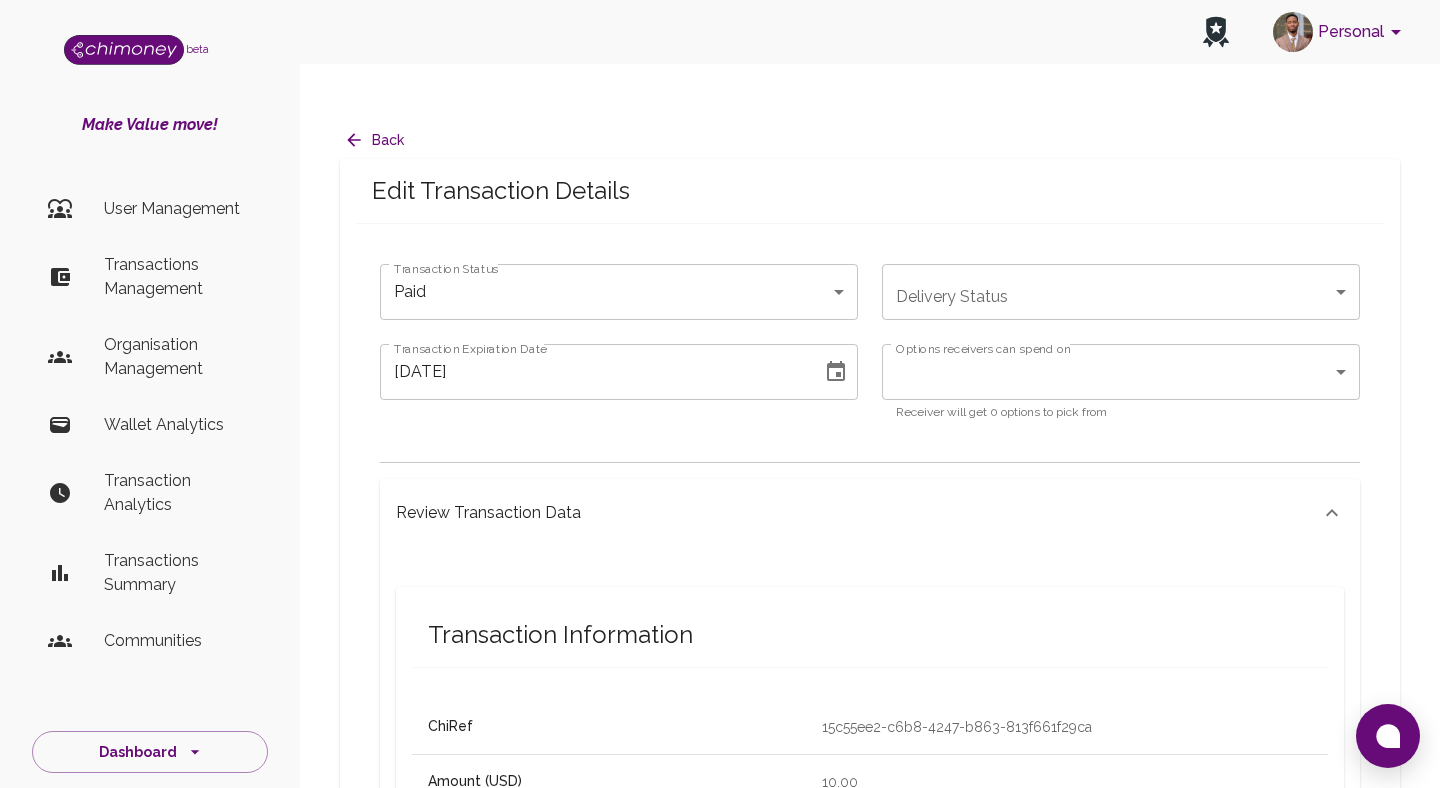 click on "Back" at bounding box center (376, 140) 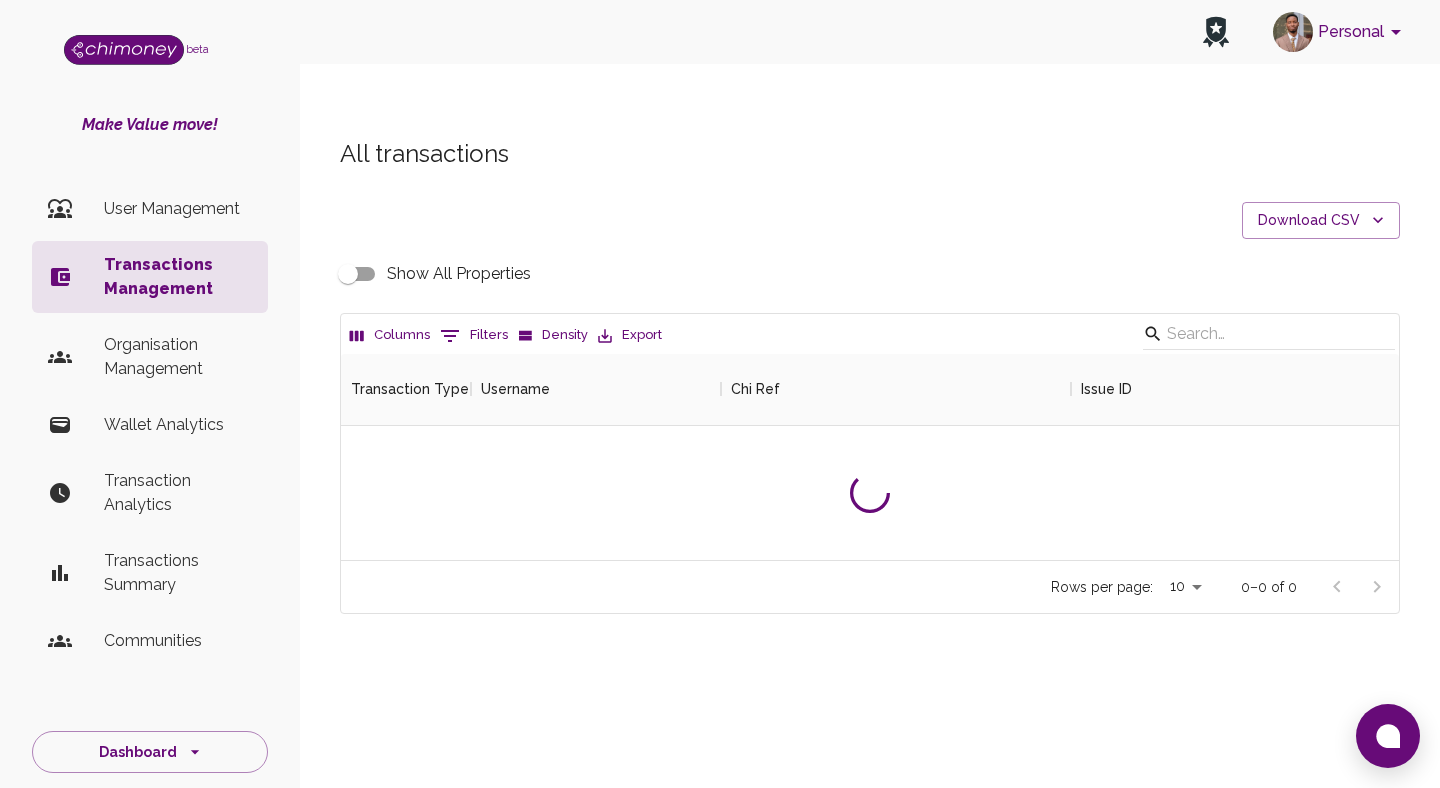 scroll, scrollTop: 1, scrollLeft: 1, axis: both 